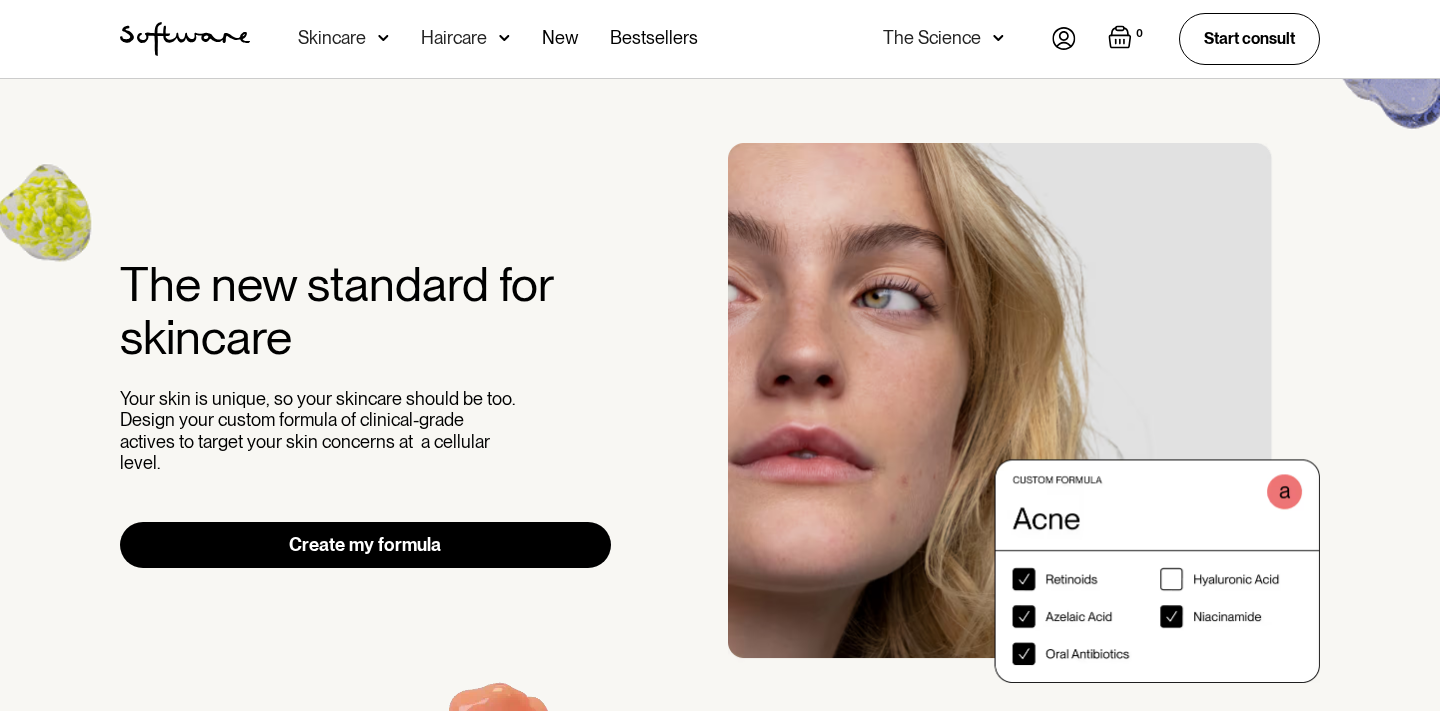scroll, scrollTop: 0, scrollLeft: 0, axis: both 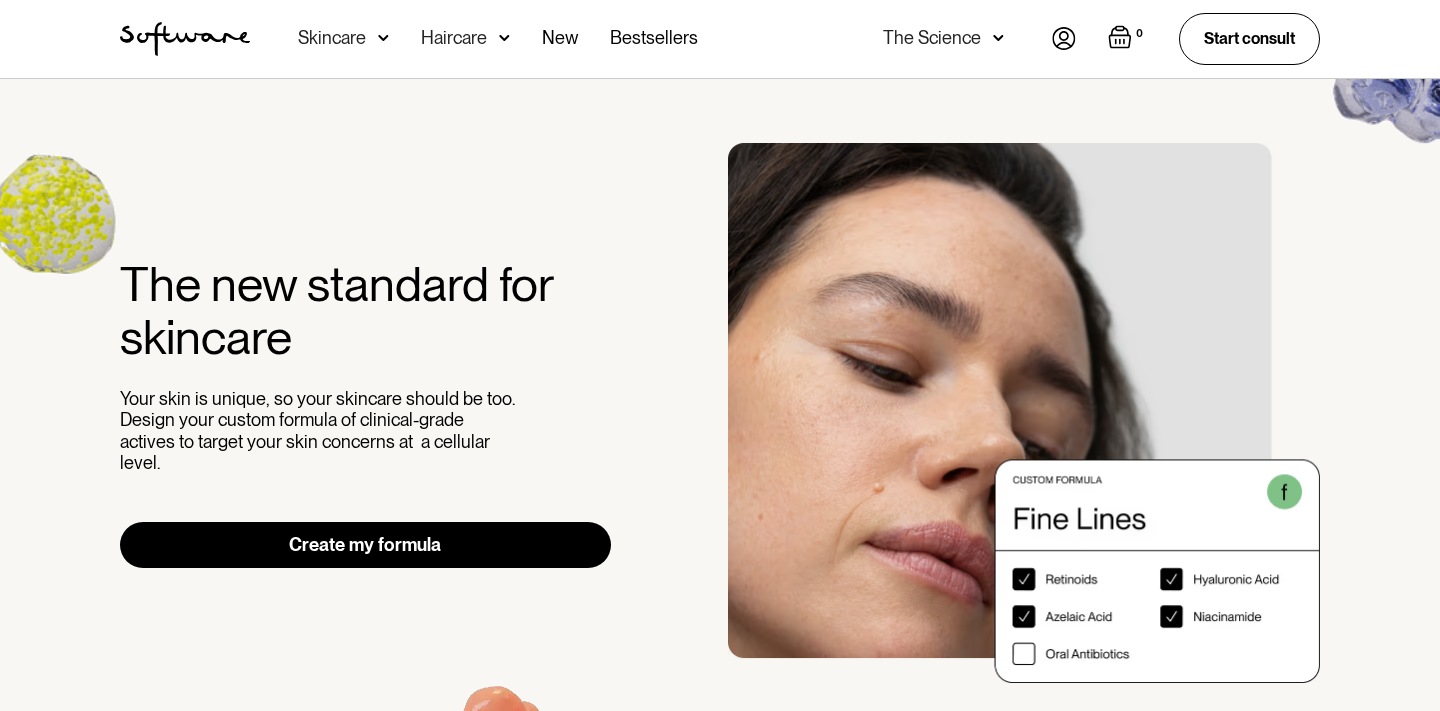click on "Create my formula" at bounding box center [365, 545] 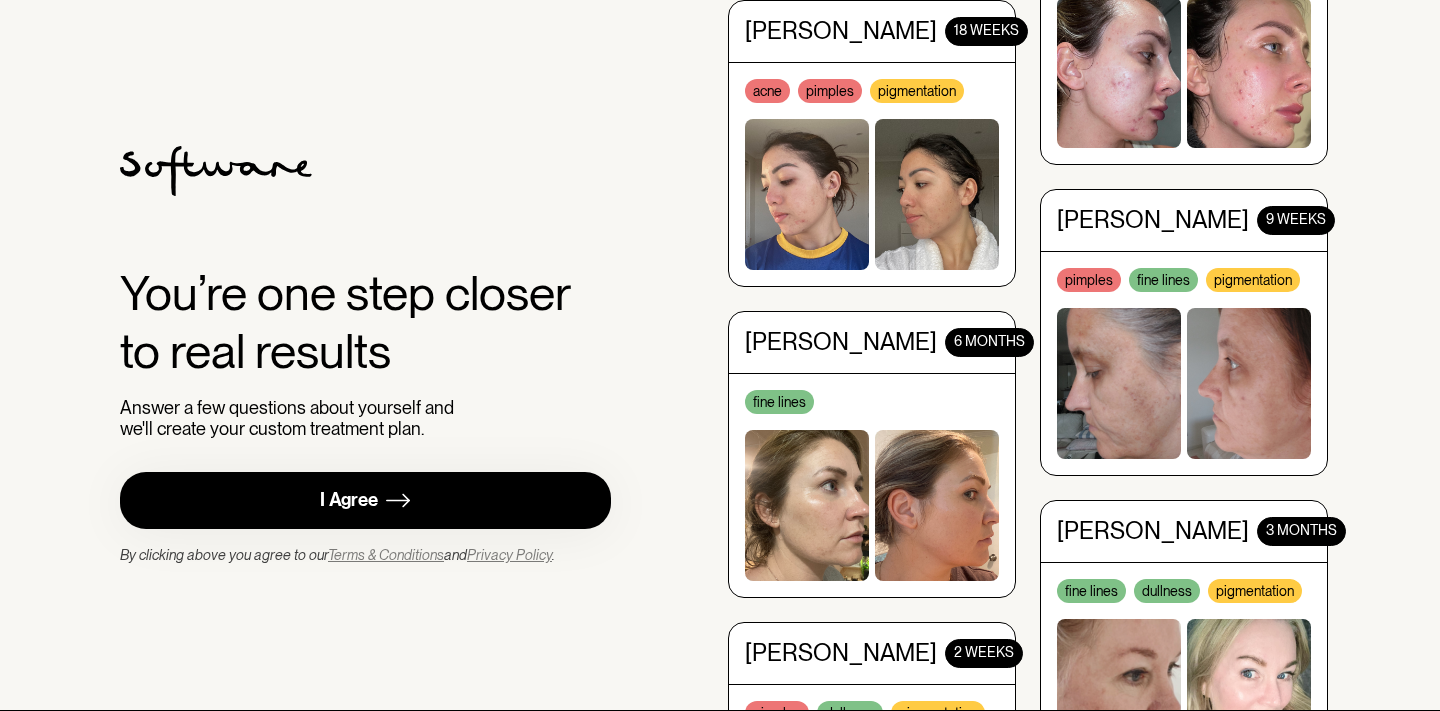 scroll, scrollTop: 0, scrollLeft: 0, axis: both 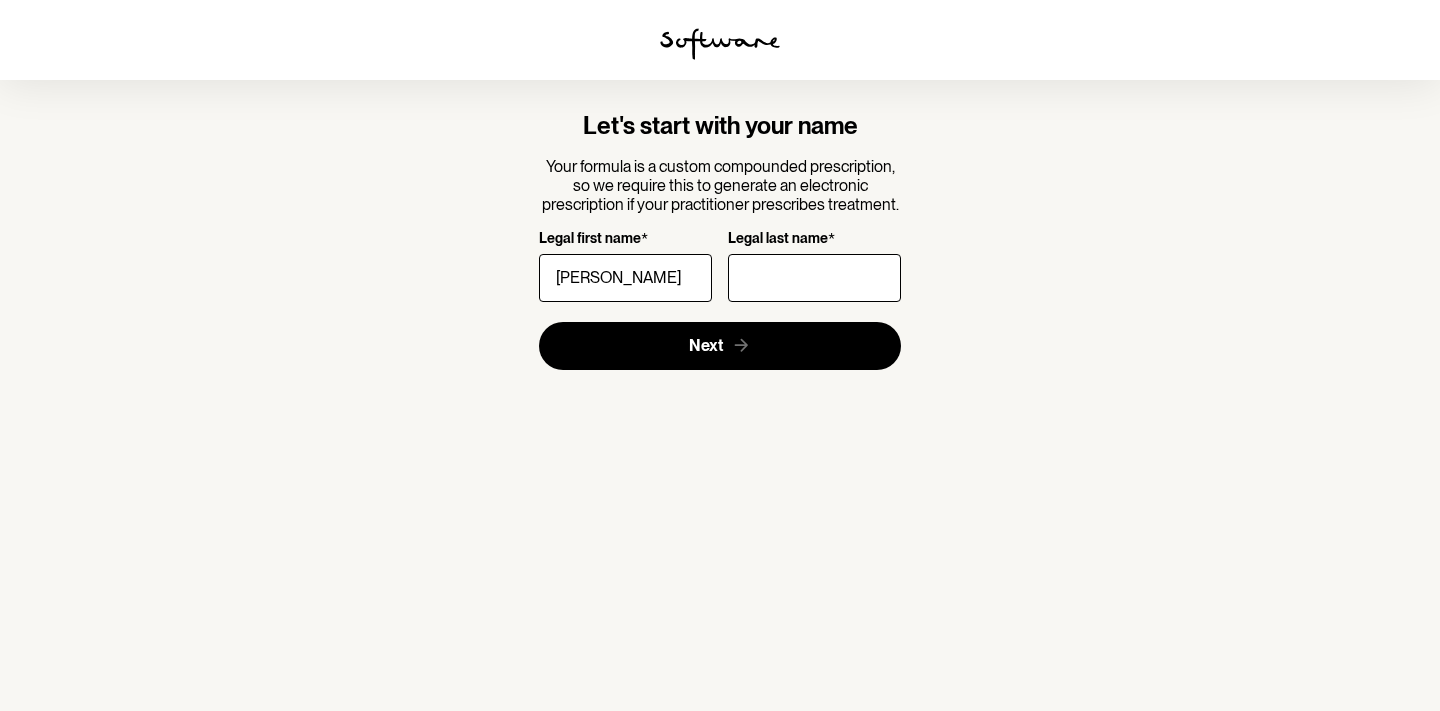 type on "[PERSON_NAME]" 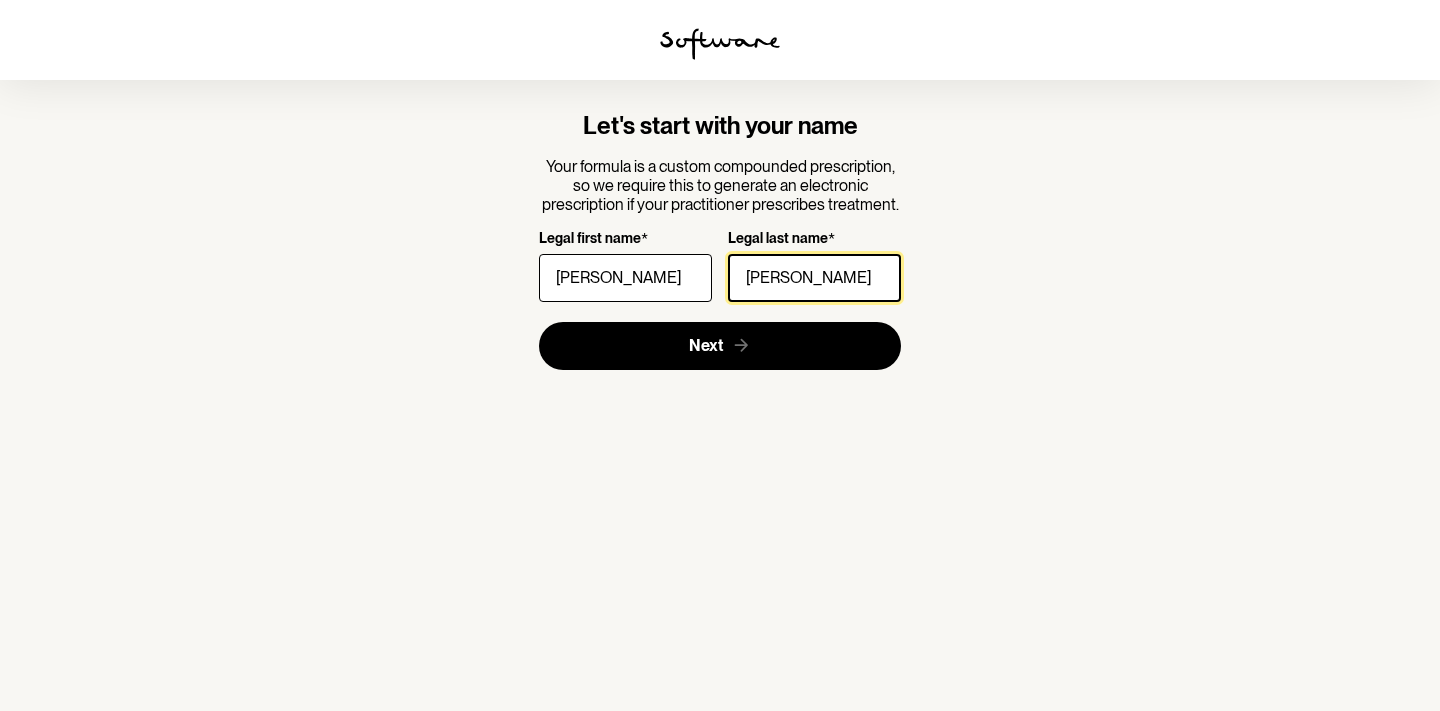 type on "[PERSON_NAME]" 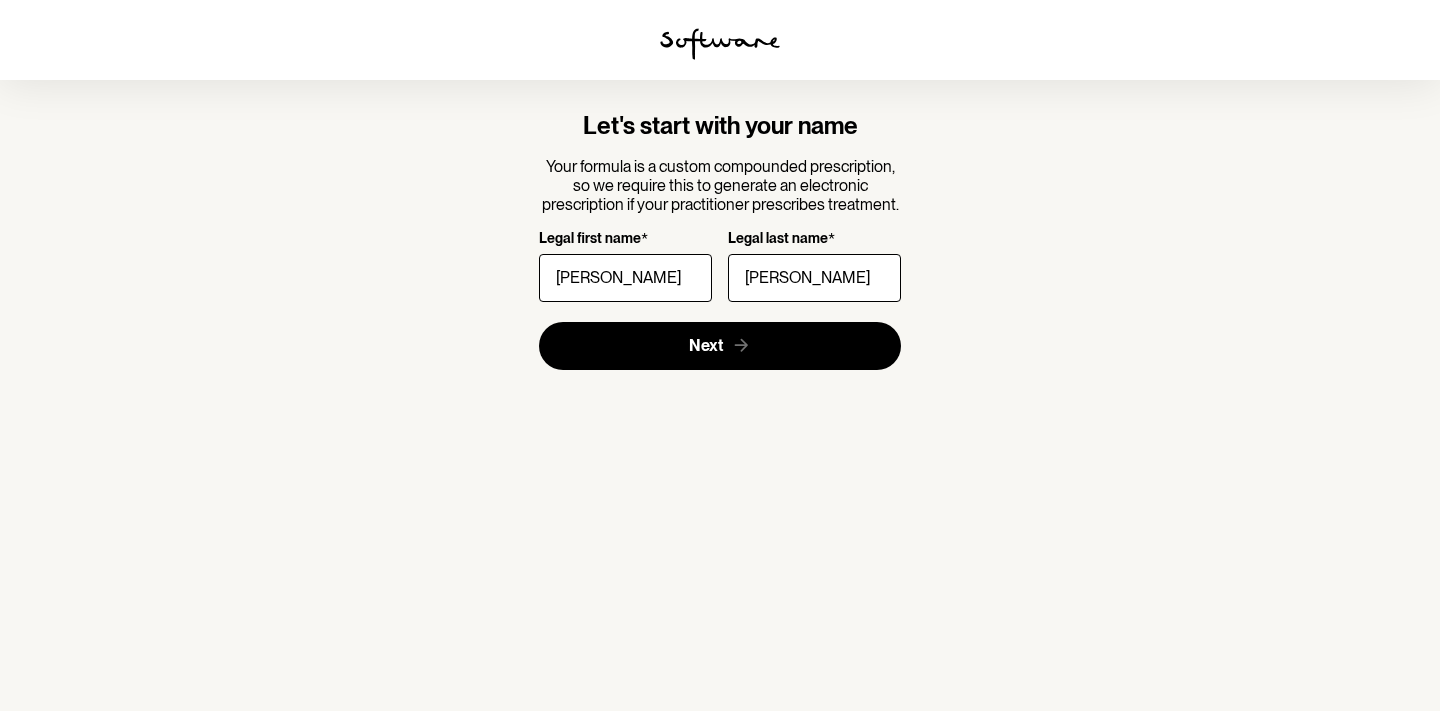click on "Let's start with your name Your formula is a custom compounded prescription, so we require this to generate an electronic prescription if your practitioner prescribes treatment. Legal first name * [PERSON_NAME] Legal last name * [PERSON_NAME] Next" at bounding box center (720, 355) 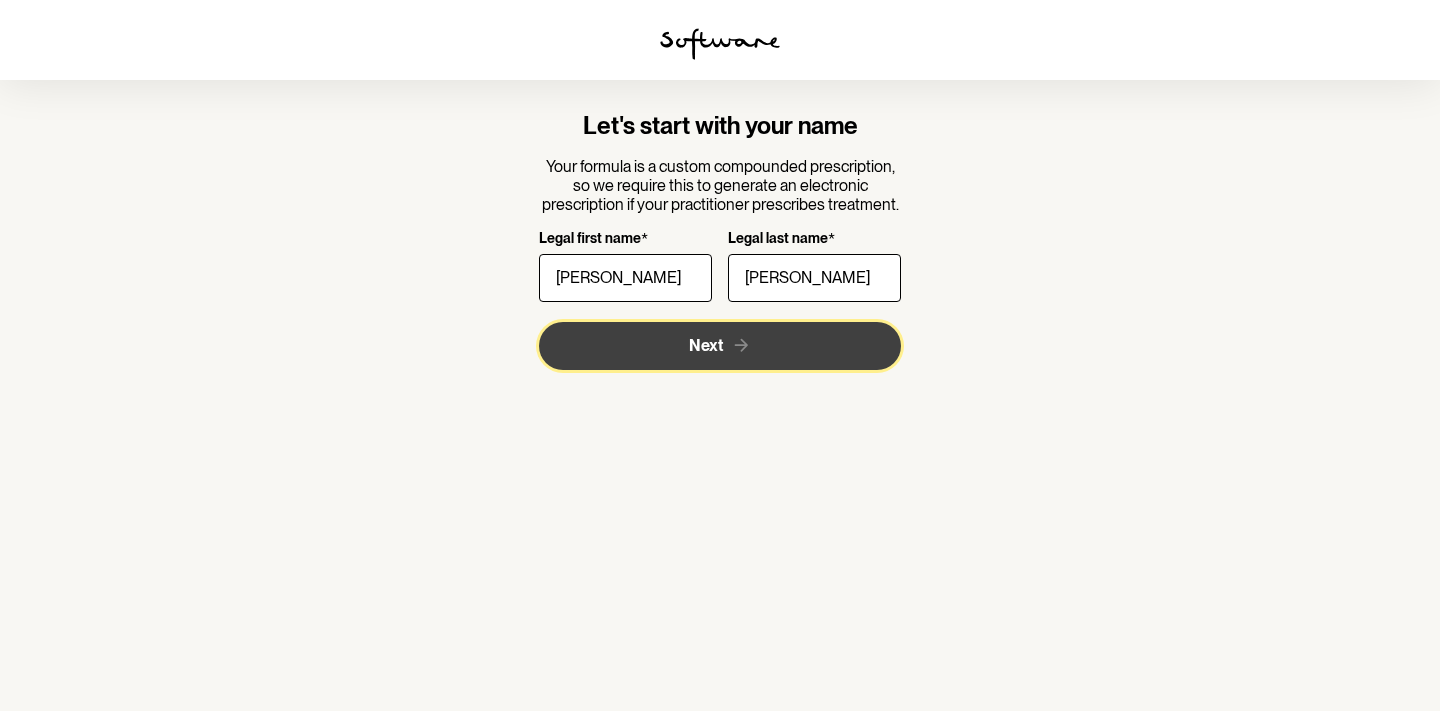 click on "Next" at bounding box center [706, 345] 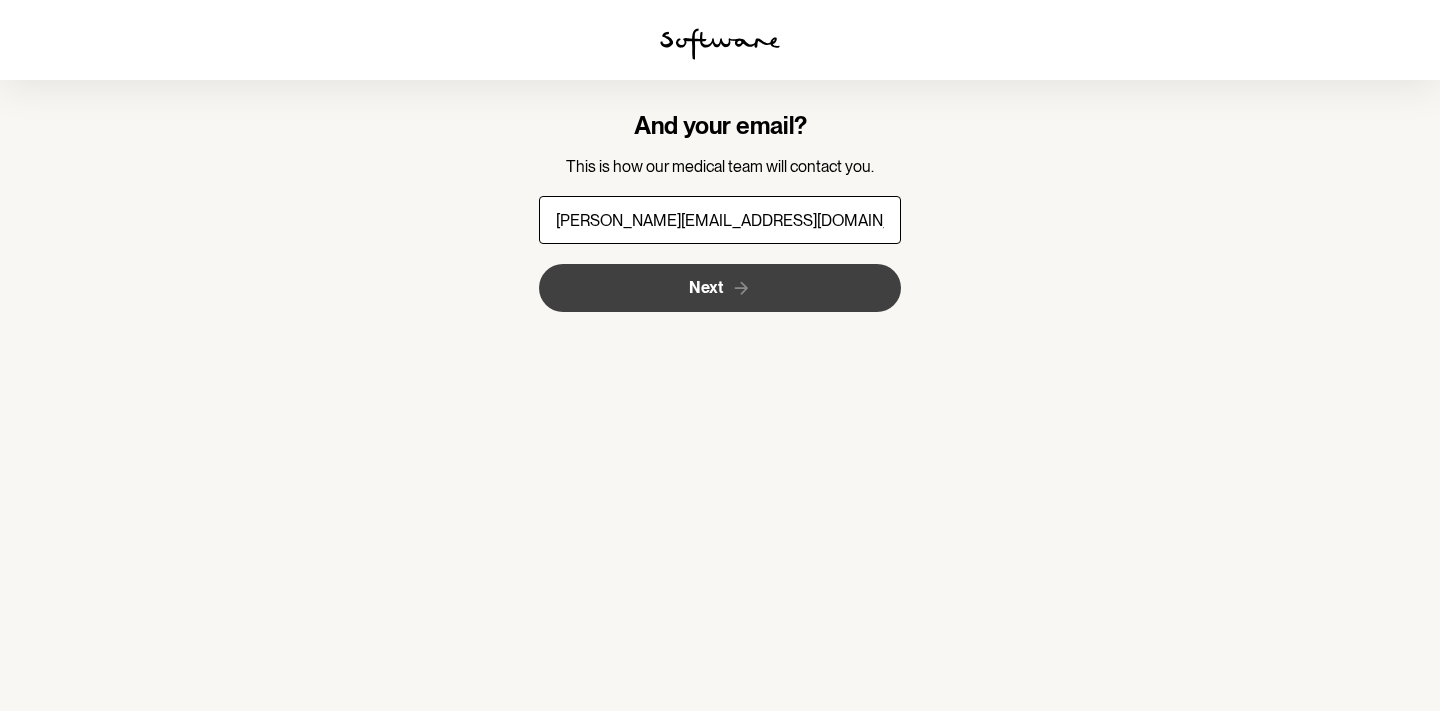 type on "[PERSON_NAME][EMAIL_ADDRESS][DOMAIN_NAME]" 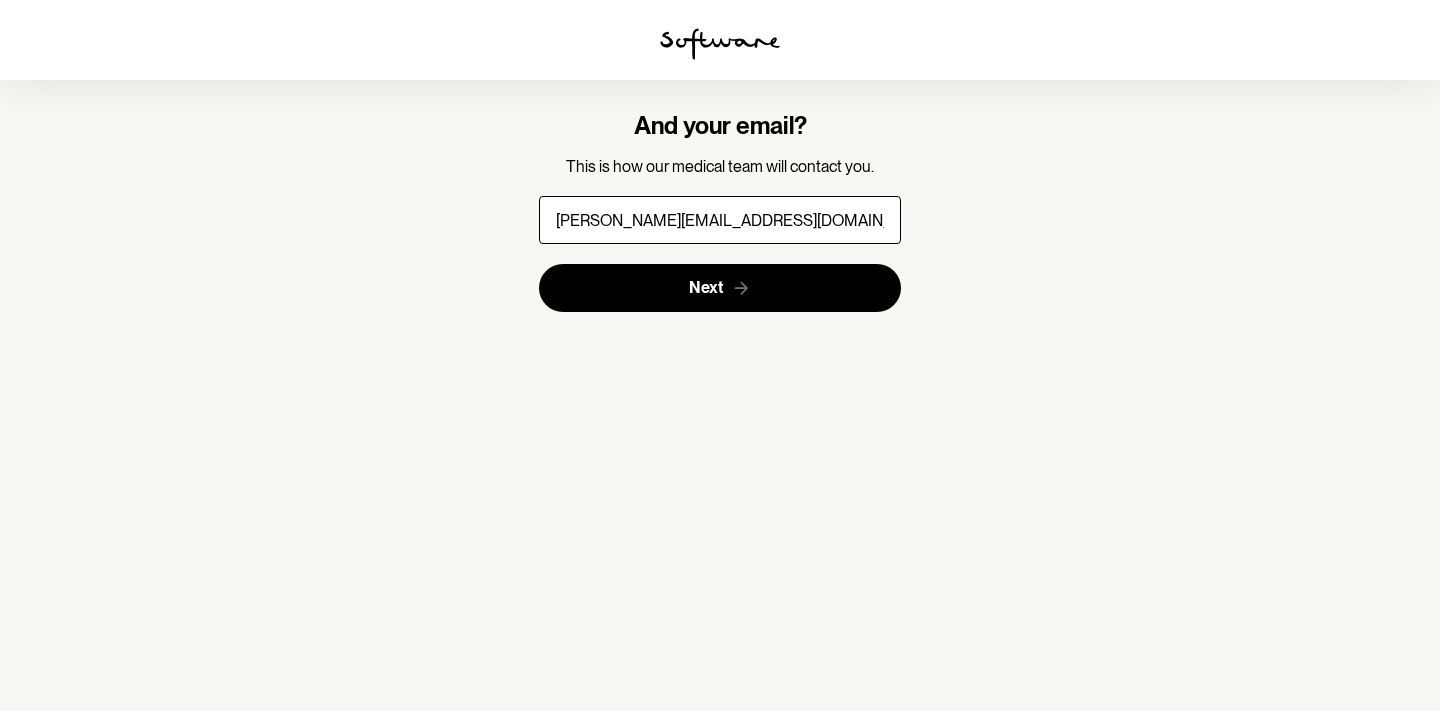 click on "And your email? This is how our medical team will contact you. [PERSON_NAME][EMAIL_ADDRESS][DOMAIN_NAME] Next" at bounding box center (720, 355) 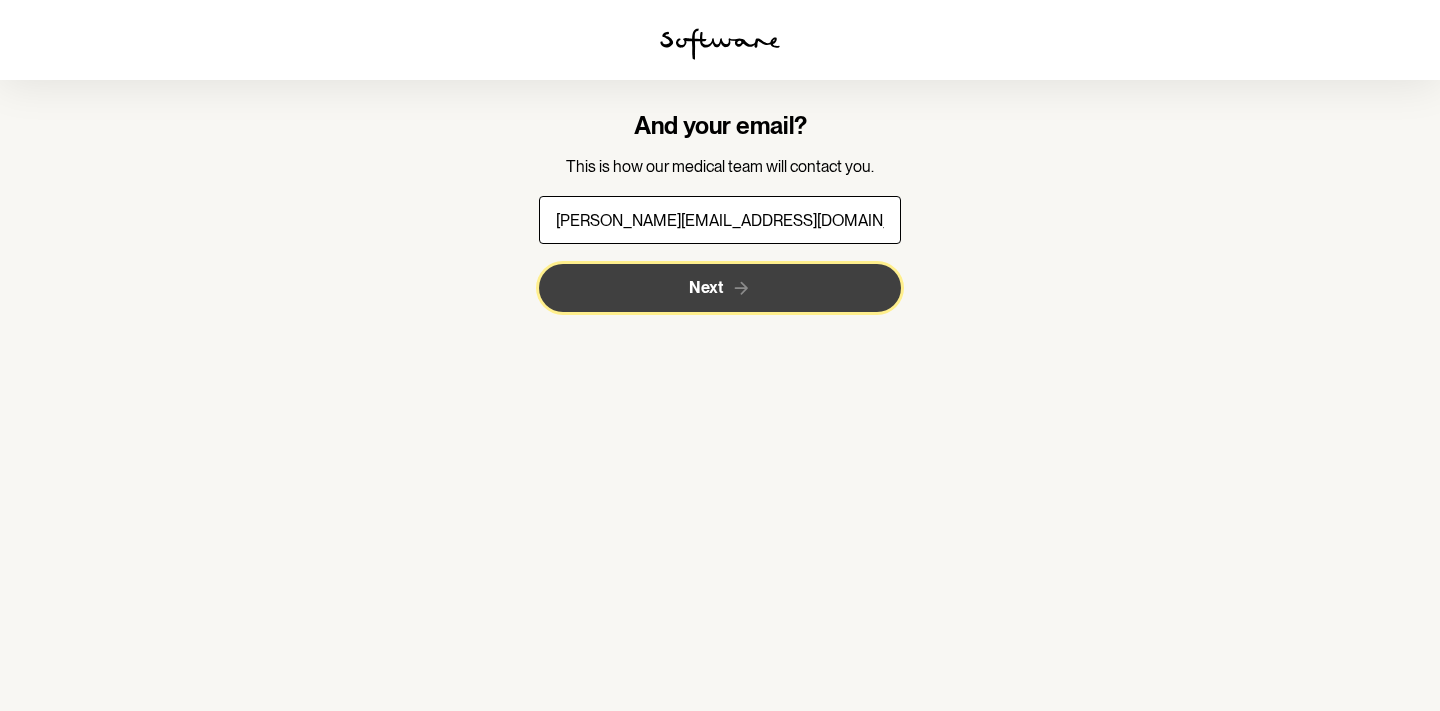 click on "Next" at bounding box center (706, 287) 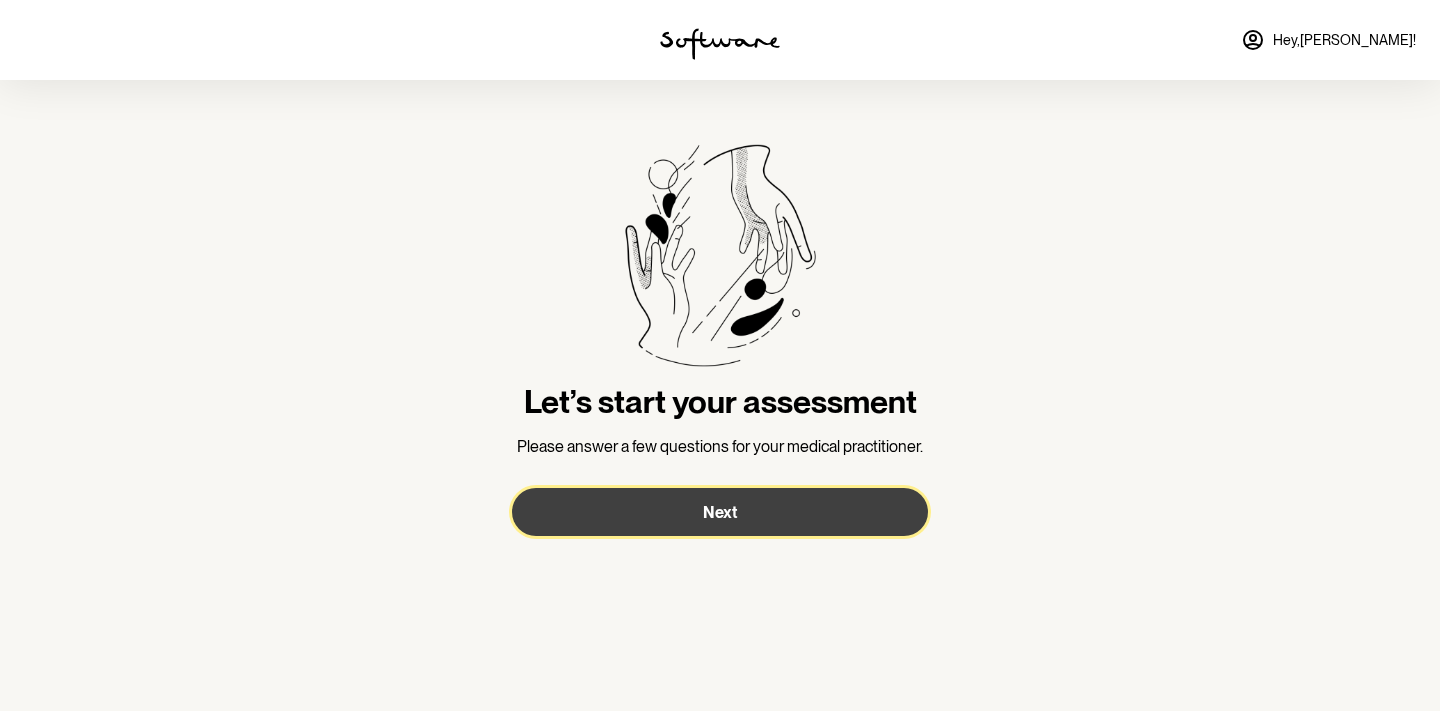 click on "Next" at bounding box center [720, 512] 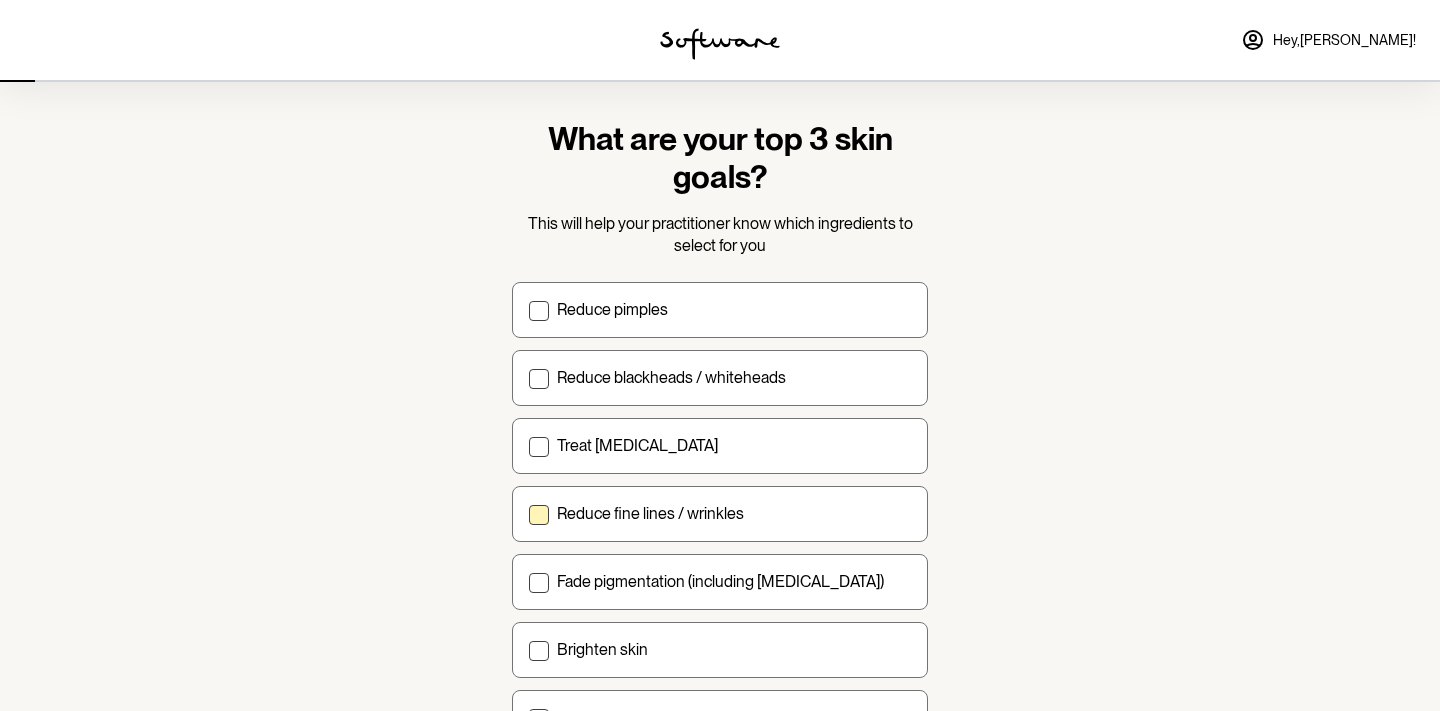 scroll, scrollTop: 40, scrollLeft: 0, axis: vertical 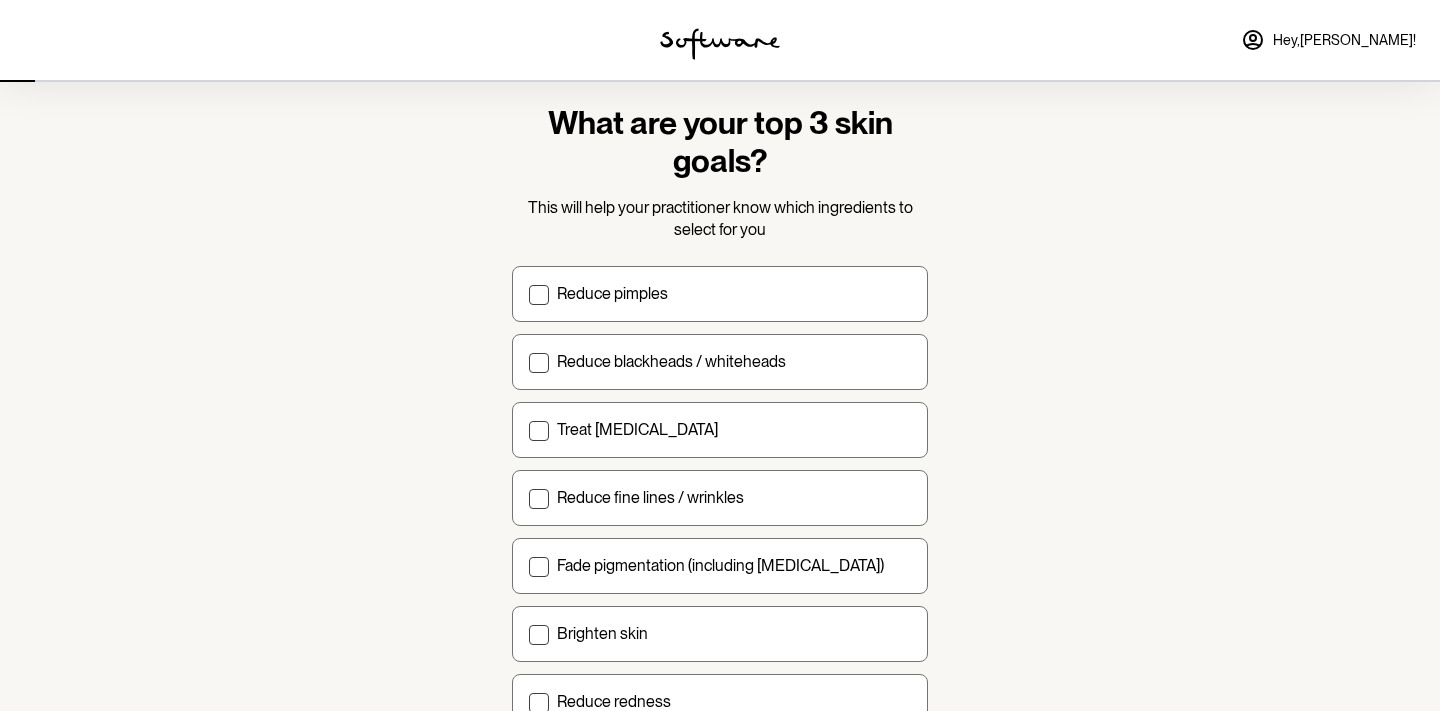 click on "What are your top 3 skin goals? This will help your practitioner know which ingredients to select for you Reduce pimples Reduce blackheads / whiteheads Treat [MEDICAL_DATA] Reduce fine lines / wrinkles Fade pigmentation (including [MEDICAL_DATA]) Brighten skin Reduce redness Treat [MEDICAL_DATA] Next" at bounding box center (720, 451) 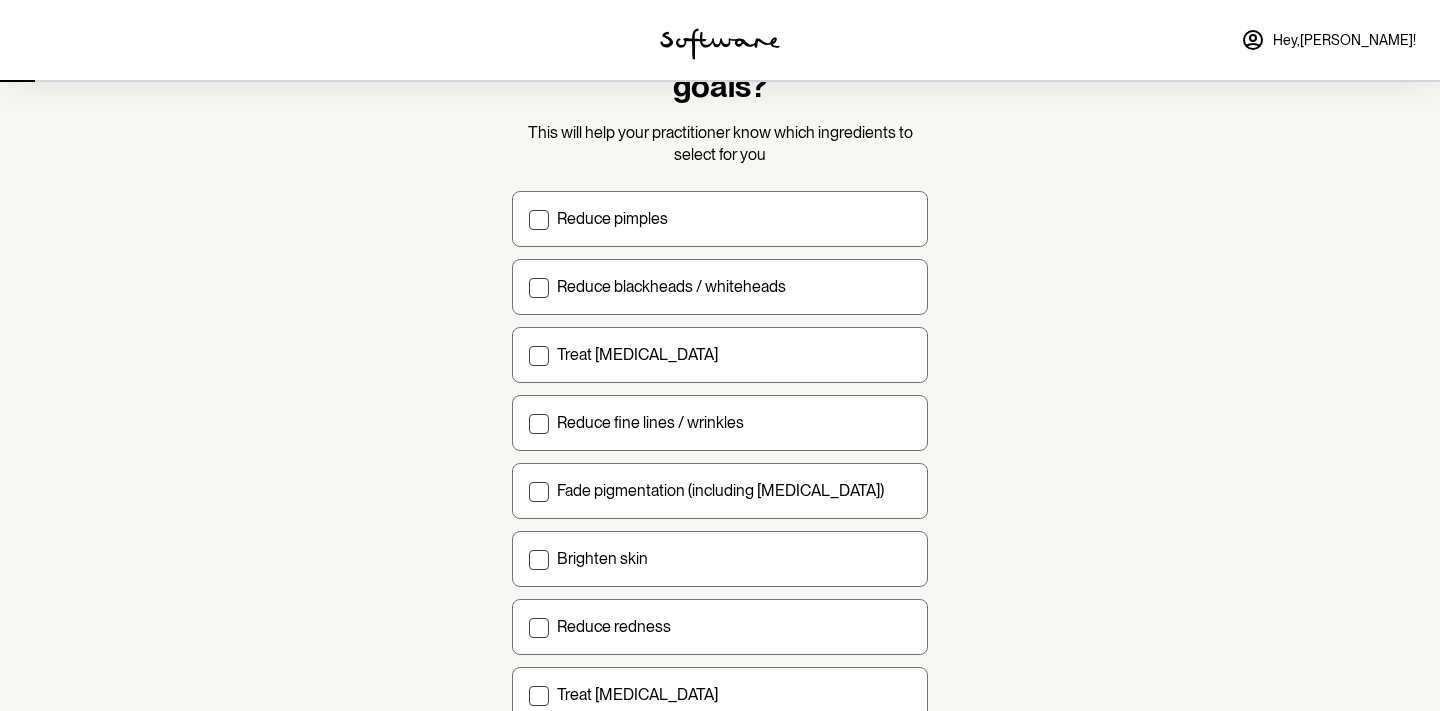 scroll, scrollTop: 117, scrollLeft: 0, axis: vertical 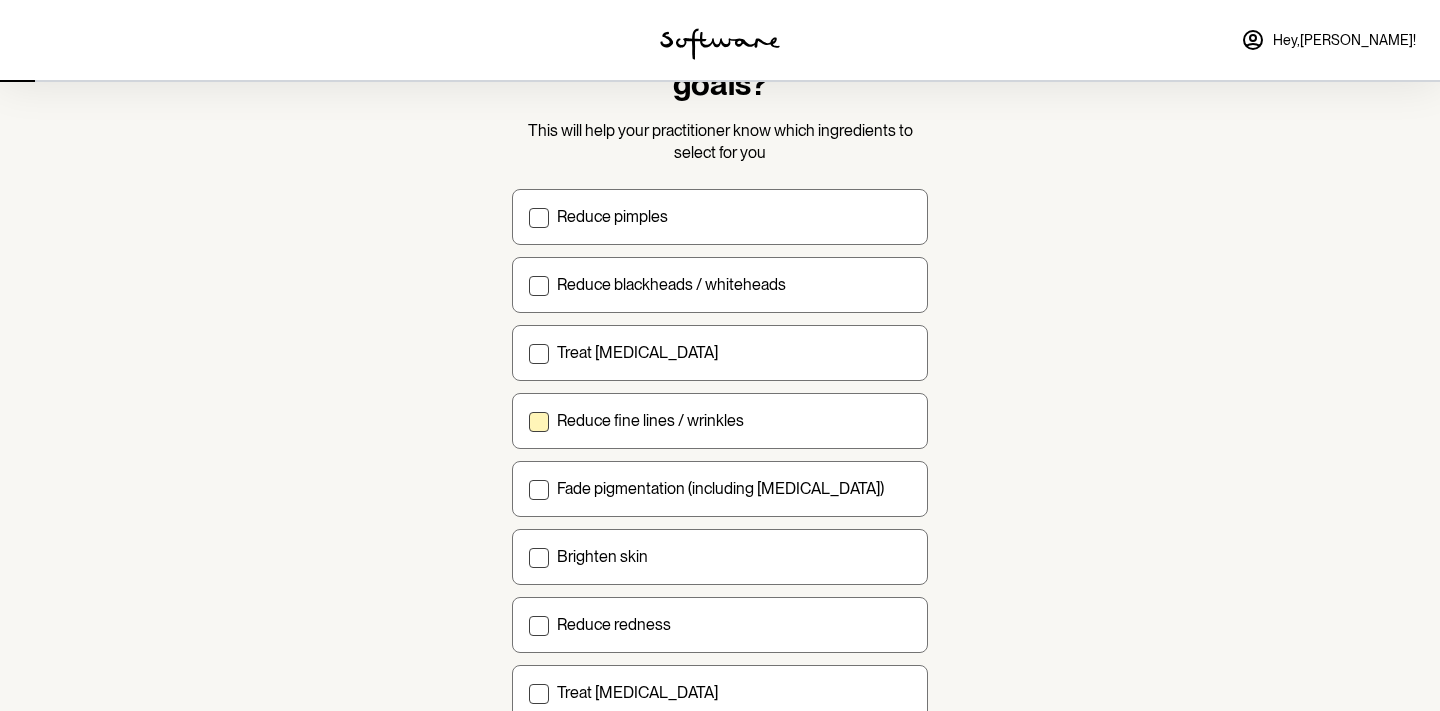 click at bounding box center (539, 422) 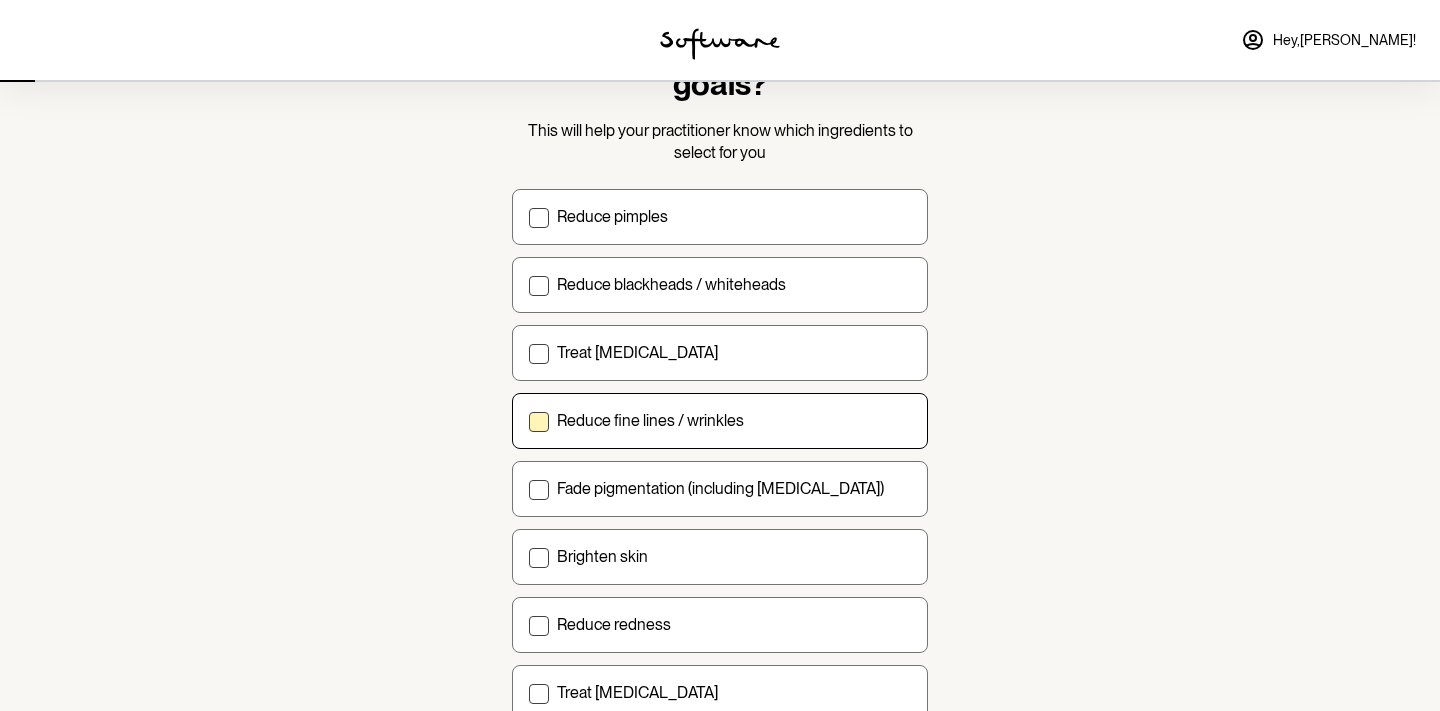 click on "Reduce fine lines / wrinkles" at bounding box center [528, 420] 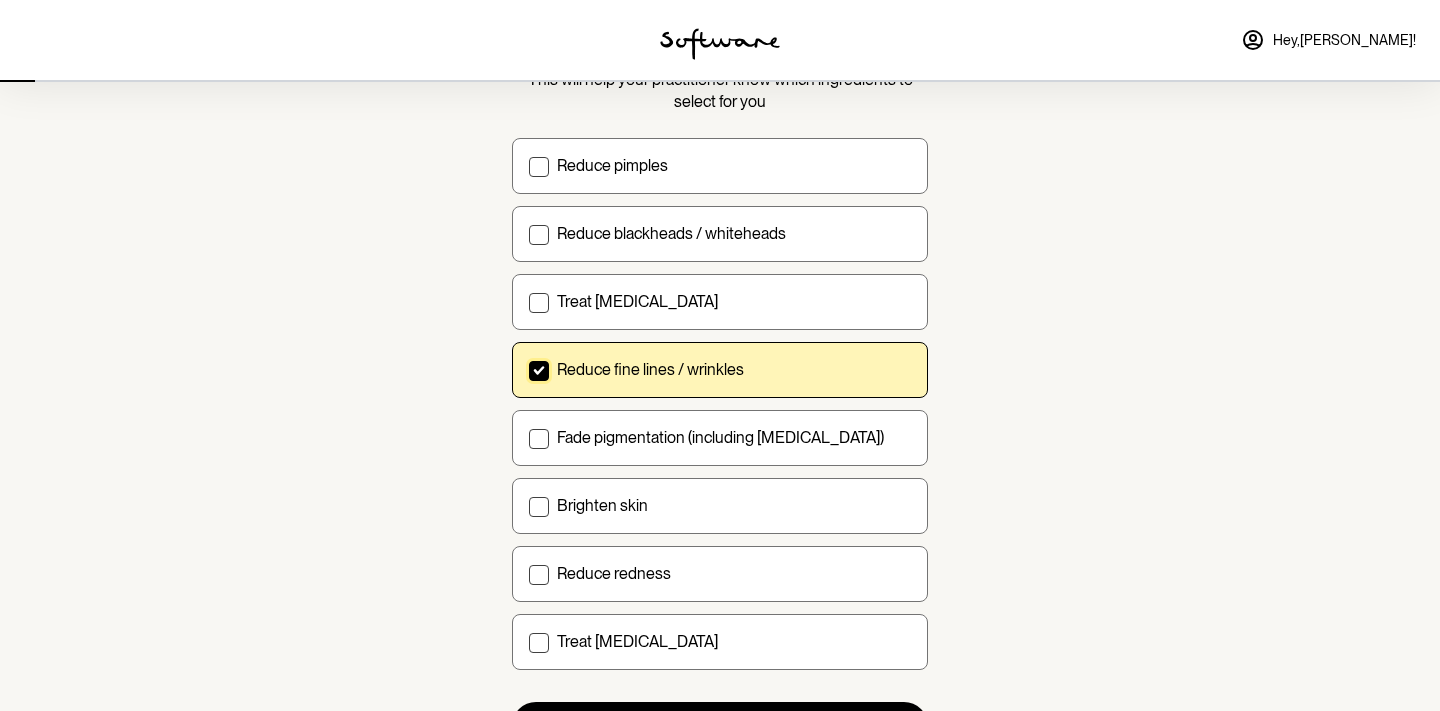 scroll, scrollTop: 173, scrollLeft: 0, axis: vertical 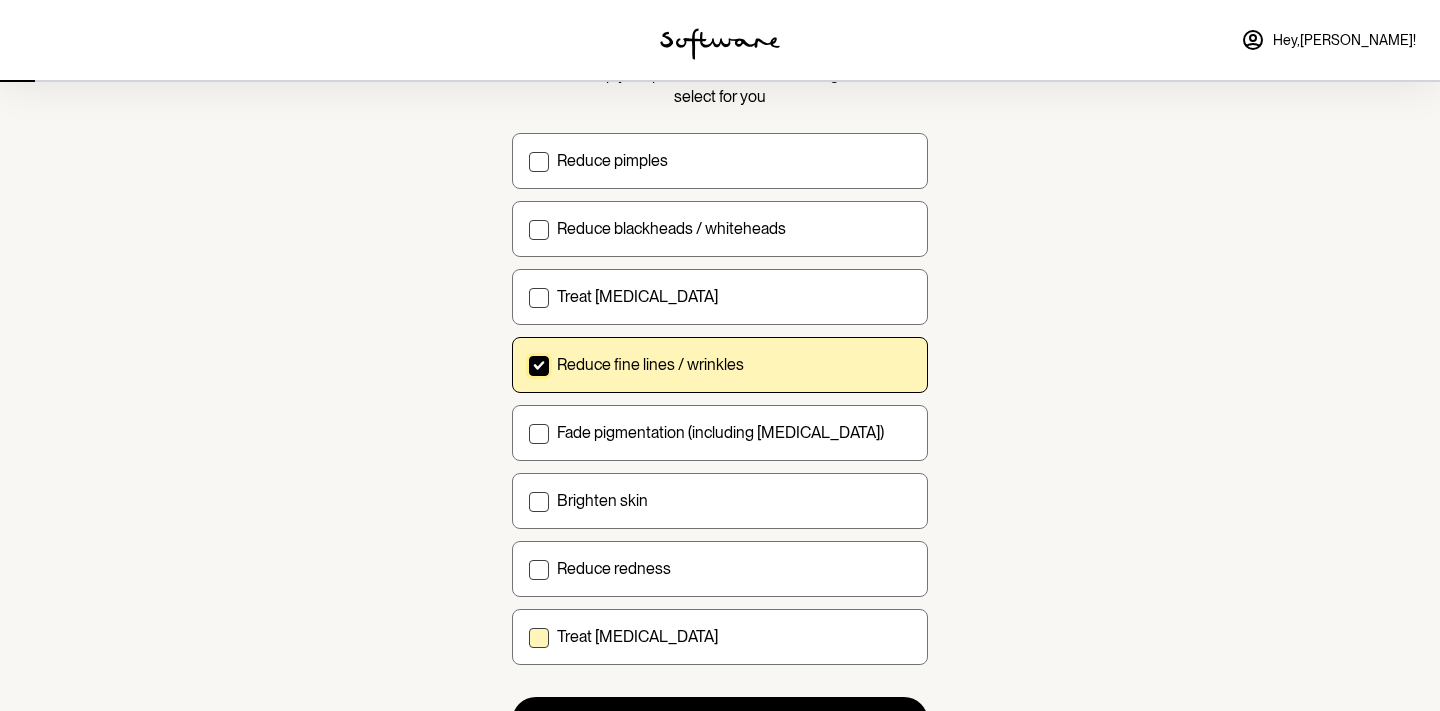 click at bounding box center [539, 638] 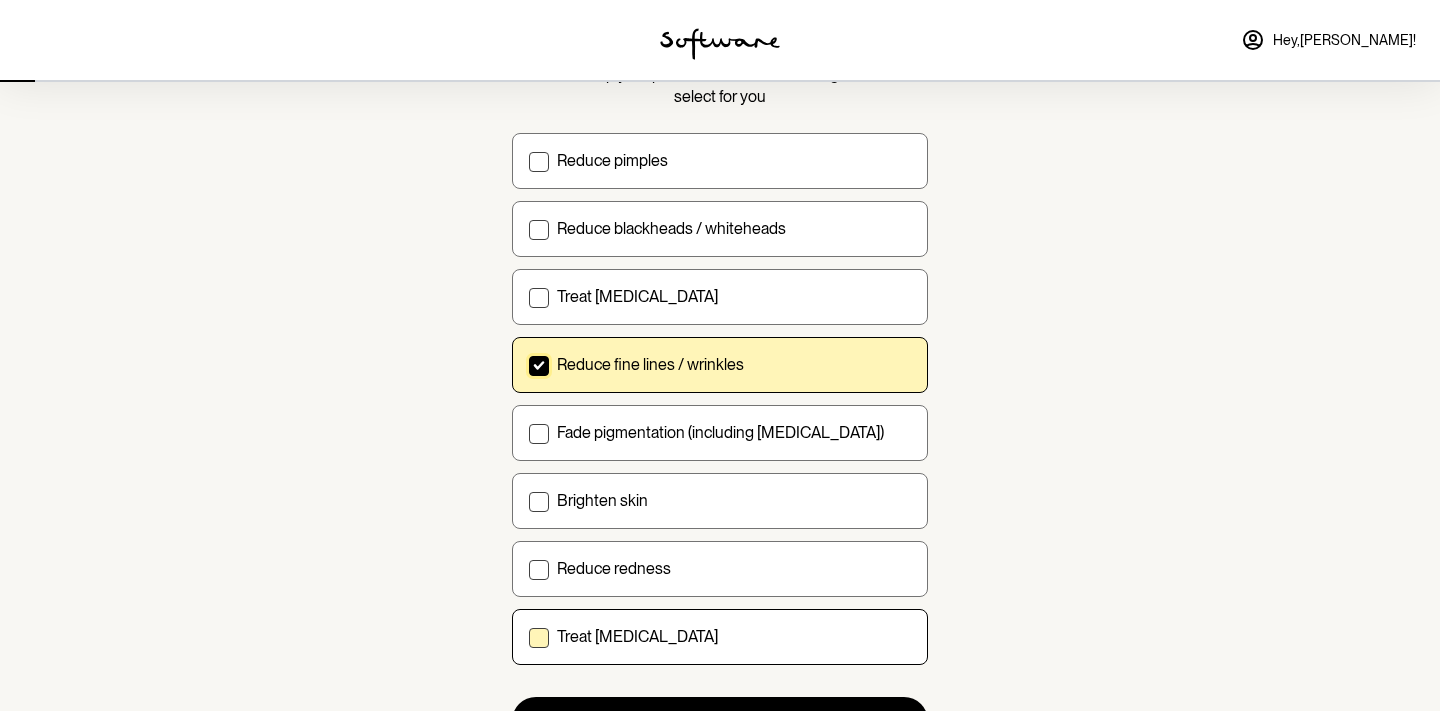 click on "Treat [MEDICAL_DATA]" at bounding box center [528, 636] 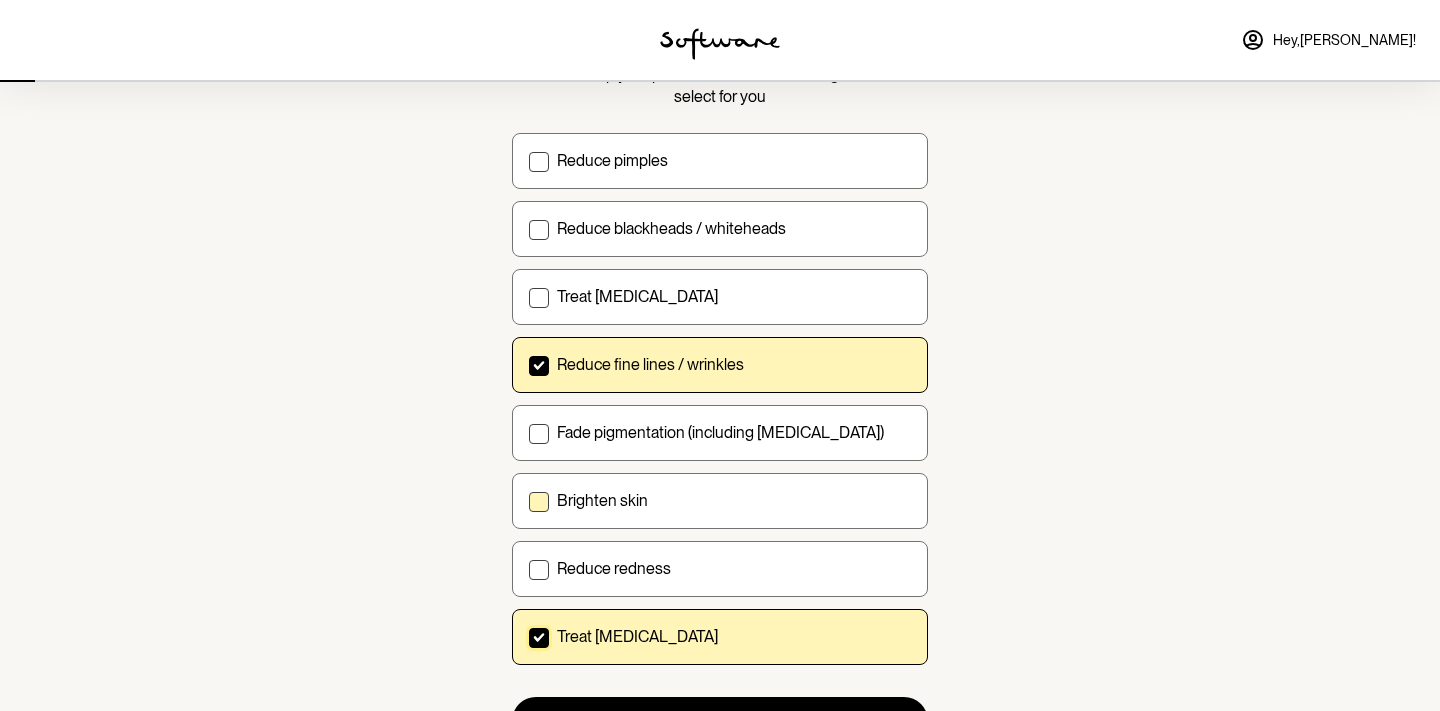 click at bounding box center [539, 502] 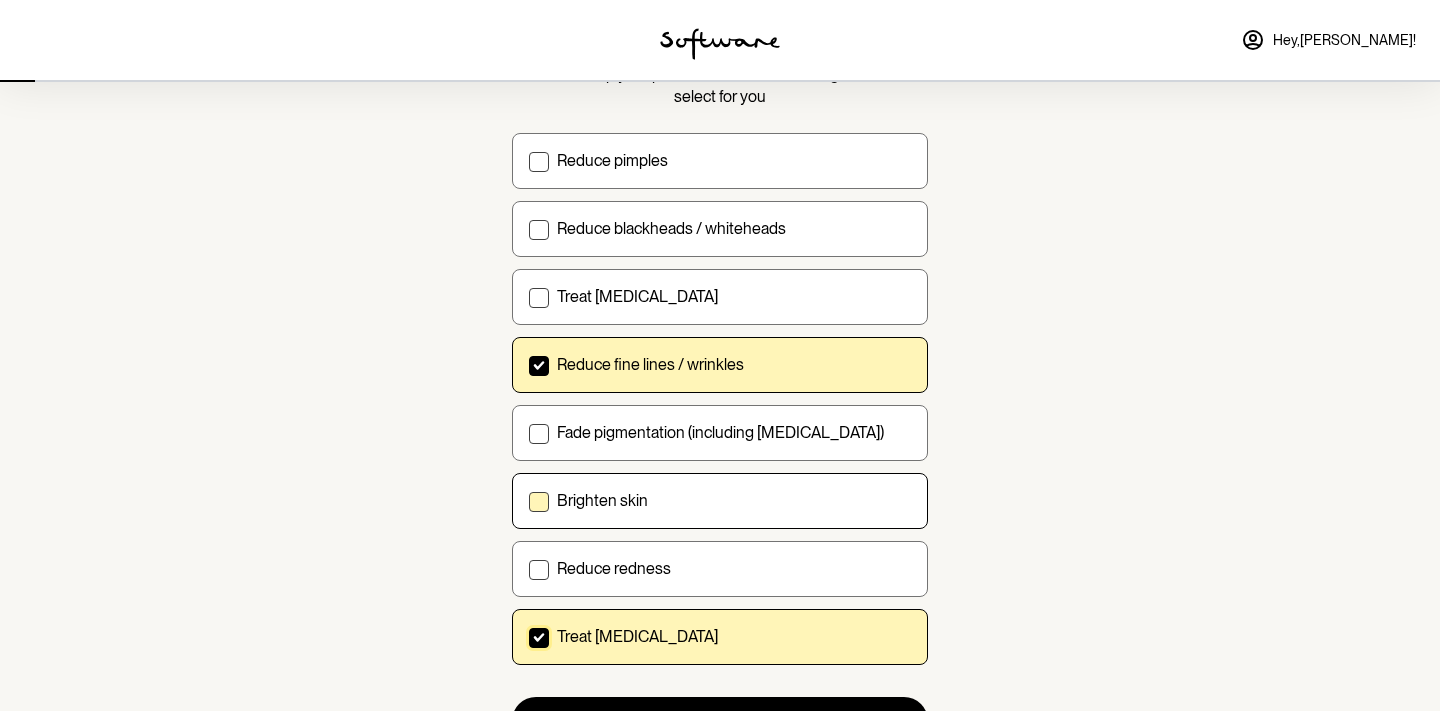 click on "Brighten skin" at bounding box center (528, 500) 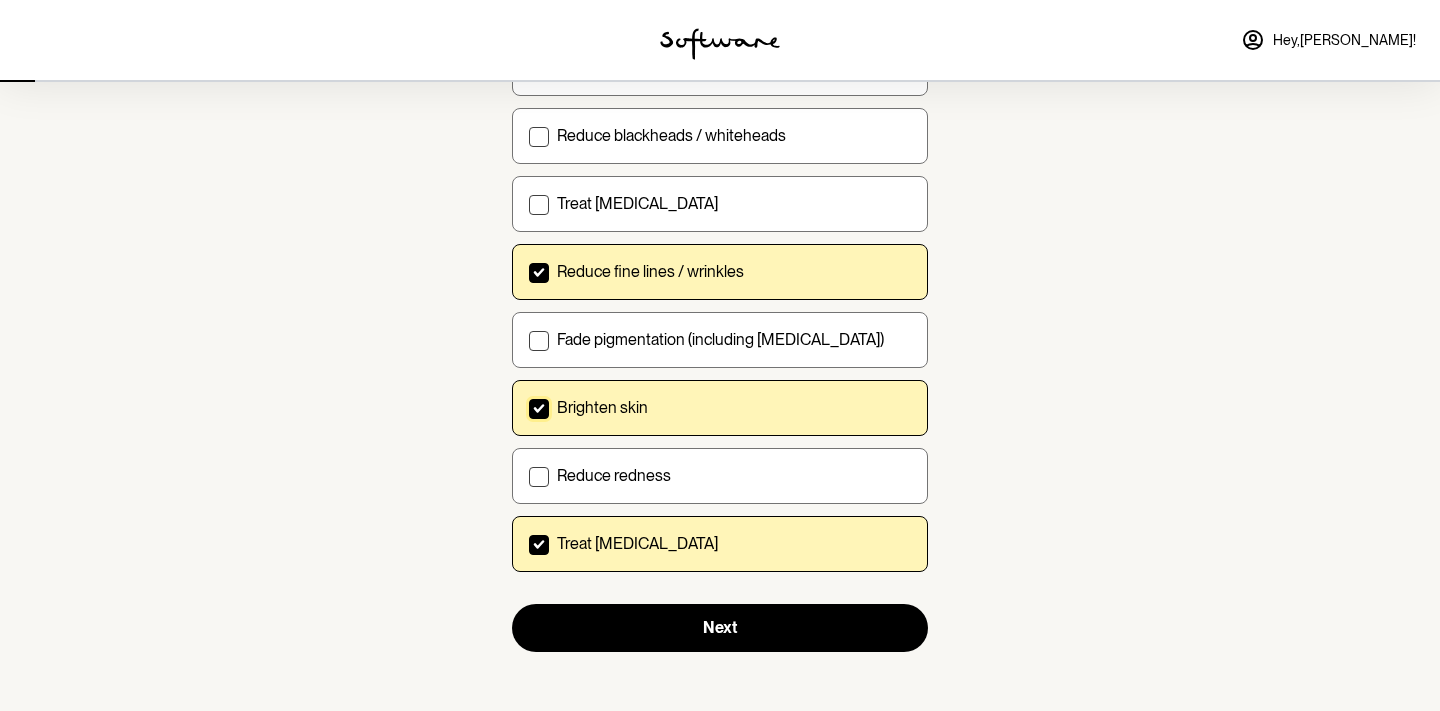 scroll, scrollTop: 270, scrollLeft: 0, axis: vertical 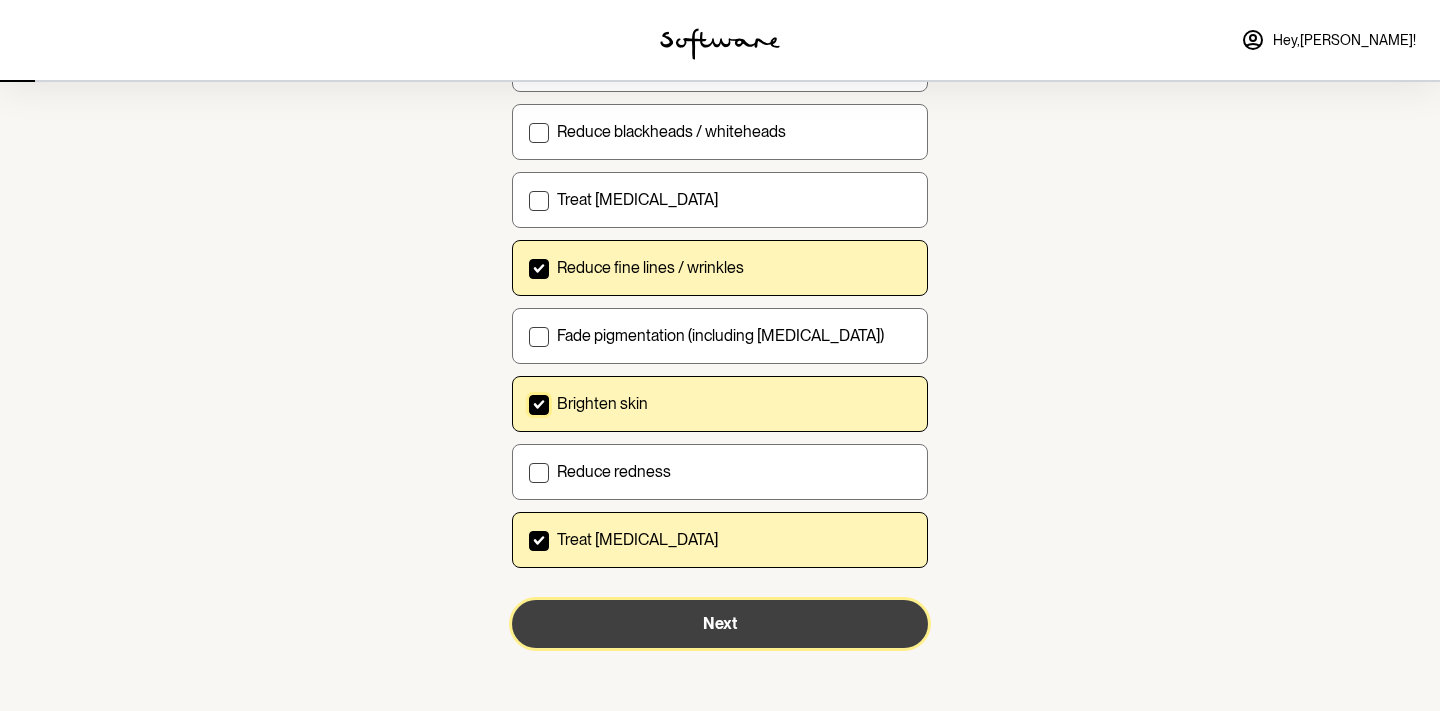 click on "Next" at bounding box center (720, 623) 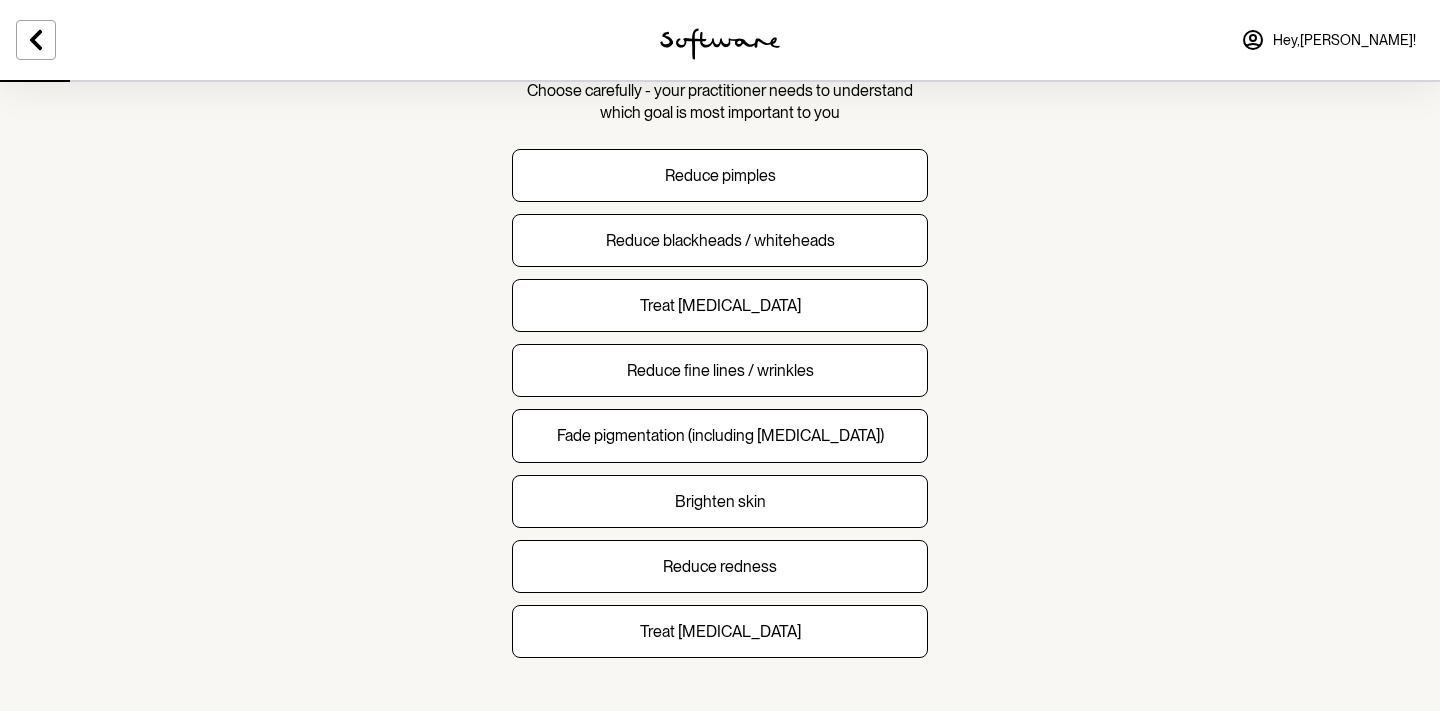 scroll, scrollTop: 162, scrollLeft: 0, axis: vertical 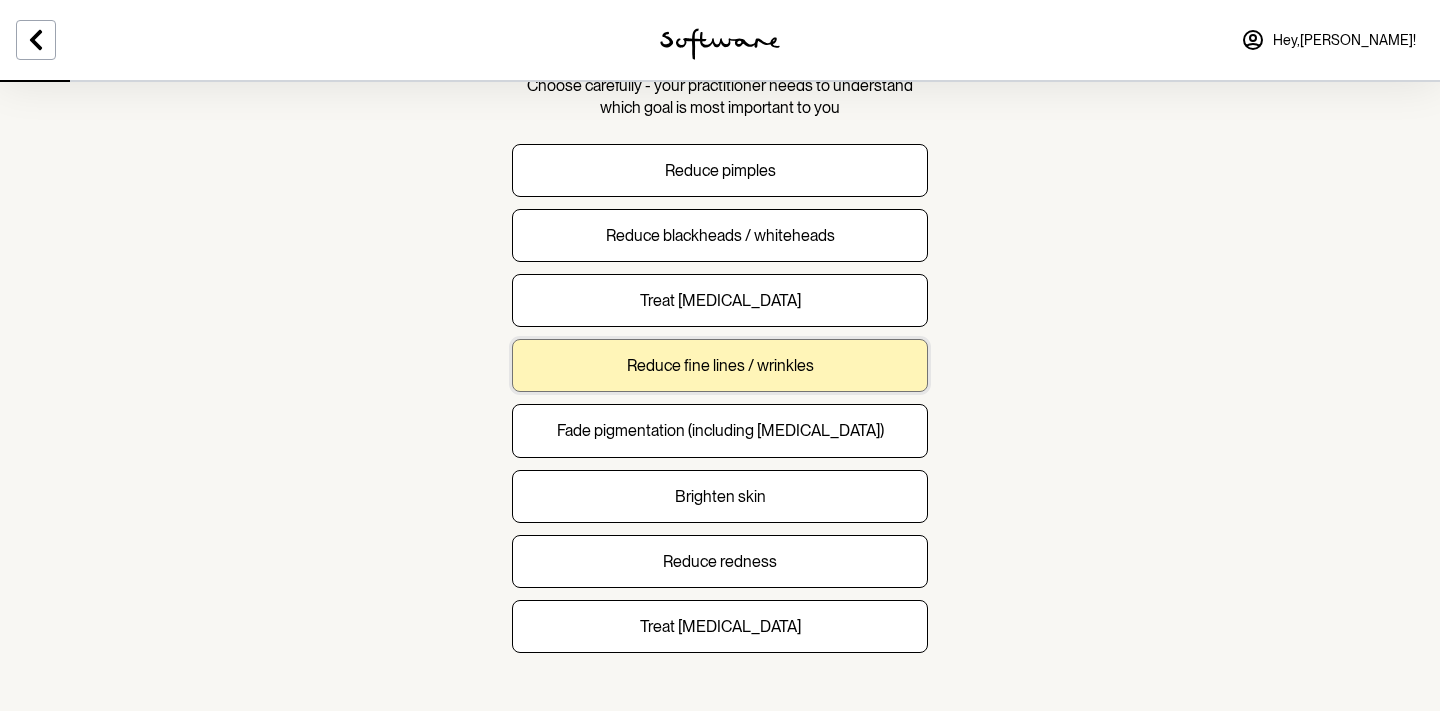click on "Reduce fine lines / wrinkles" at bounding box center (720, 365) 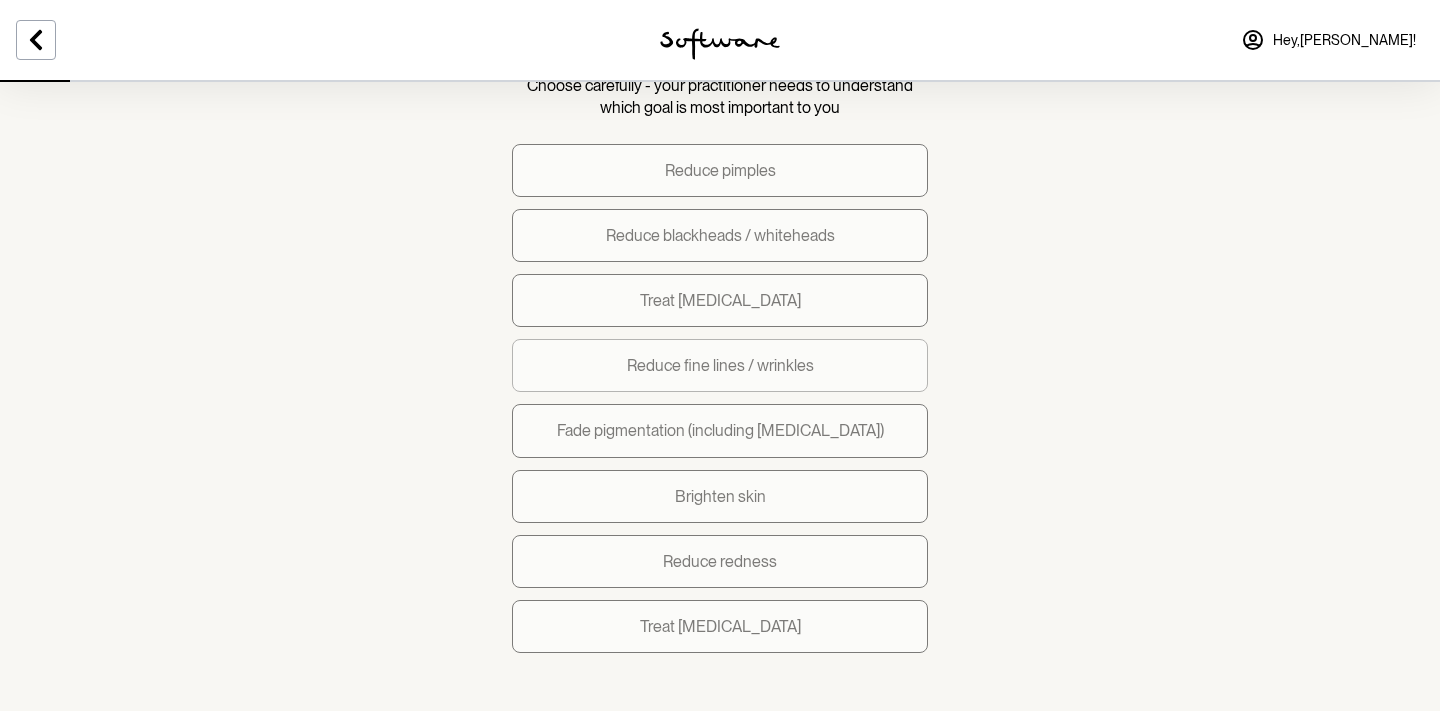 scroll, scrollTop: 0, scrollLeft: 0, axis: both 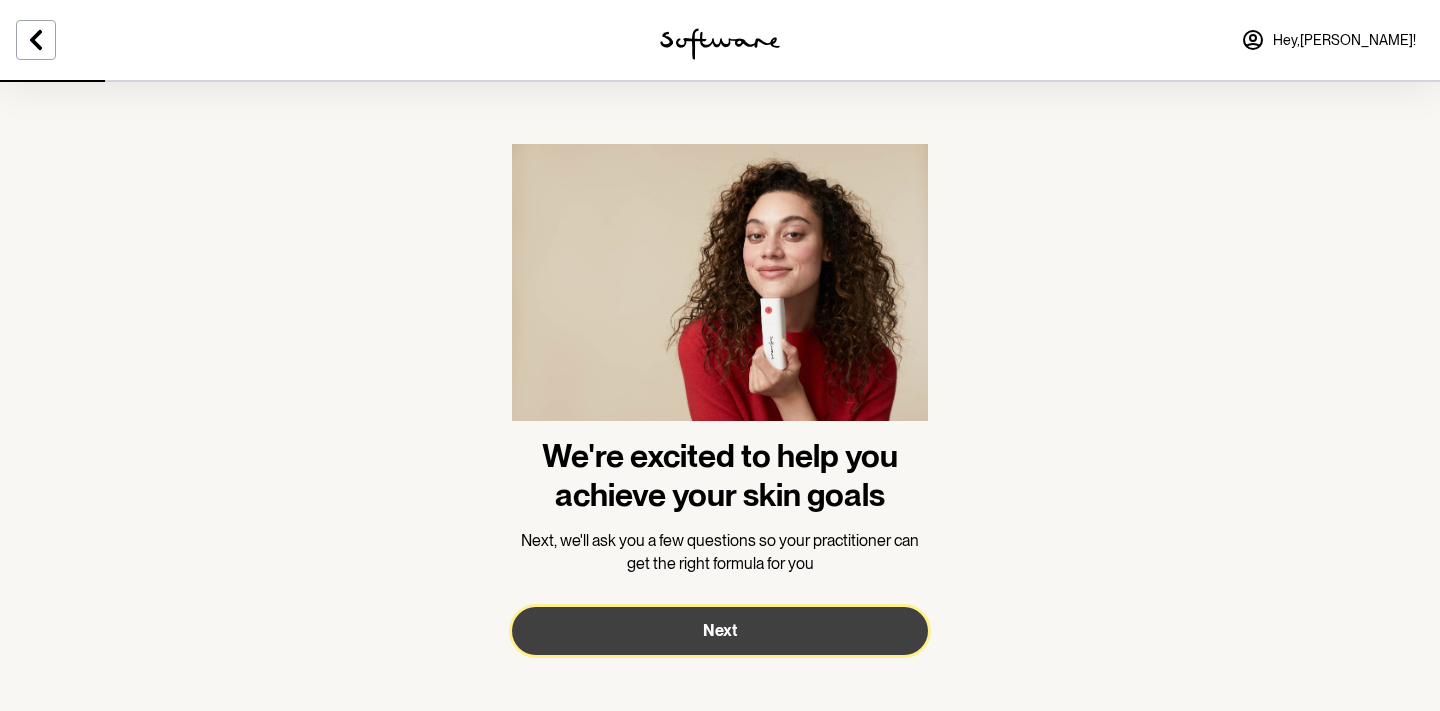 click on "Next" at bounding box center [720, 630] 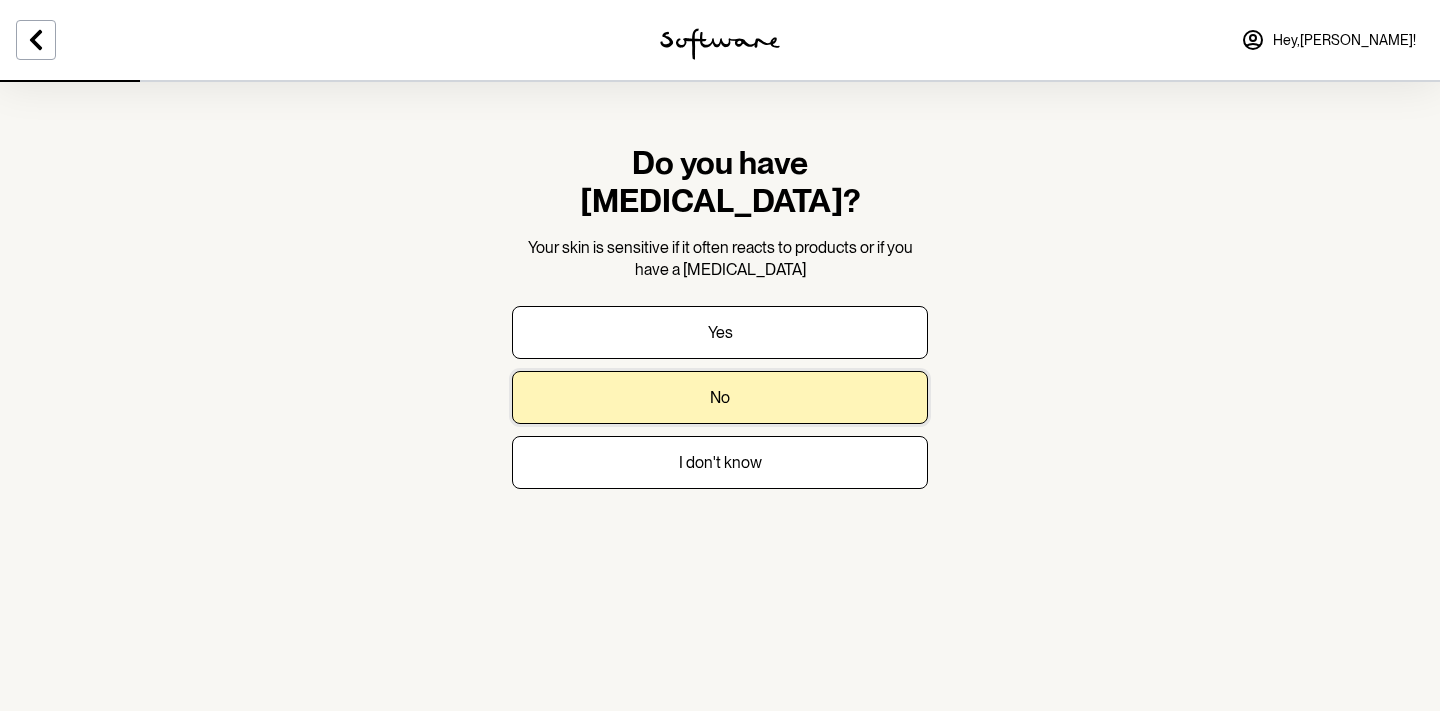 drag, startPoint x: 724, startPoint y: 359, endPoint x: 1092, endPoint y: 338, distance: 368.5987 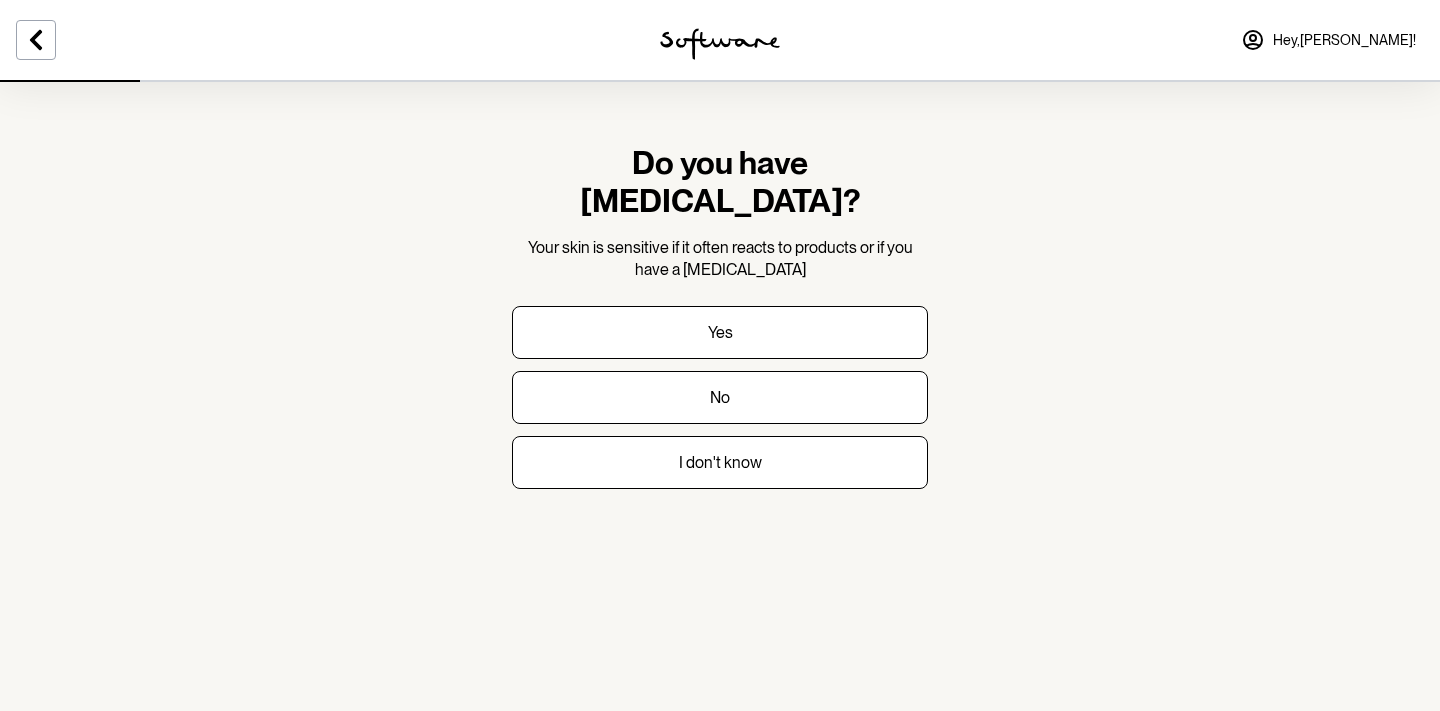 click on "Do you have [MEDICAL_DATA]?  Your skin is sensitive if it often reacts to products or if you have a [MEDICAL_DATA] Yes No I don't know" at bounding box center [720, 355] 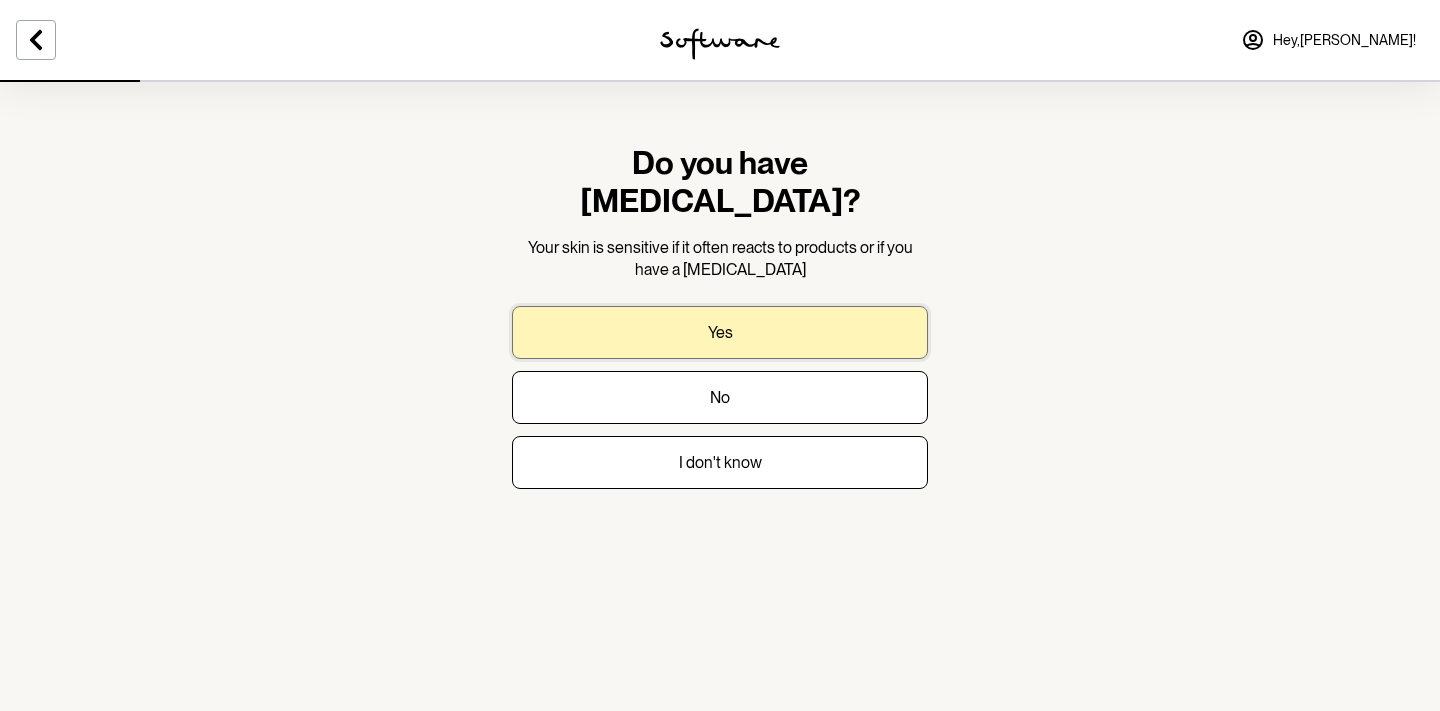 click on "Yes" at bounding box center [720, 332] 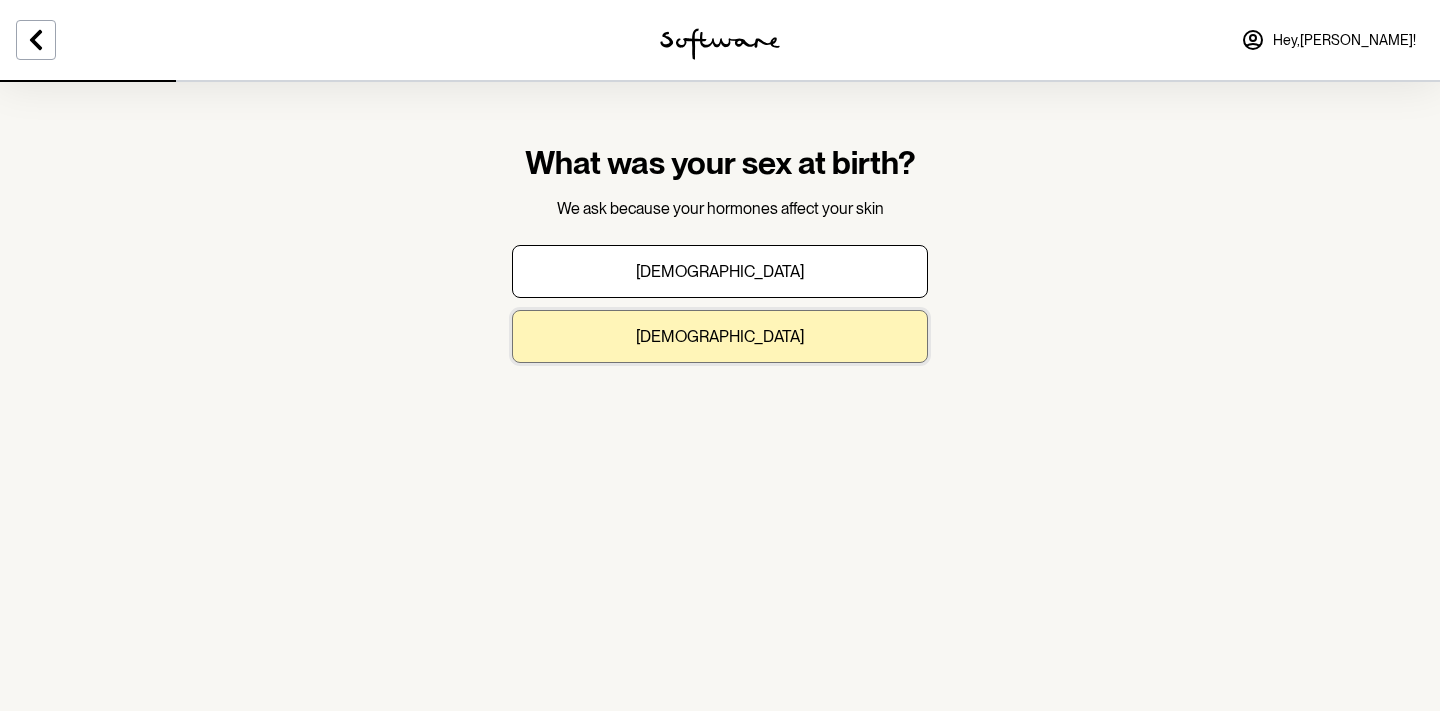 click on "[DEMOGRAPHIC_DATA]" at bounding box center [720, 336] 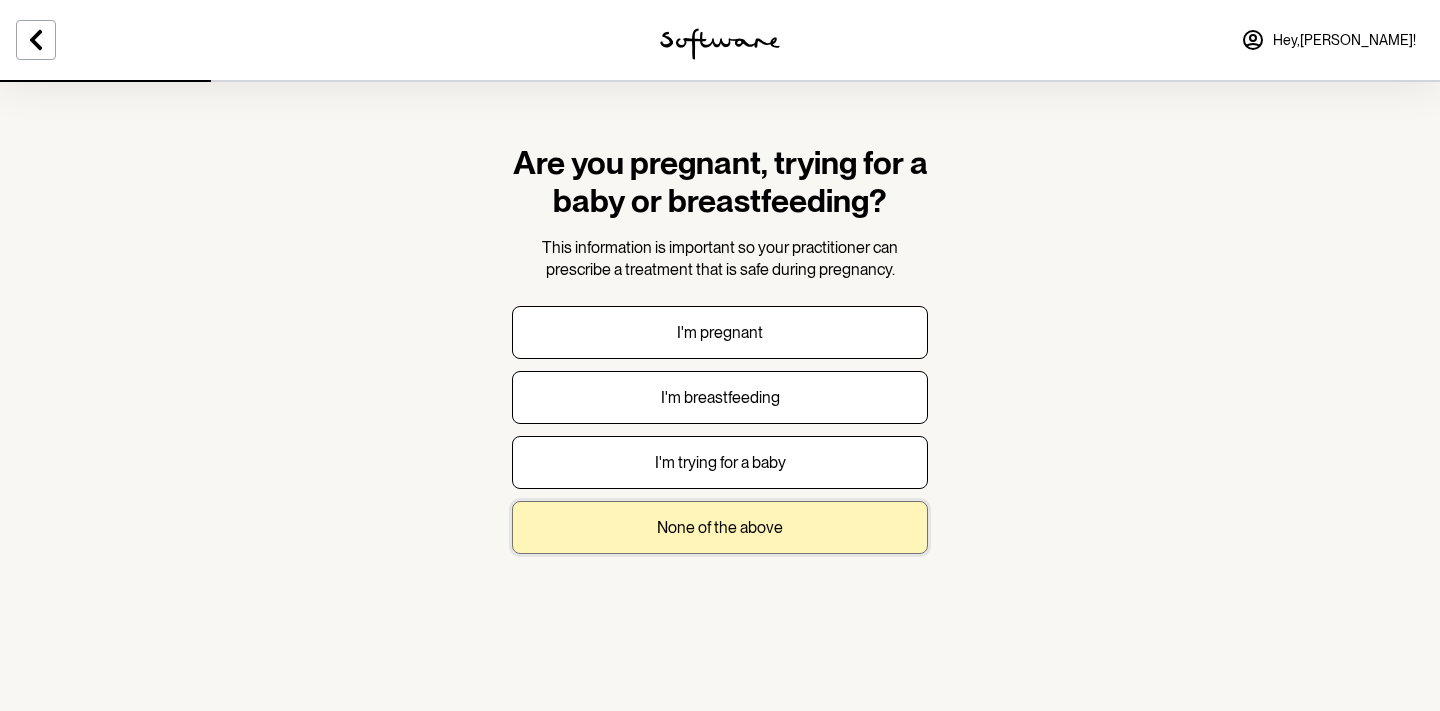 click on "None of the above" at bounding box center (720, 527) 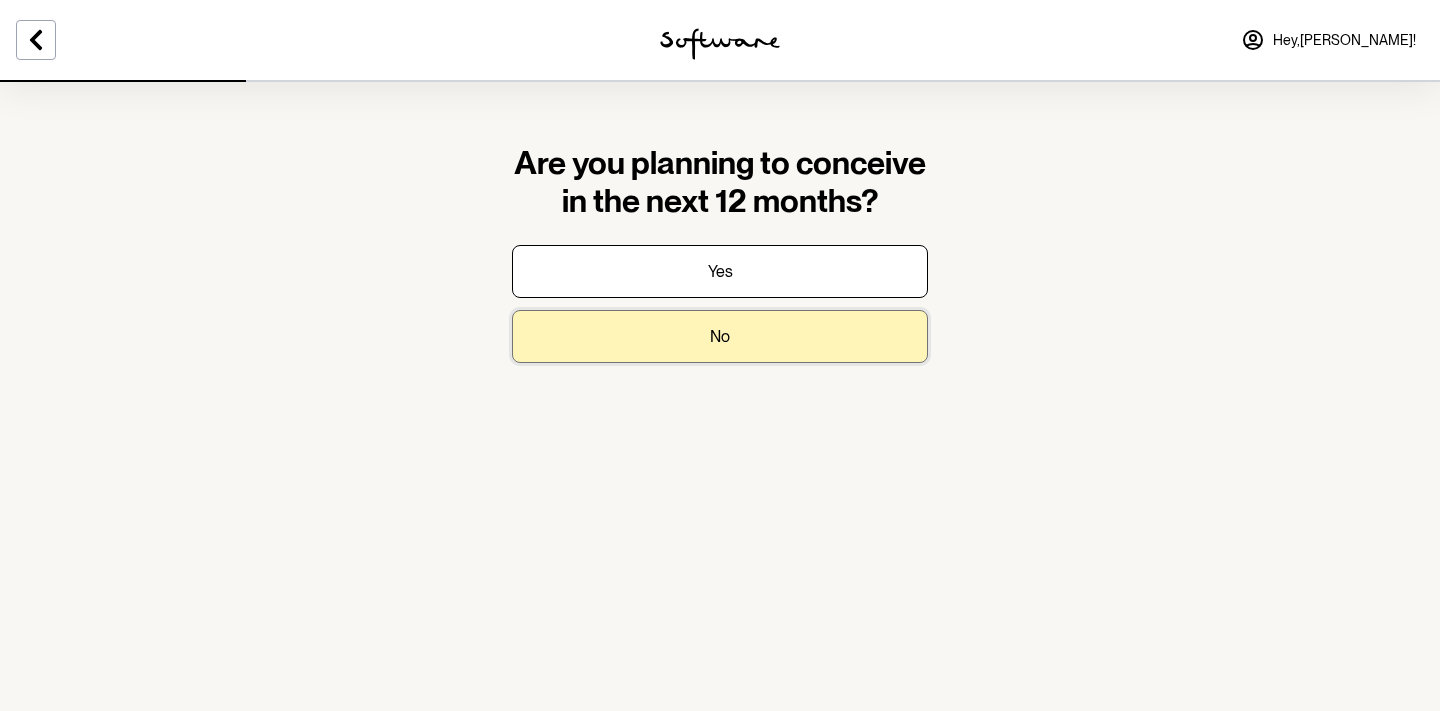 click on "No" at bounding box center [720, 336] 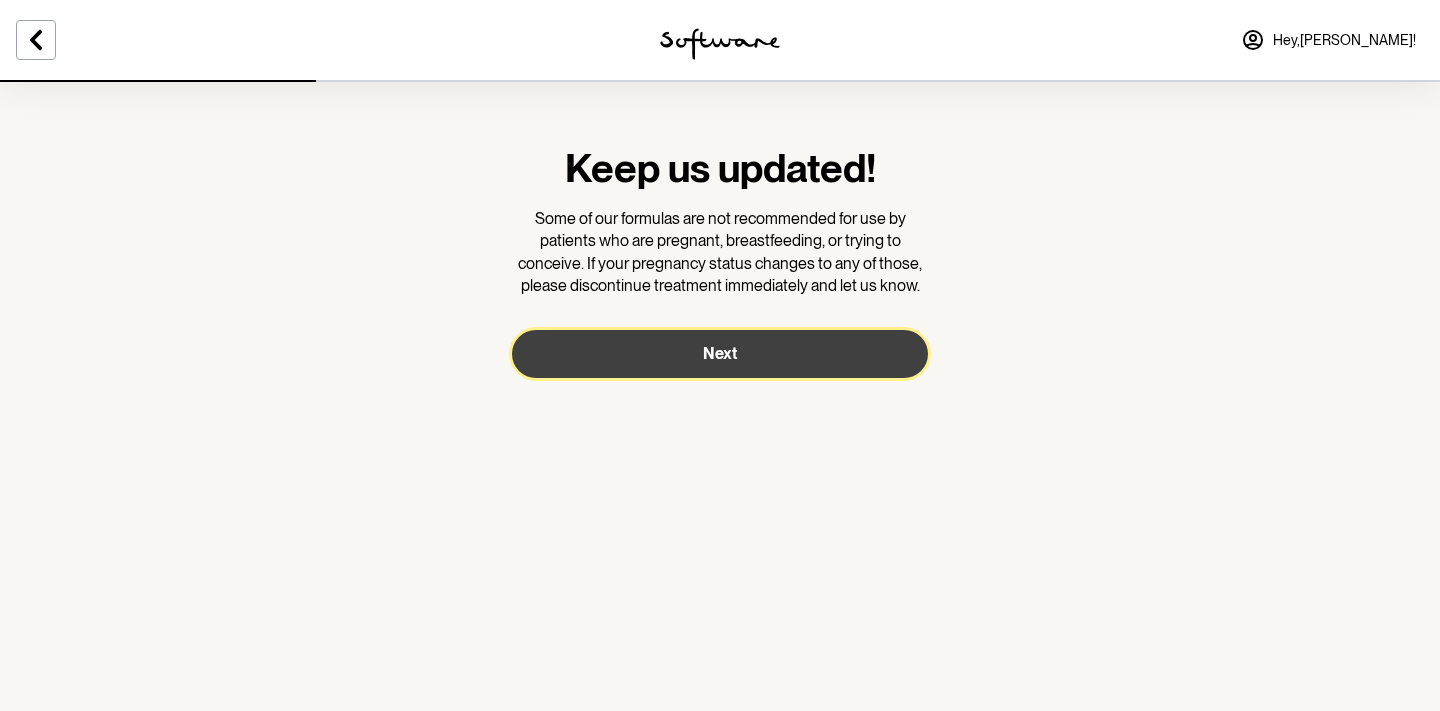 click on "Next" at bounding box center [720, 353] 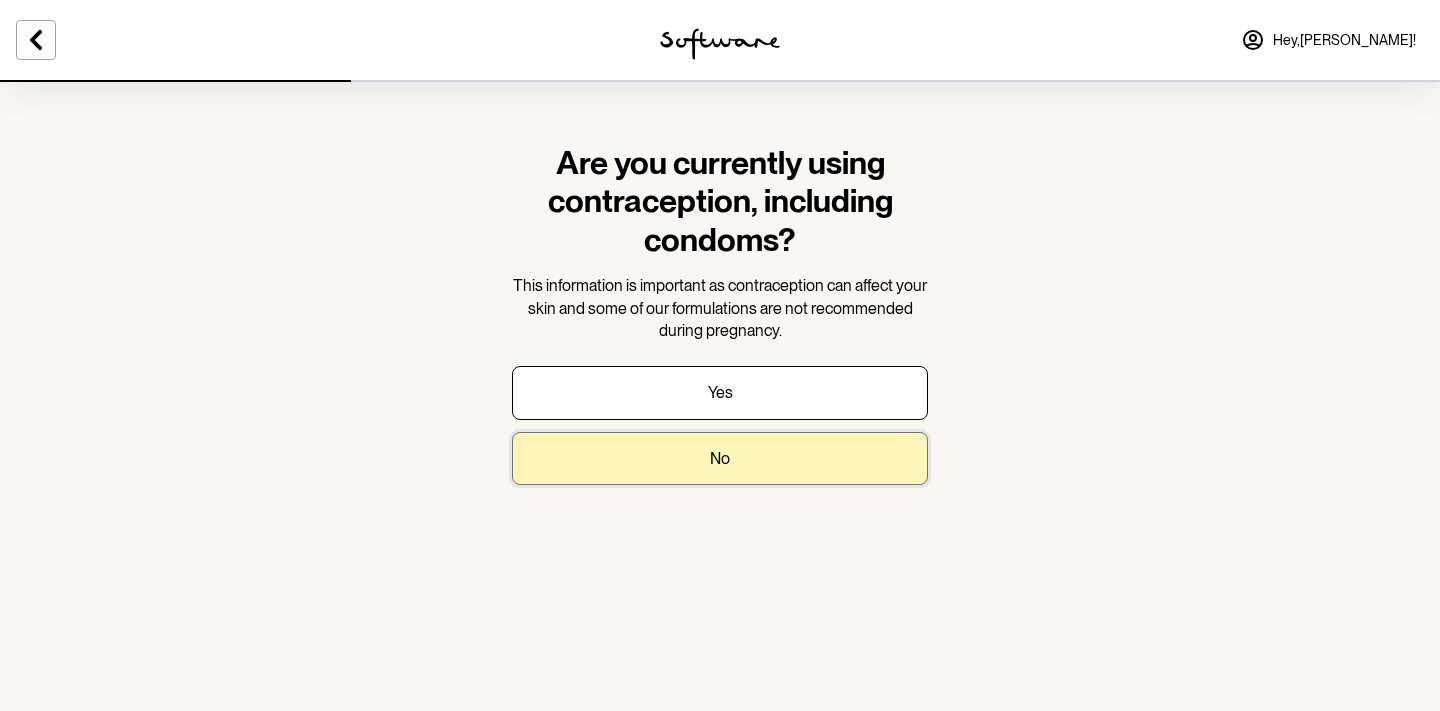 click on "No" at bounding box center [720, 458] 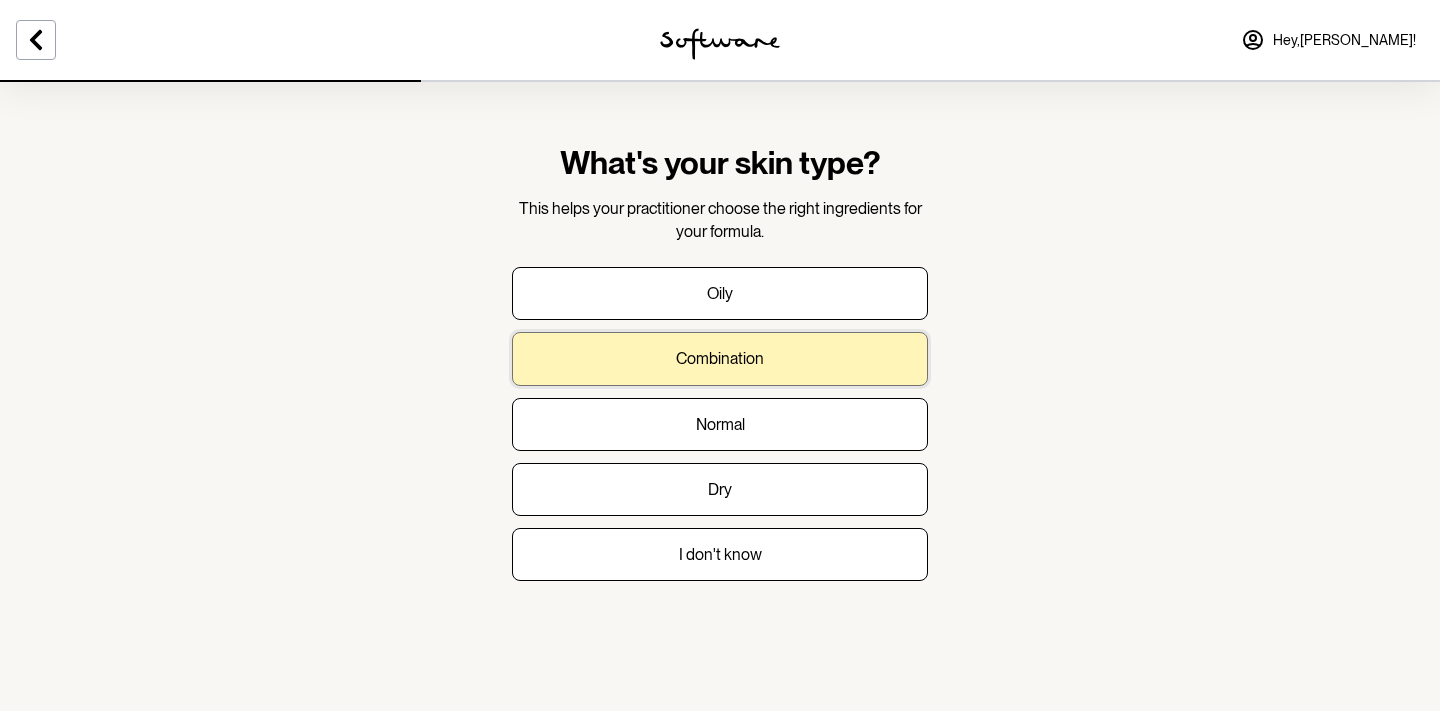 click on "Combination" at bounding box center [720, 358] 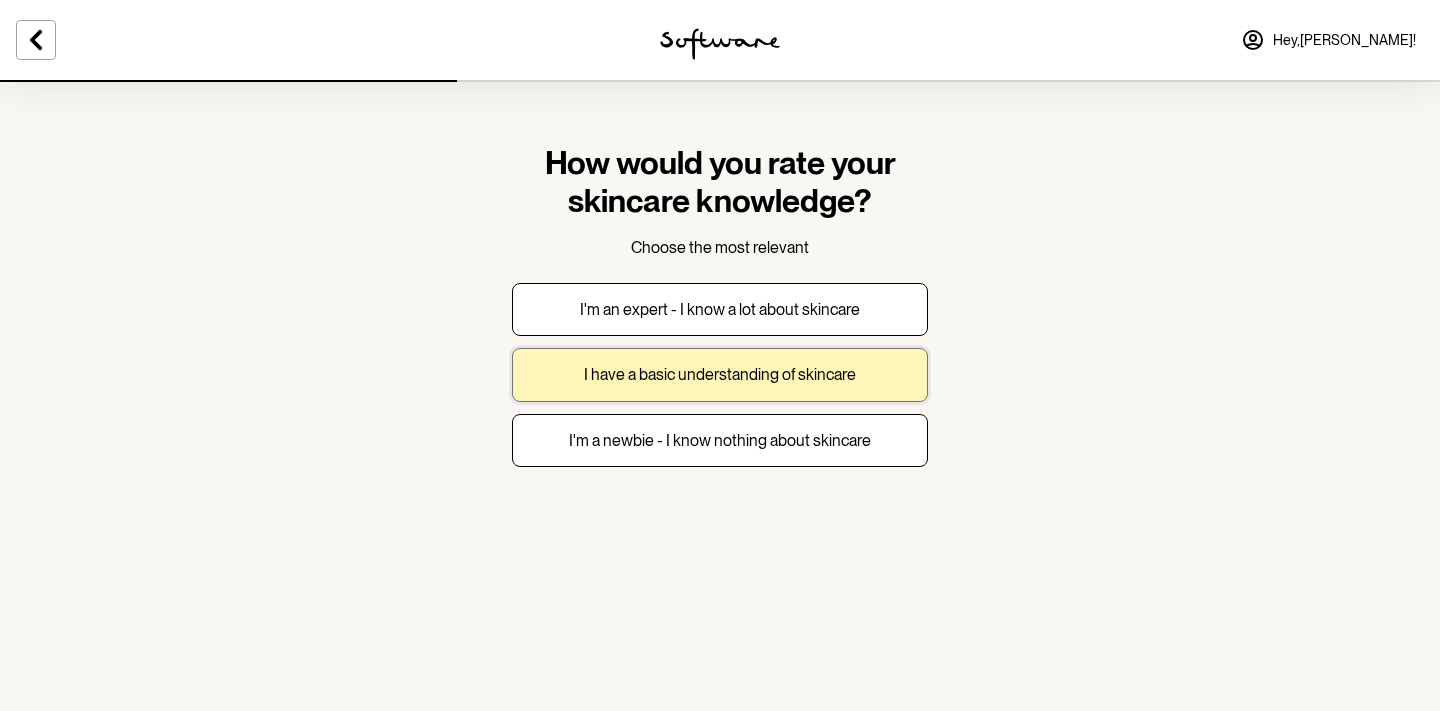 click on "I have a basic understanding of skincare" at bounding box center (720, 374) 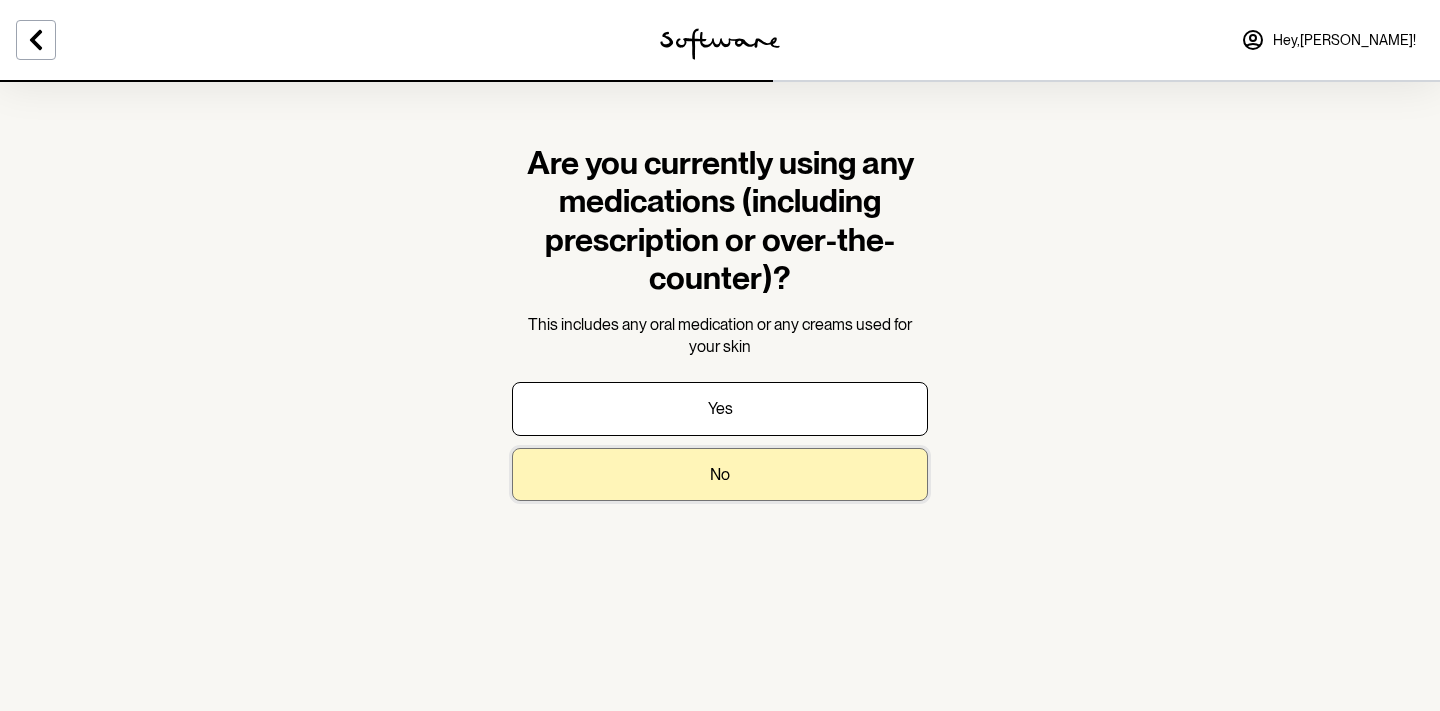click on "No" at bounding box center (720, 474) 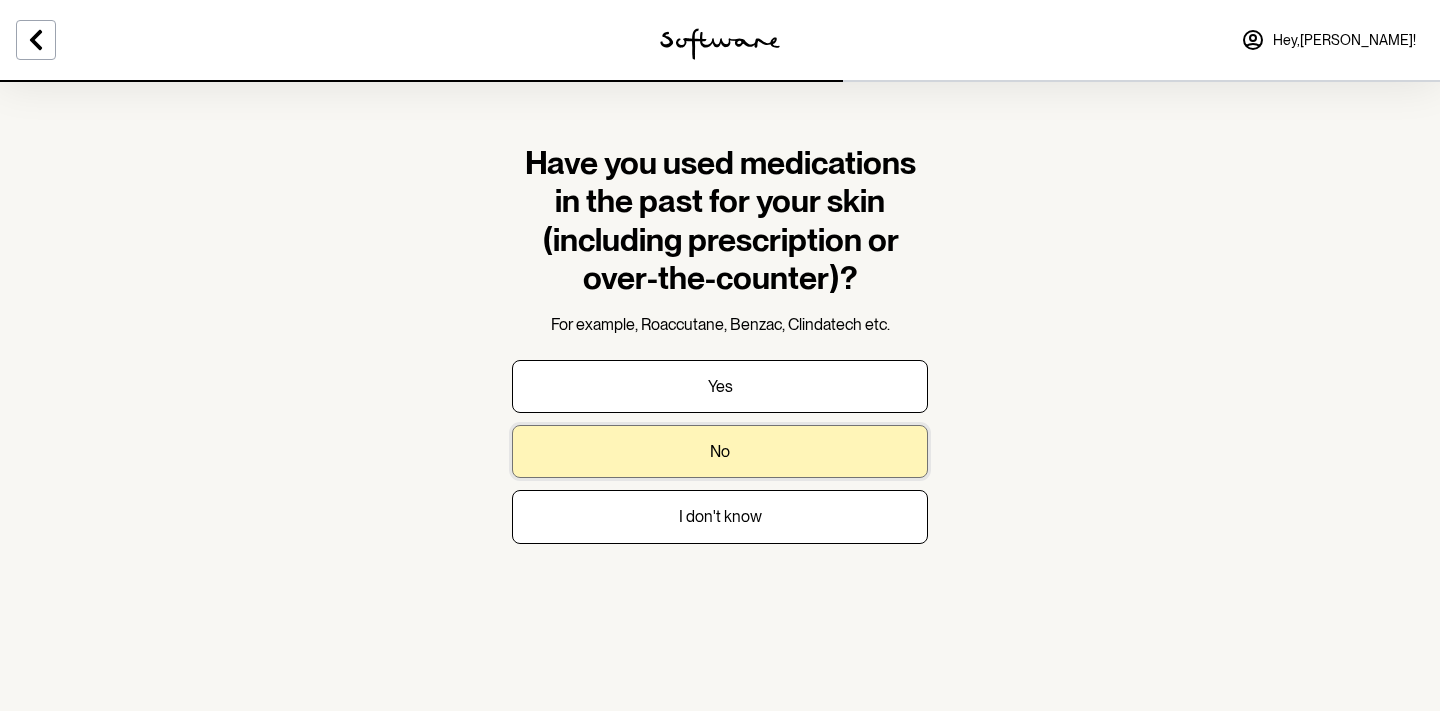 click on "No" at bounding box center (720, 451) 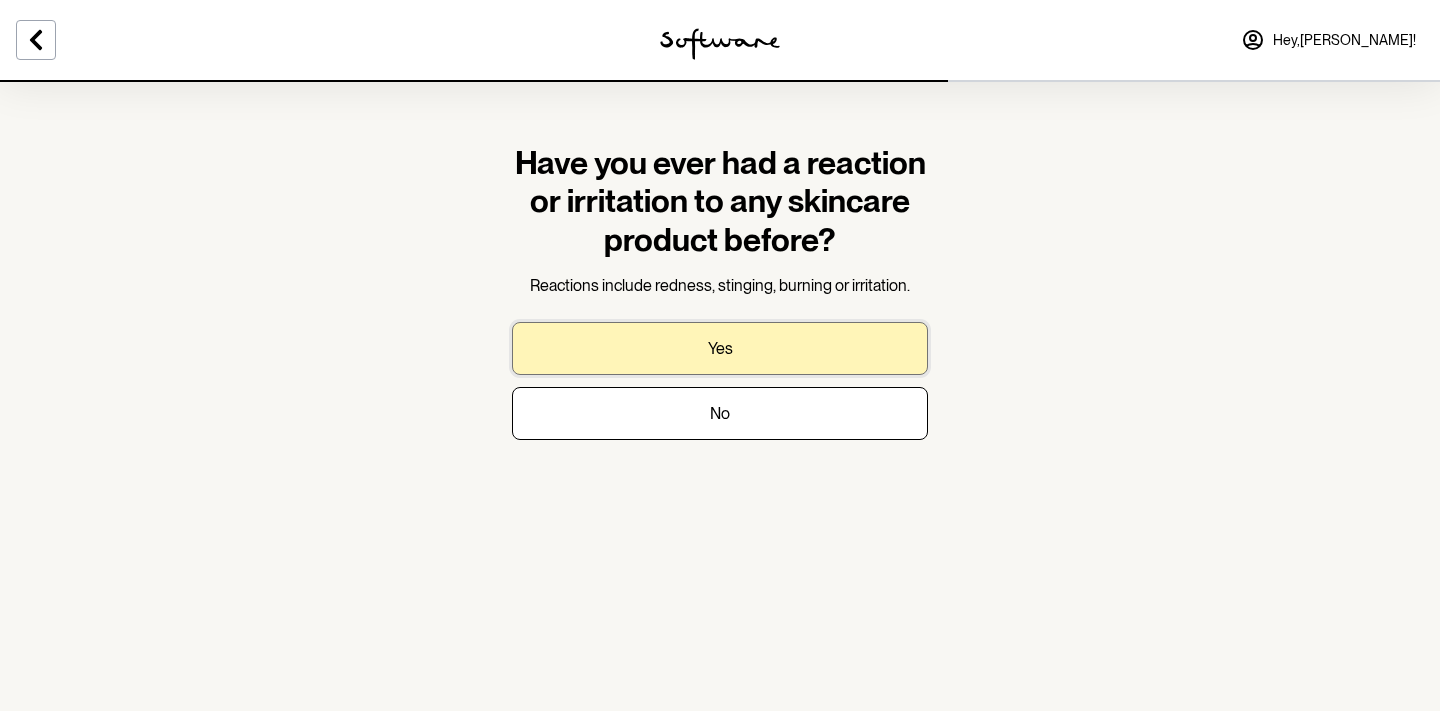 click on "Yes" at bounding box center [720, 348] 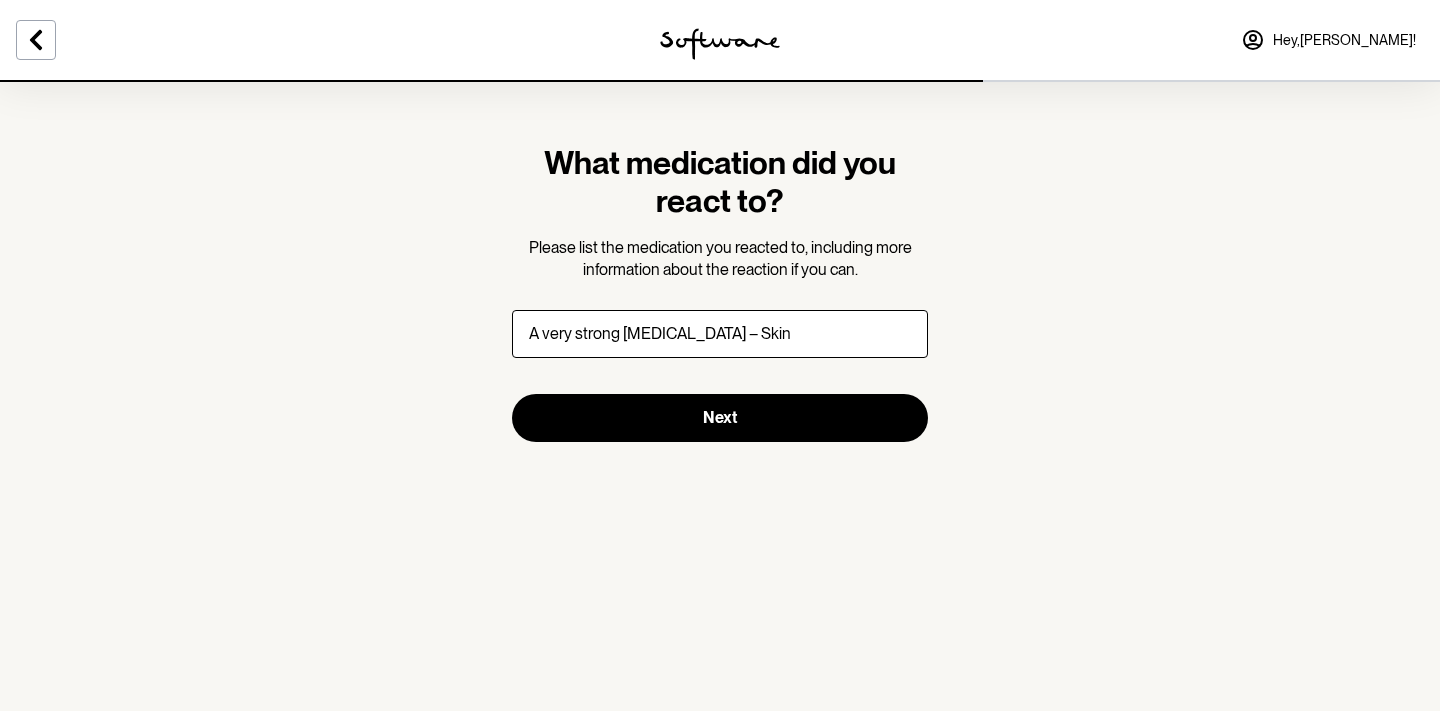 drag, startPoint x: 544, startPoint y: 330, endPoint x: 518, endPoint y: 330, distance: 26 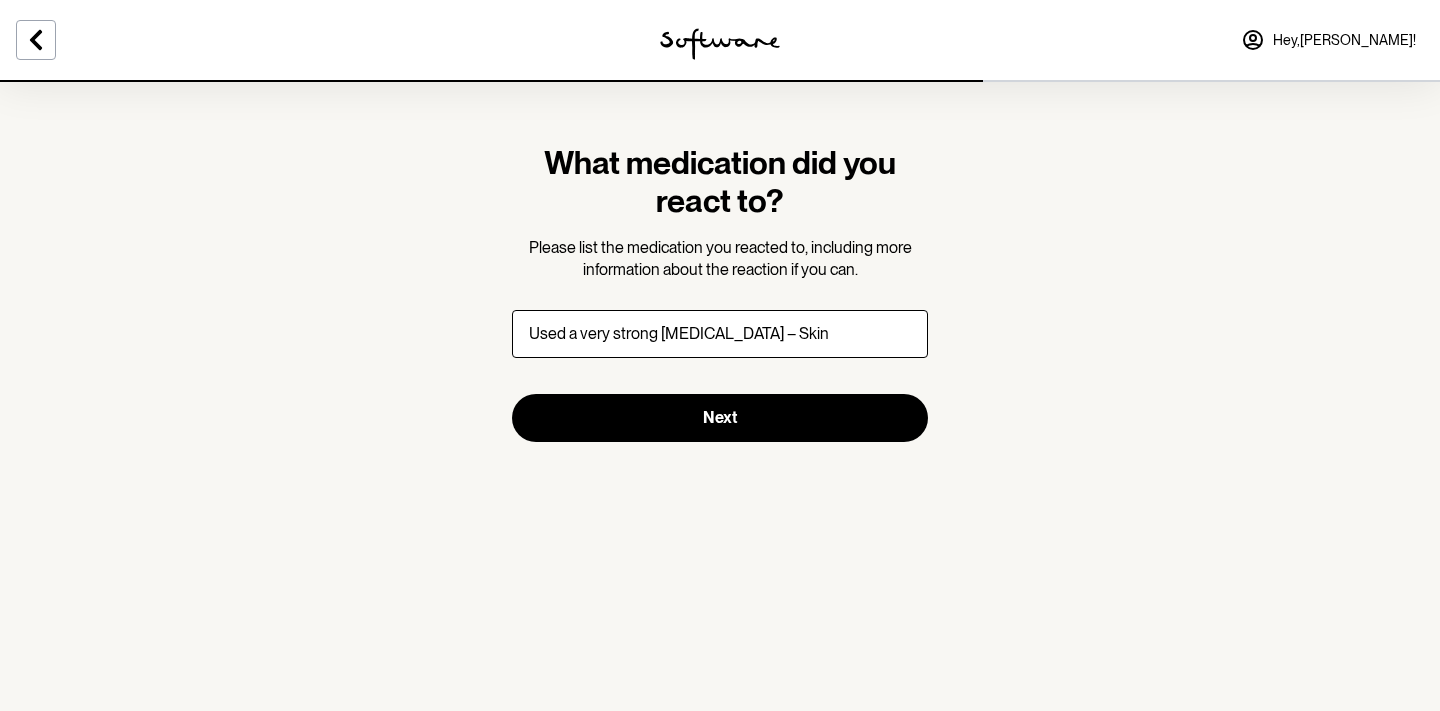 click on "Used a very strong [MEDICAL_DATA] – Skin" at bounding box center (720, 334) 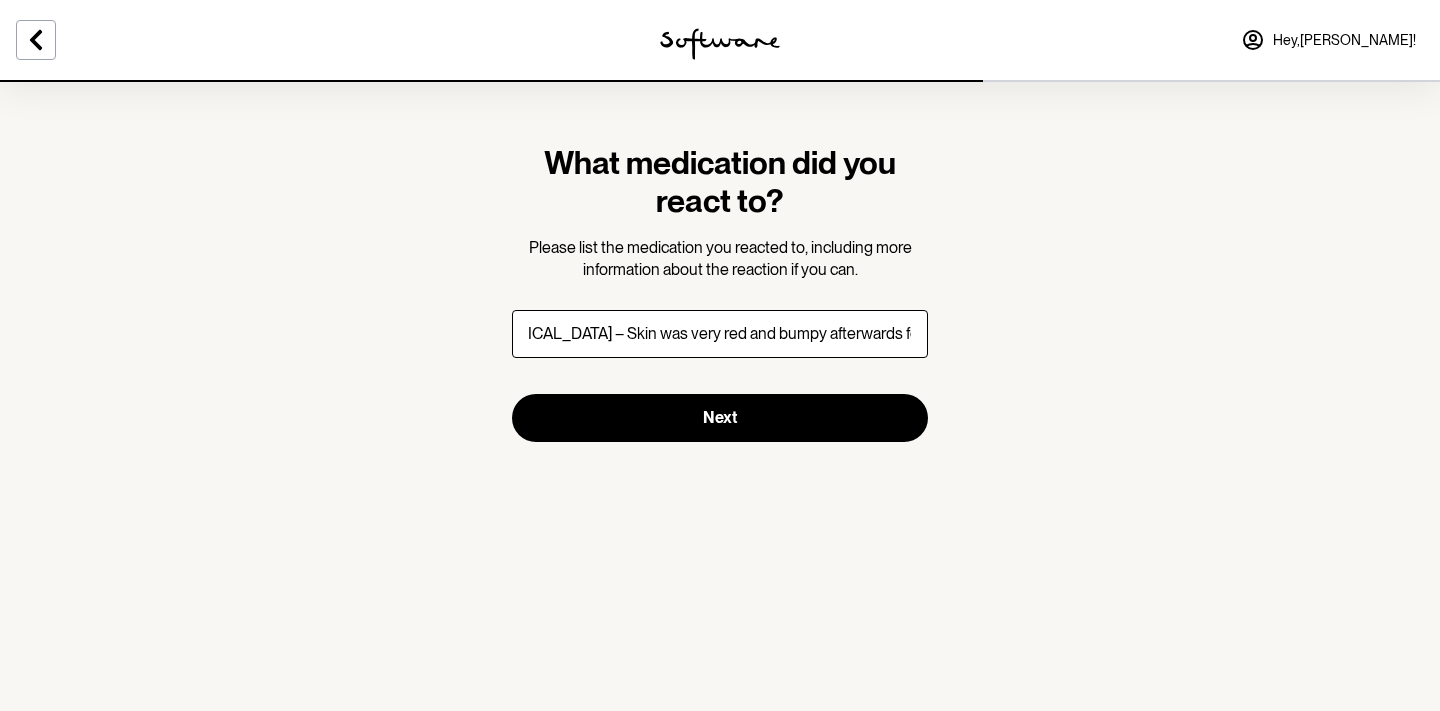 scroll, scrollTop: 0, scrollLeft: 179, axis: horizontal 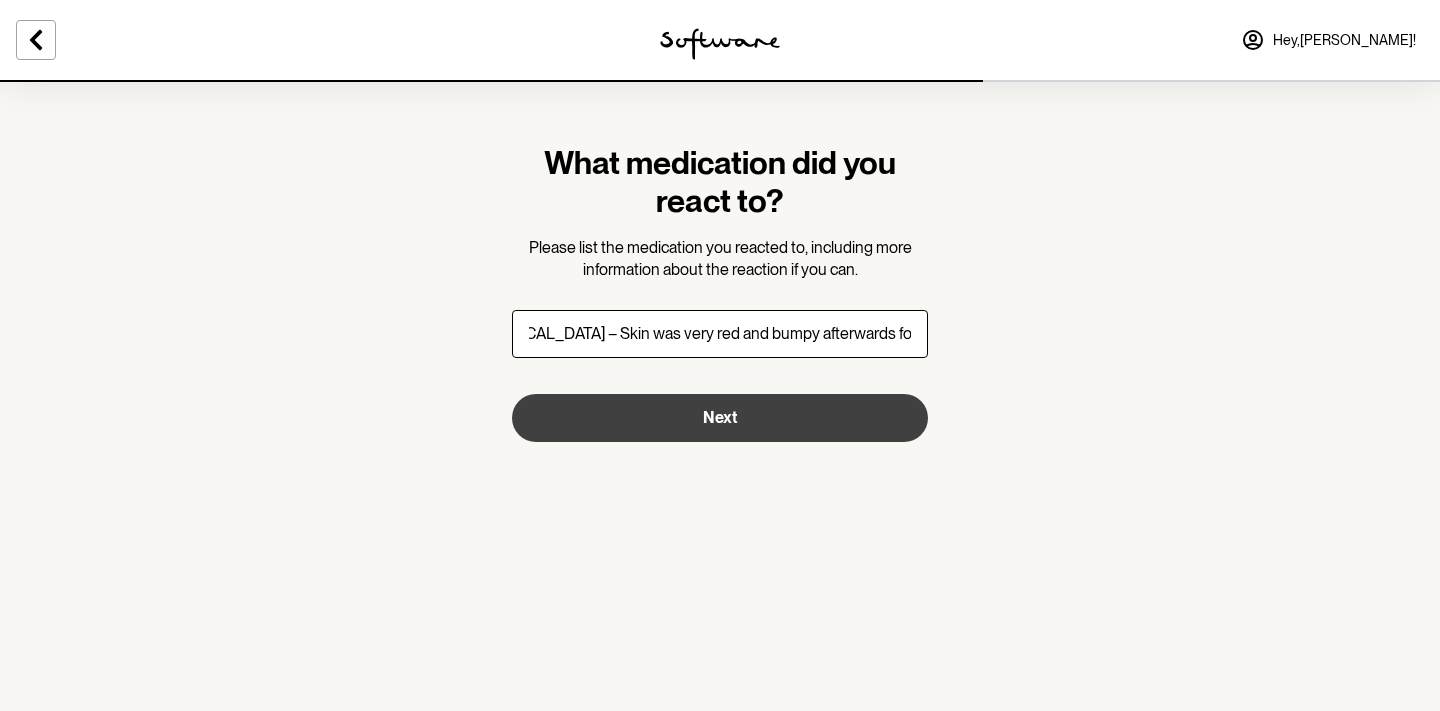 type on "Used a very strong [MEDICAL_DATA] – Skin was very red and bumpy afterwards for a few days" 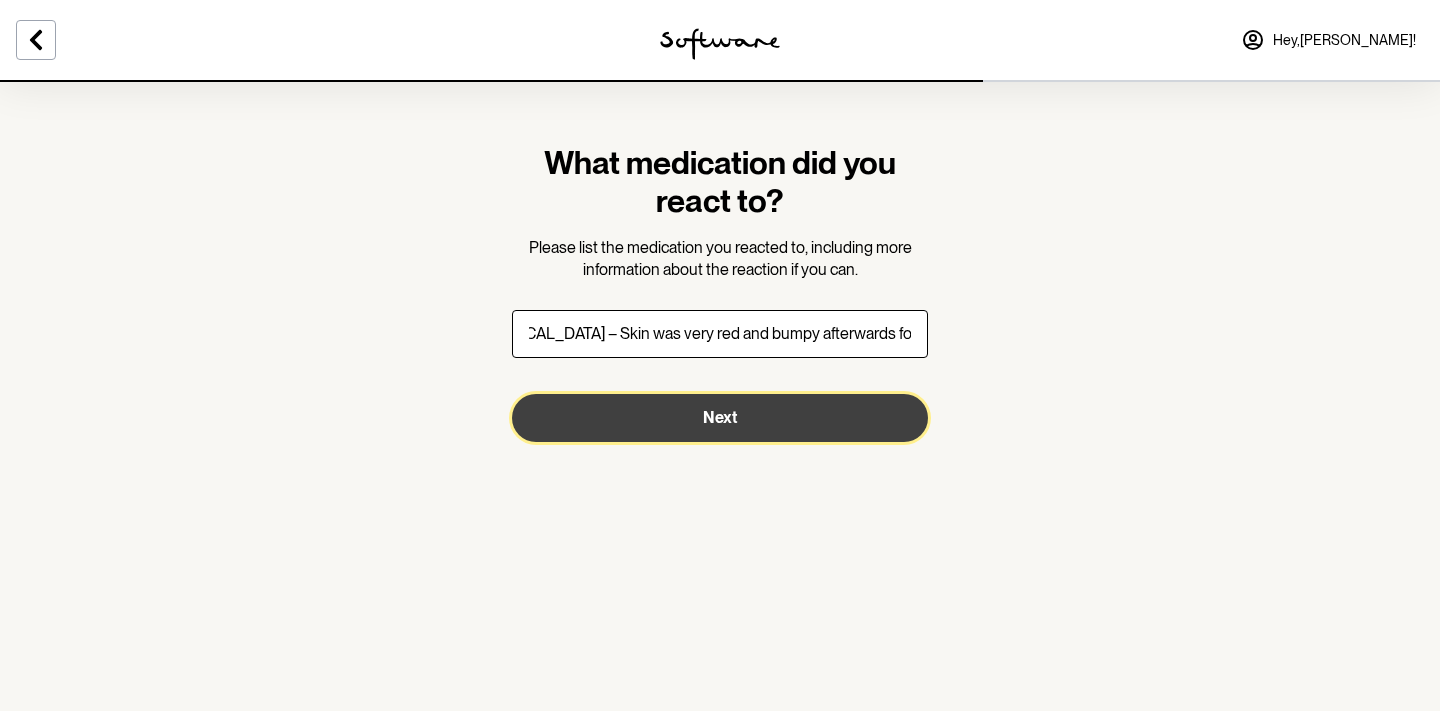 scroll, scrollTop: 0, scrollLeft: 0, axis: both 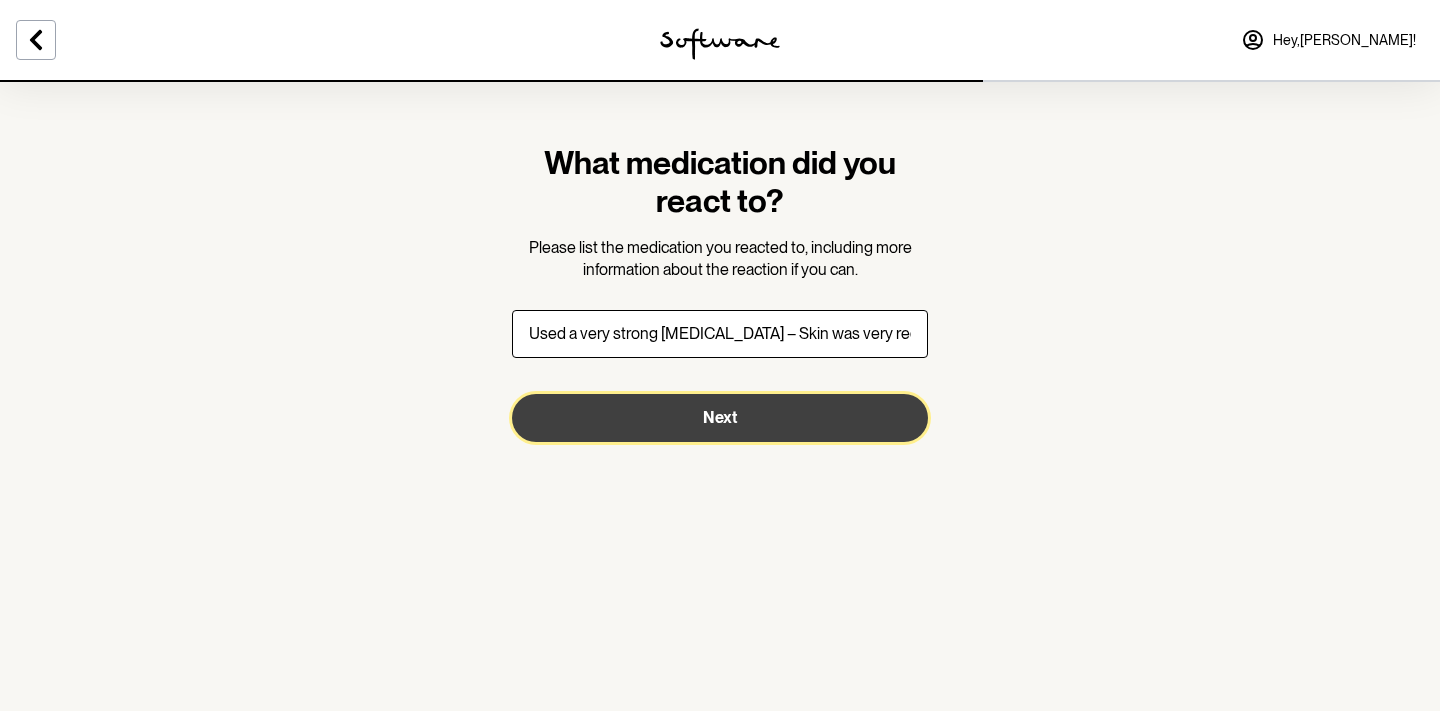click on "Next" at bounding box center [720, 417] 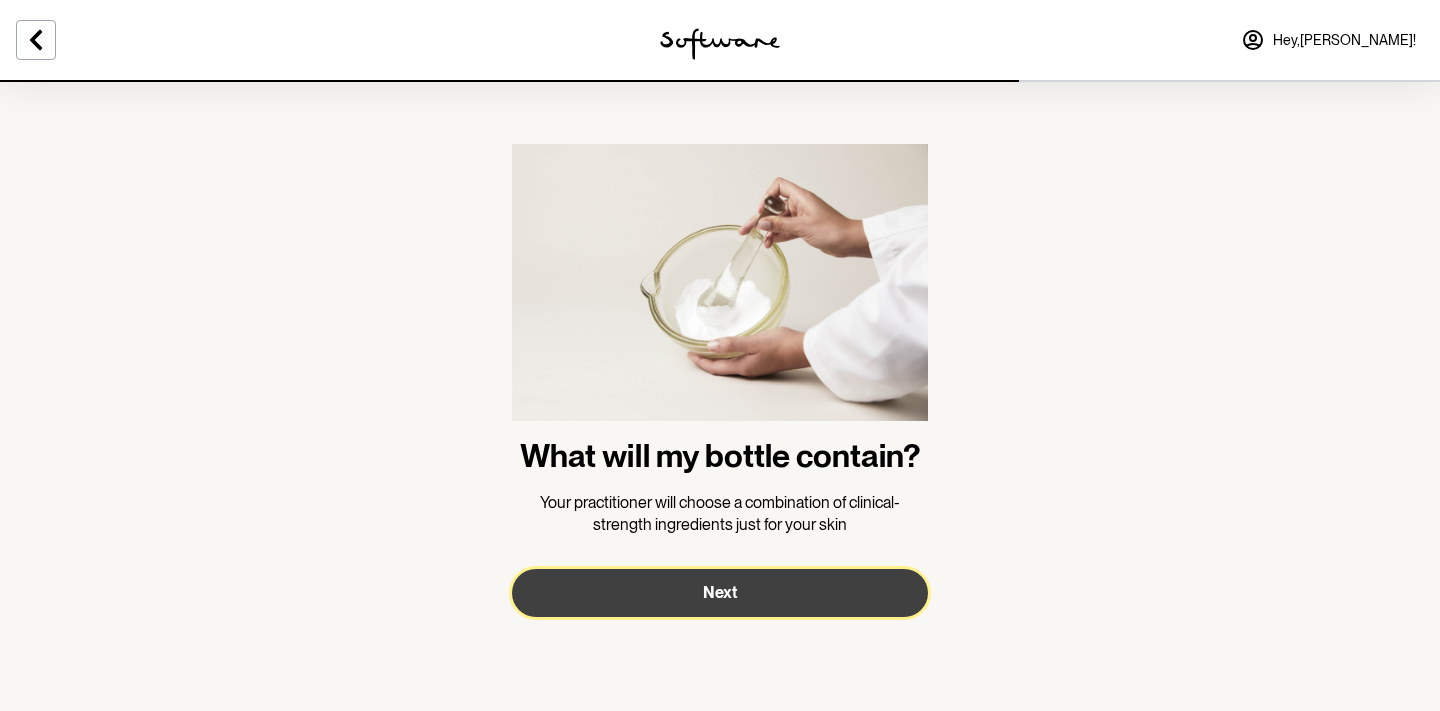 click on "Next" at bounding box center [720, 592] 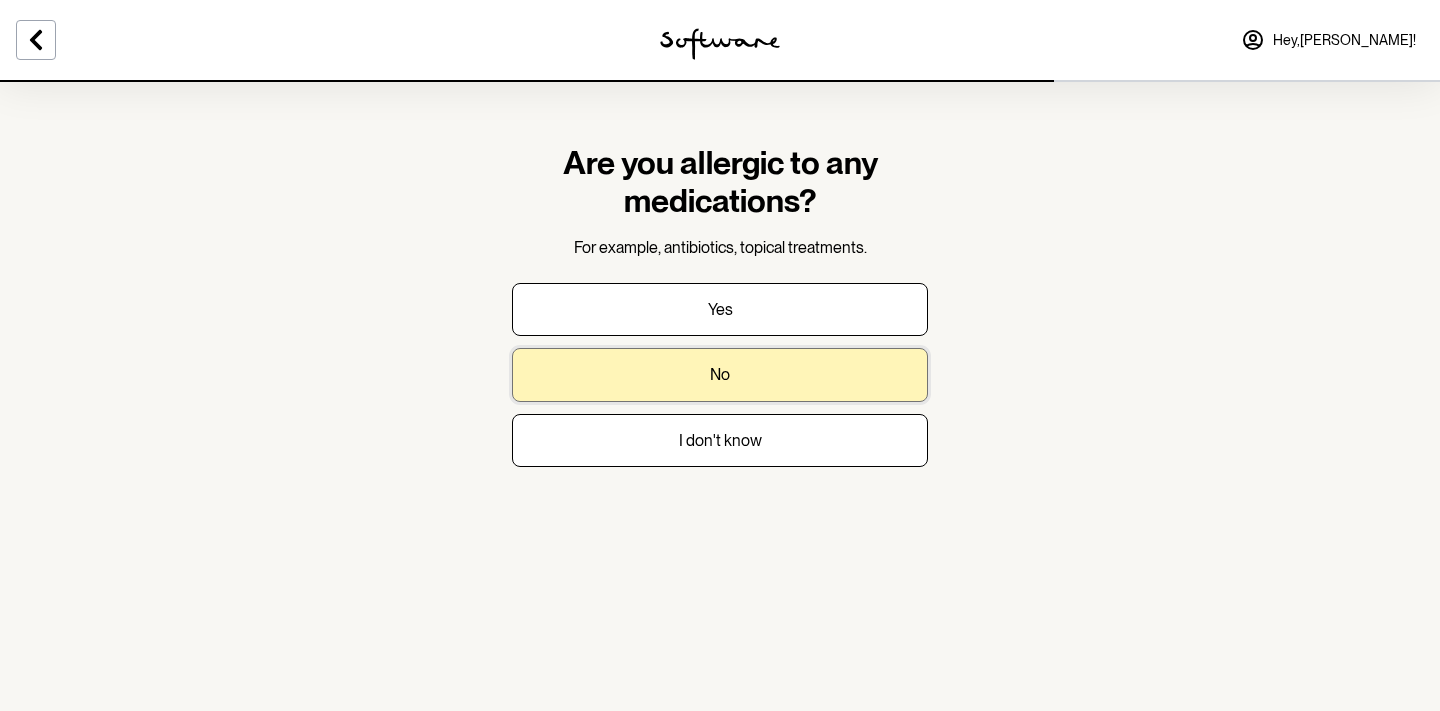 click on "No" at bounding box center (720, 374) 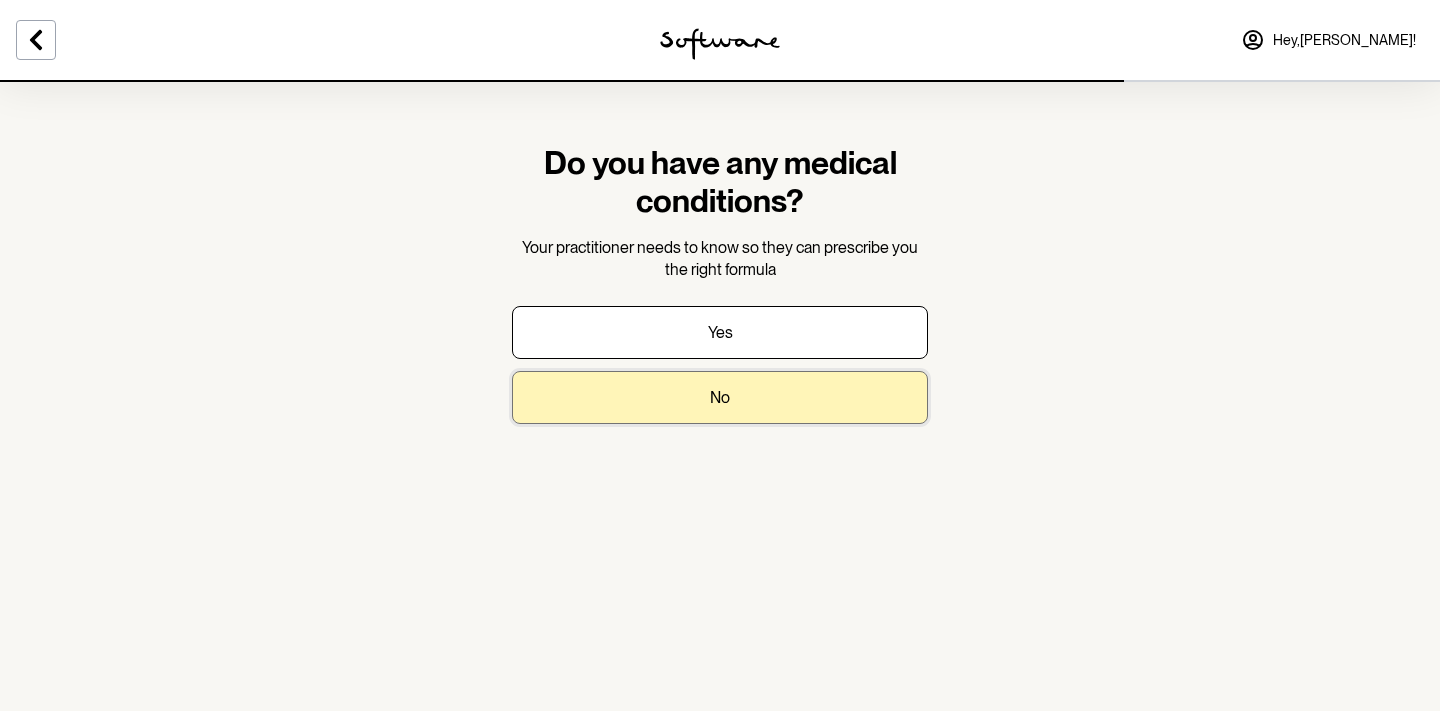 click on "No" at bounding box center [720, 397] 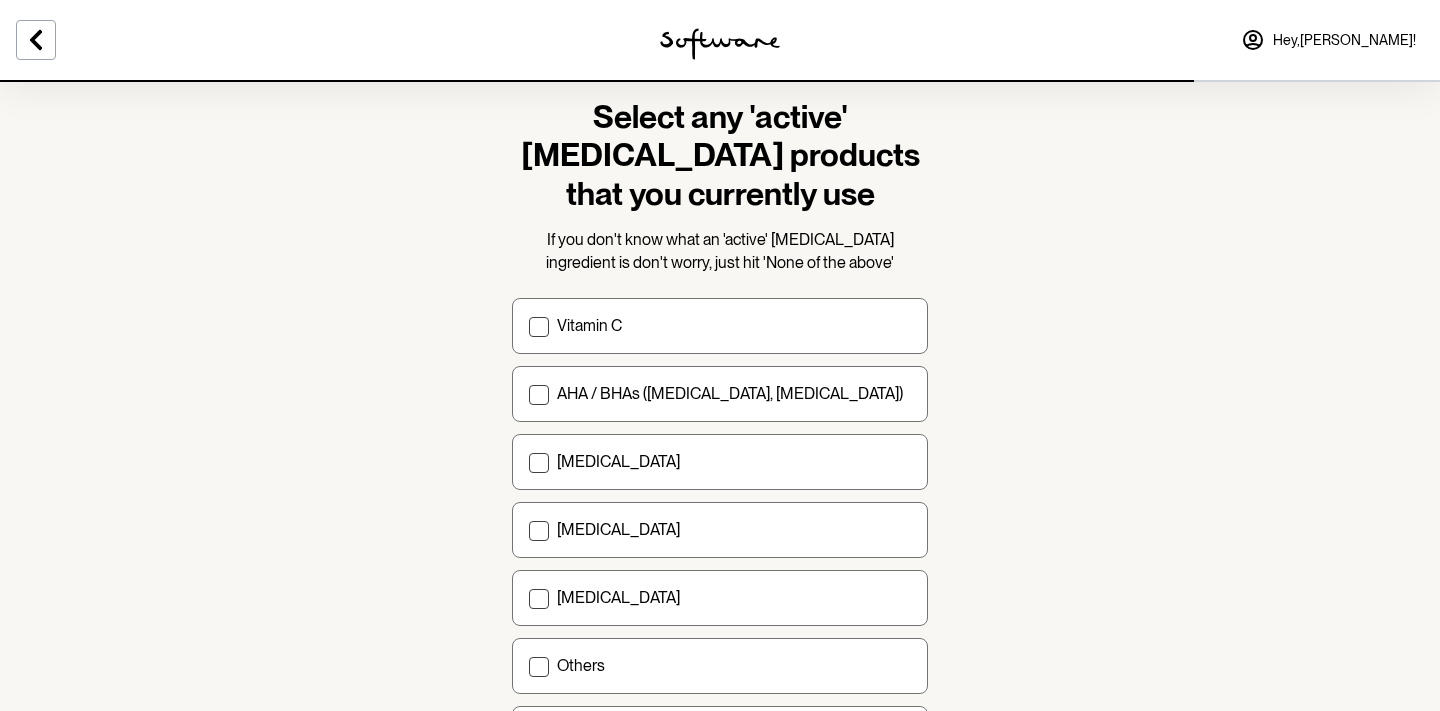 scroll, scrollTop: 47, scrollLeft: 0, axis: vertical 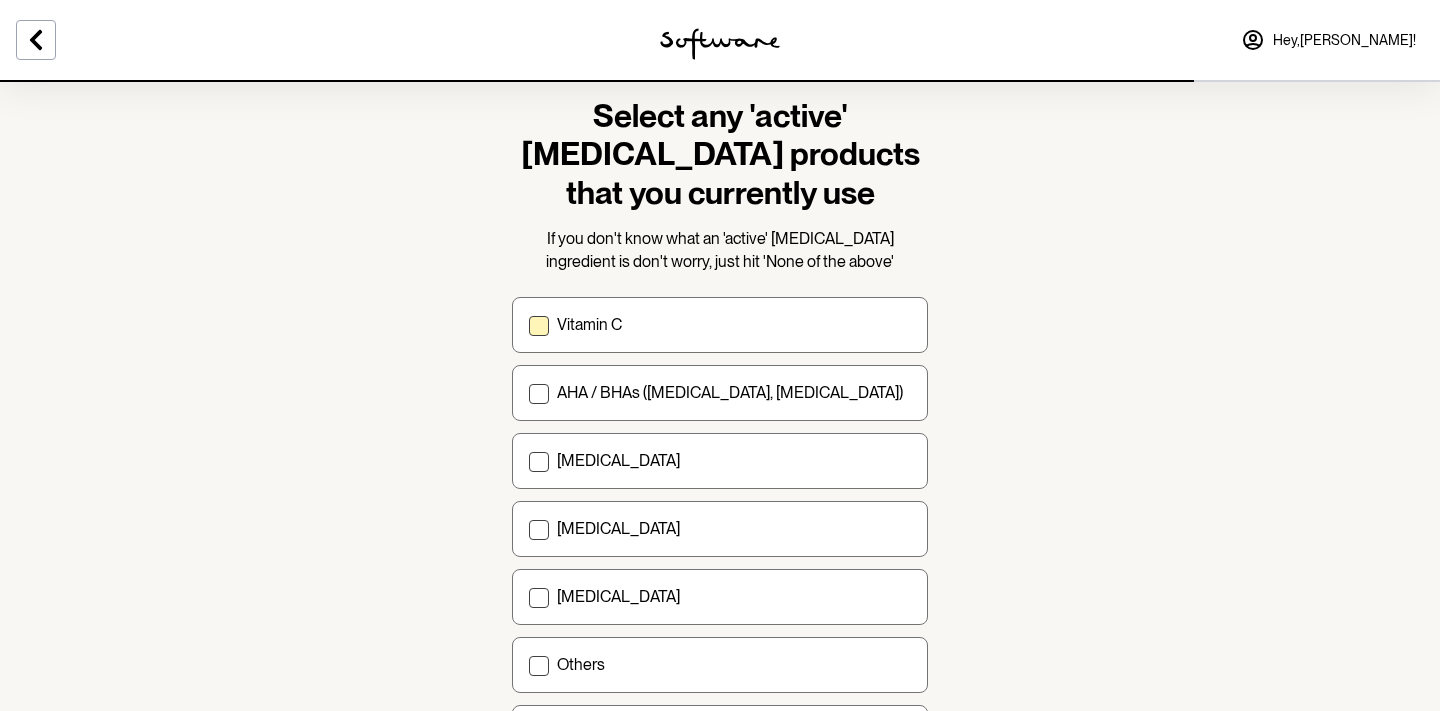 click at bounding box center (539, 326) 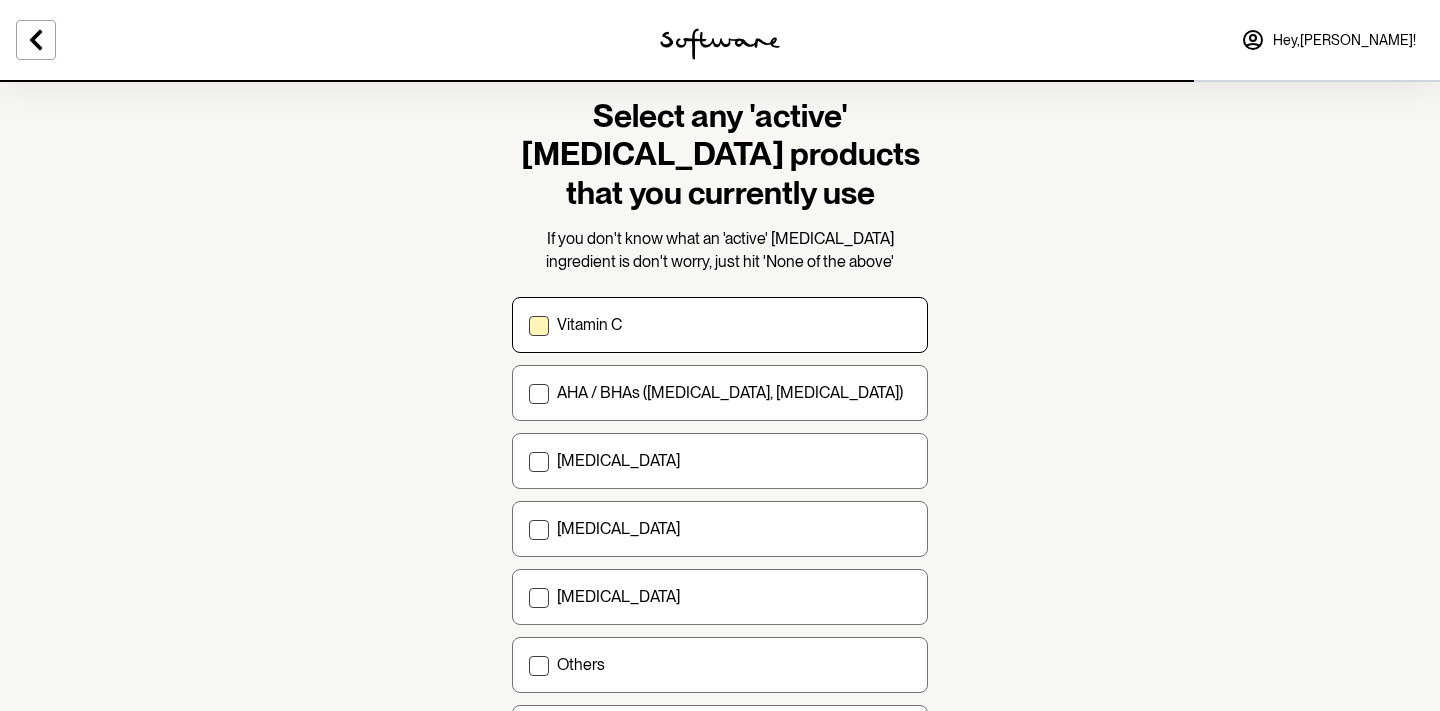 click on "Vitamin C" at bounding box center (528, 325) 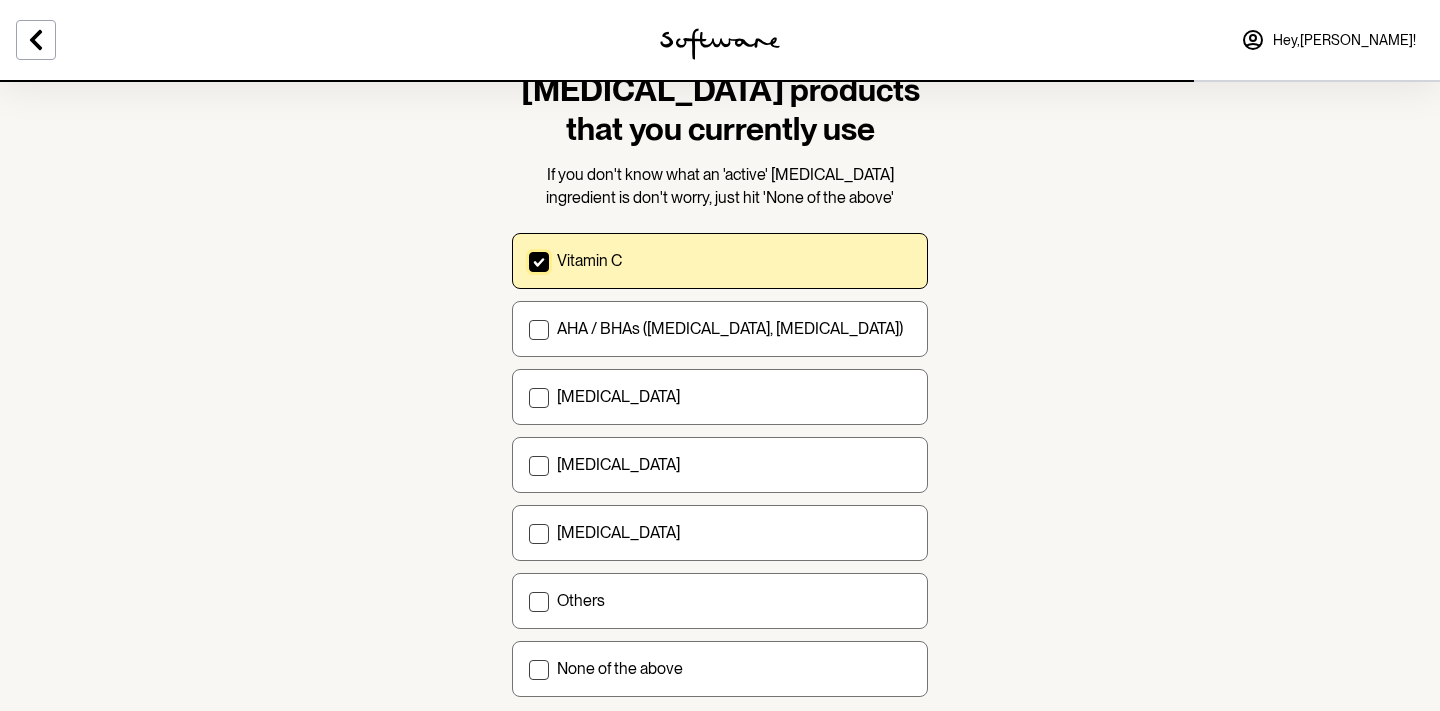 scroll, scrollTop: 119, scrollLeft: 0, axis: vertical 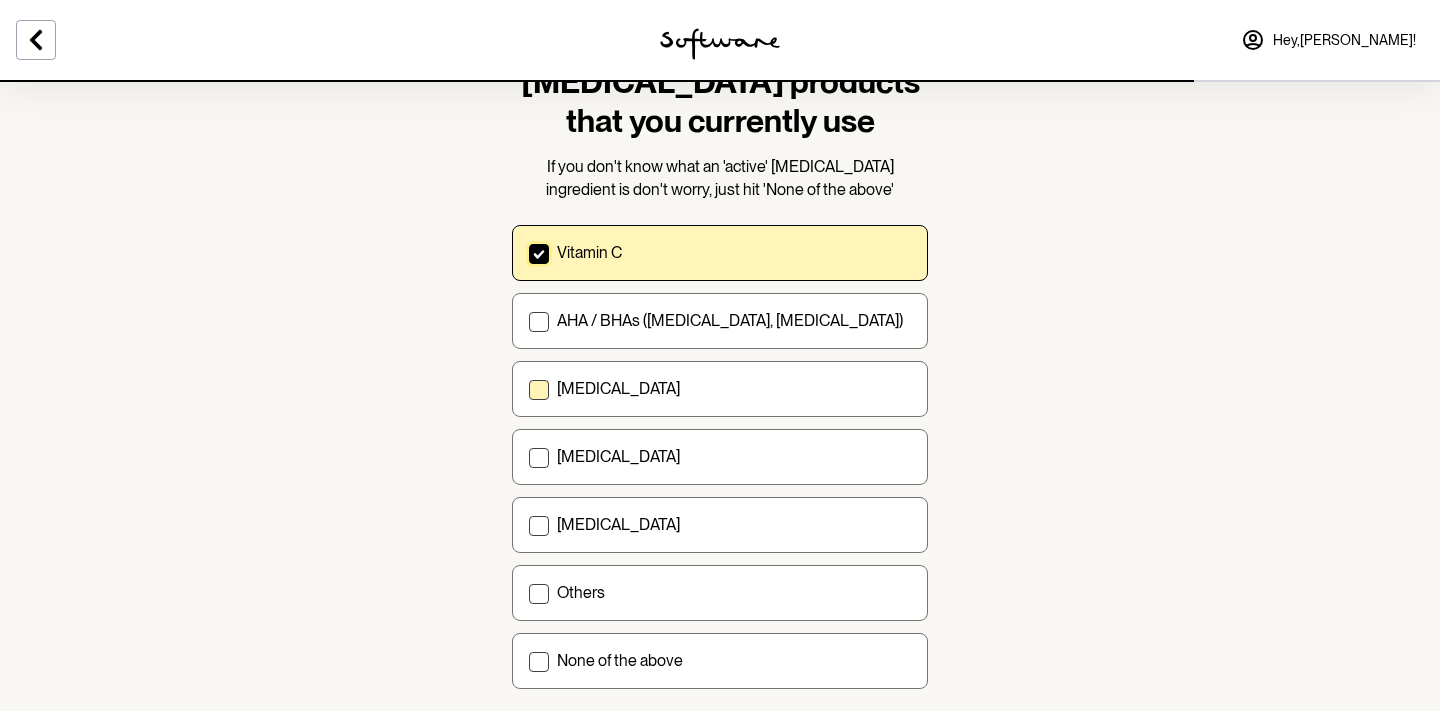 click at bounding box center [539, 390] 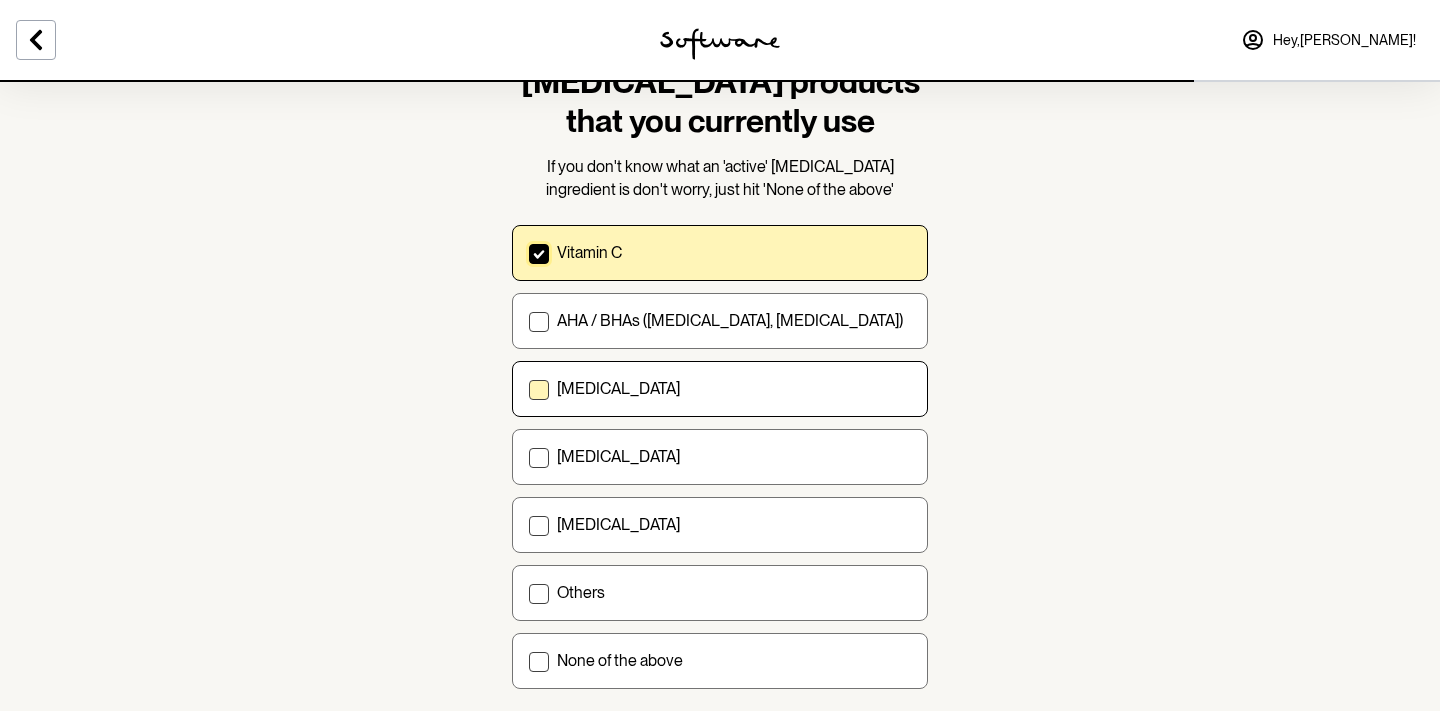 click on "[MEDICAL_DATA]" at bounding box center [528, 389] 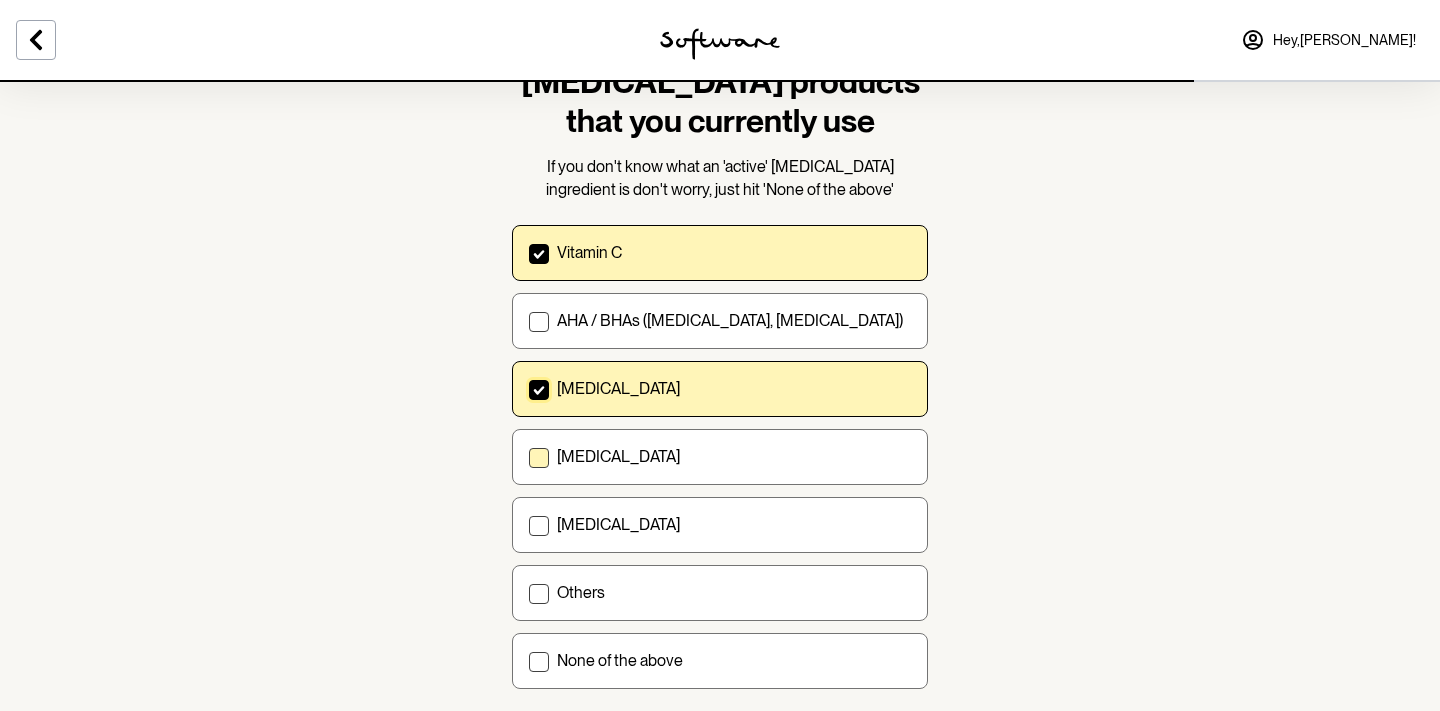 click at bounding box center [539, 458] 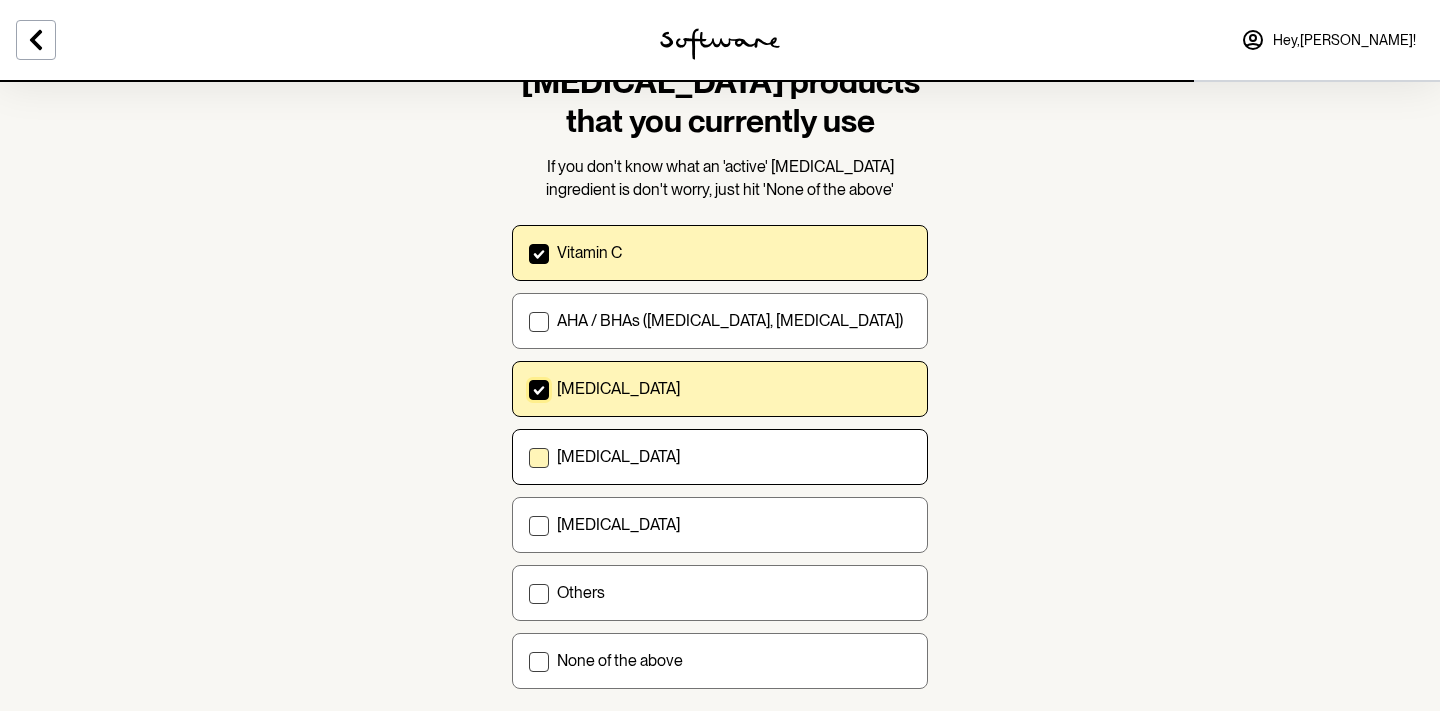 click on "[MEDICAL_DATA]" at bounding box center (528, 457) 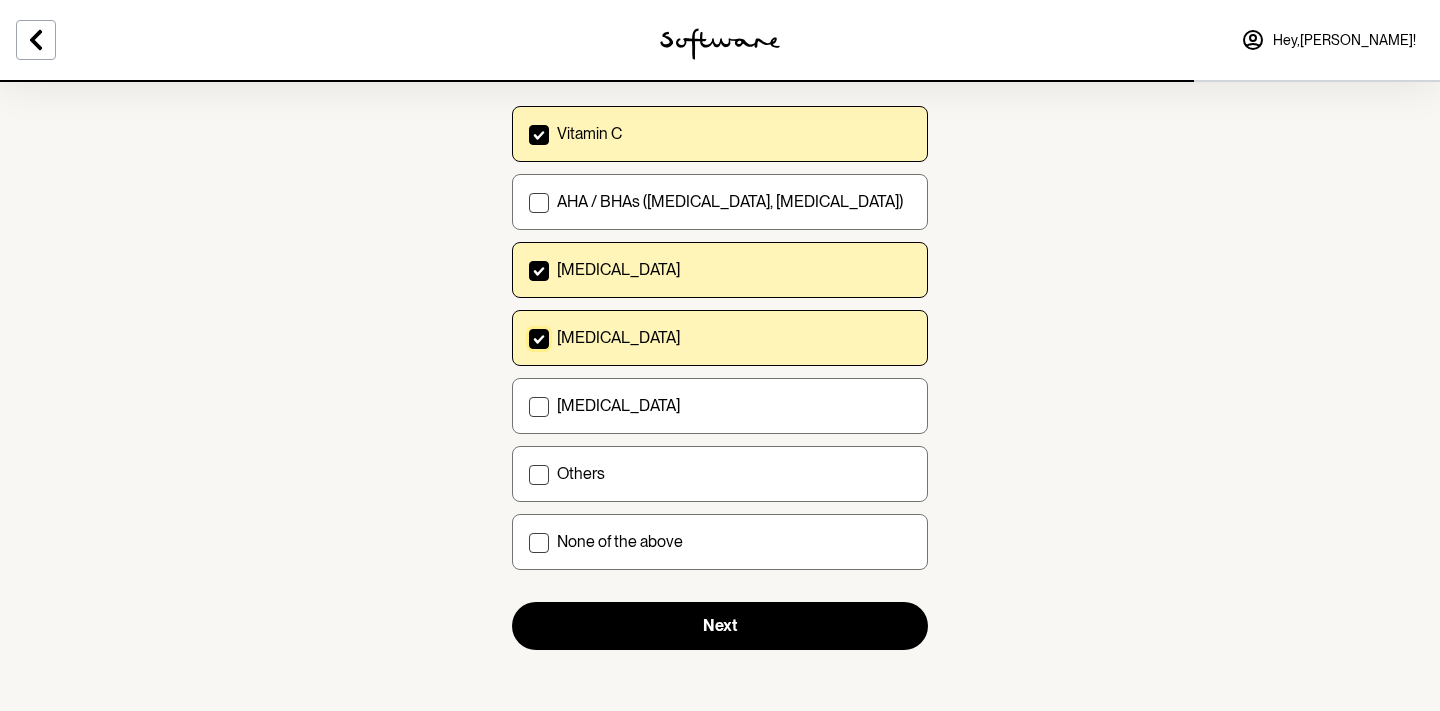 scroll, scrollTop: 241, scrollLeft: 0, axis: vertical 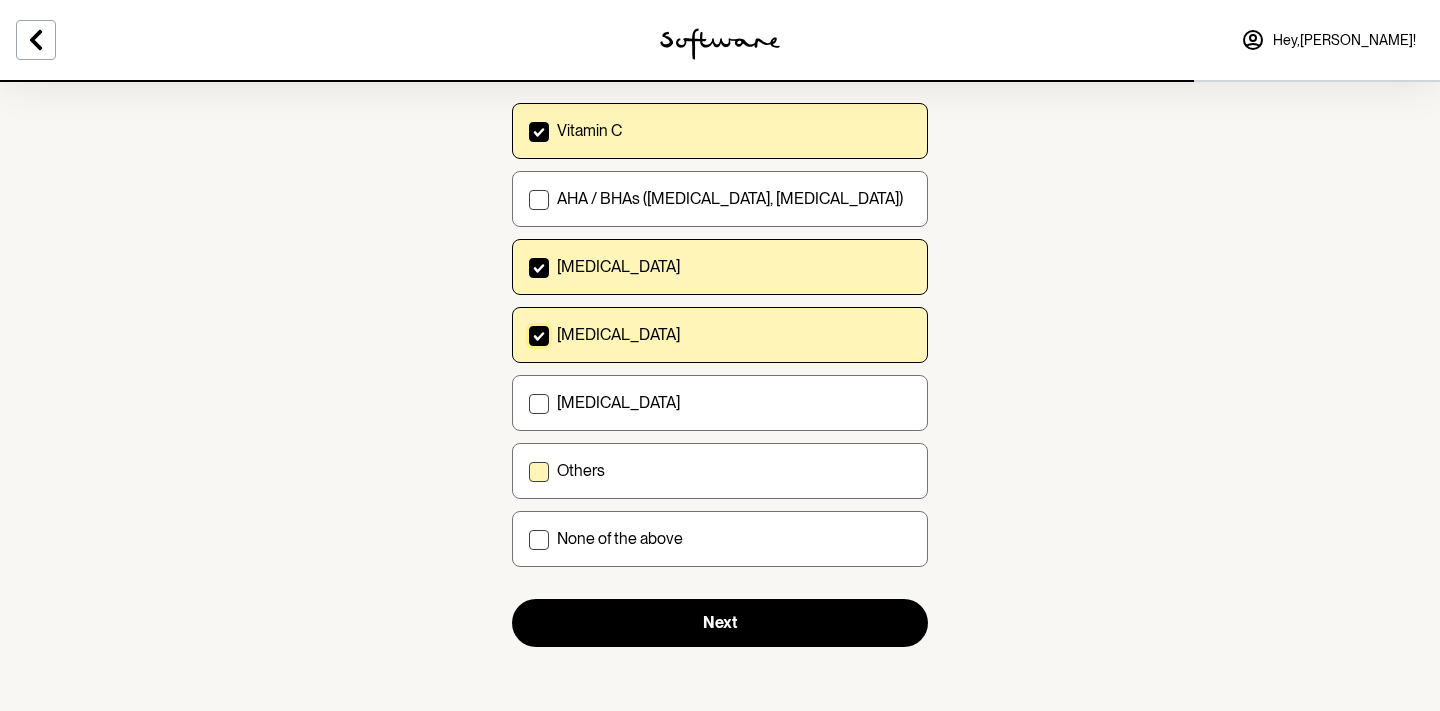 click at bounding box center (539, 472) 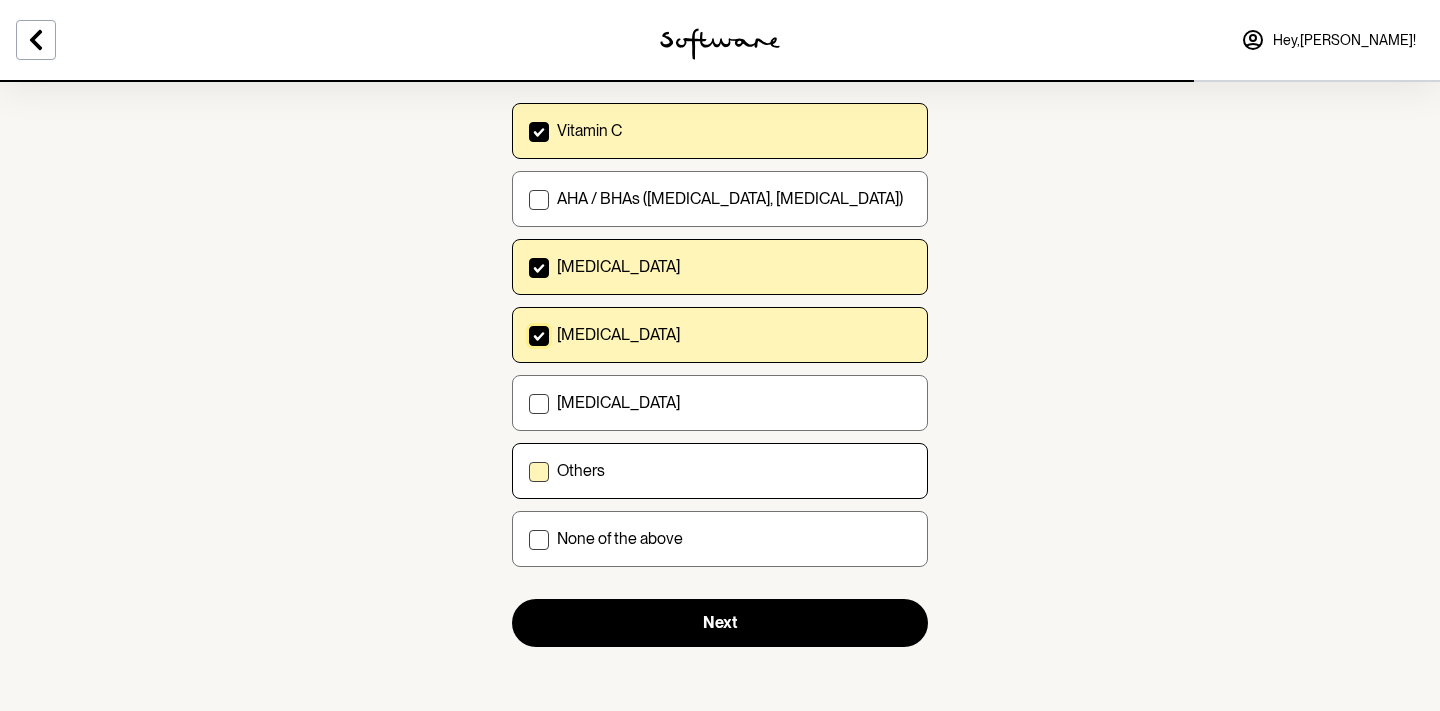 click on "Others" at bounding box center (528, 471) 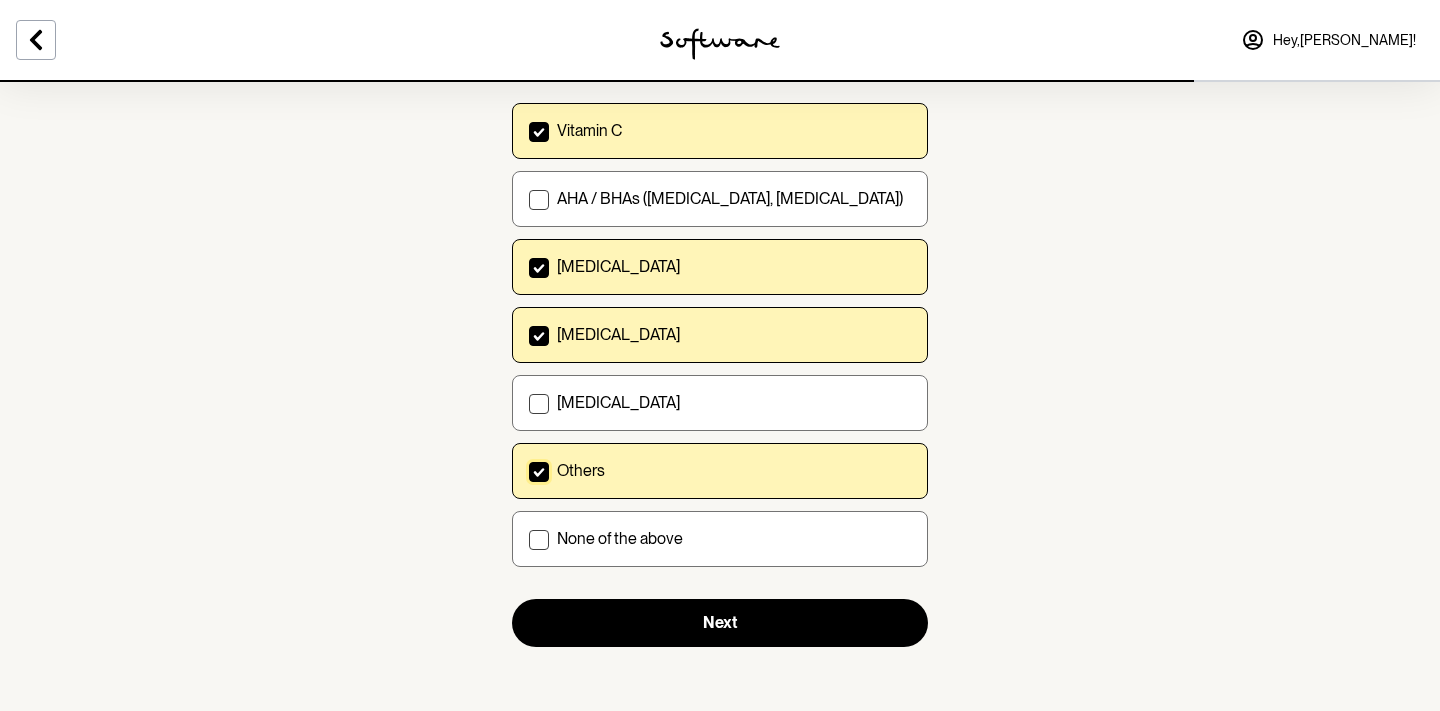 click on "[MEDICAL_DATA]" at bounding box center (618, 334) 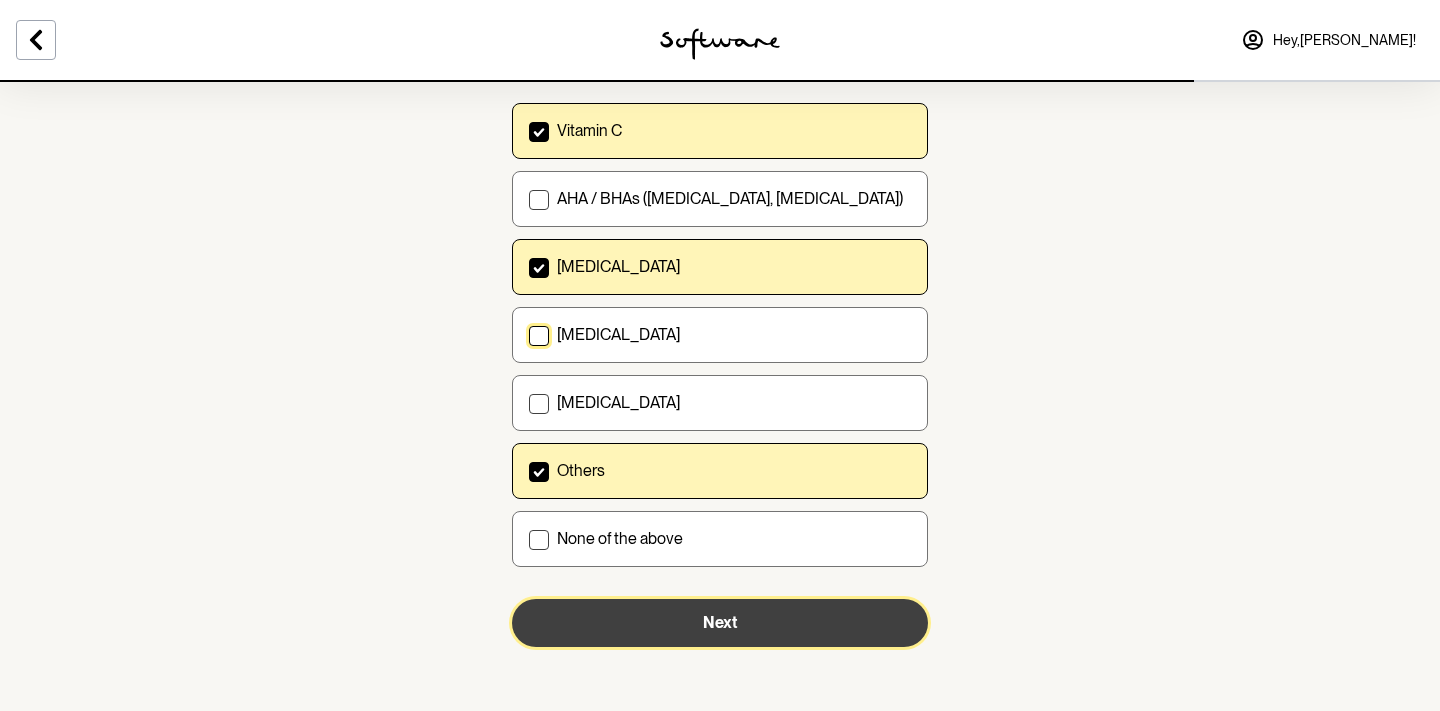 click on "Next" at bounding box center [720, 622] 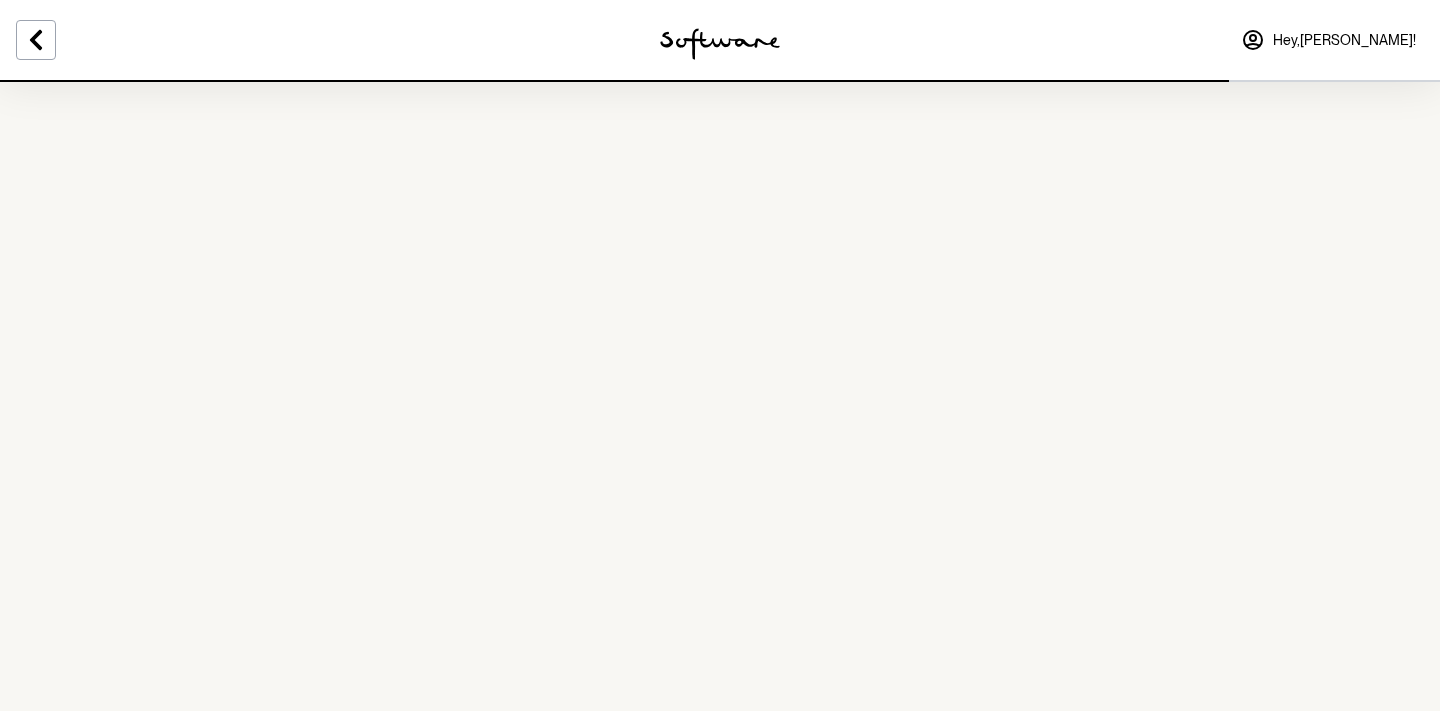 scroll, scrollTop: 0, scrollLeft: 0, axis: both 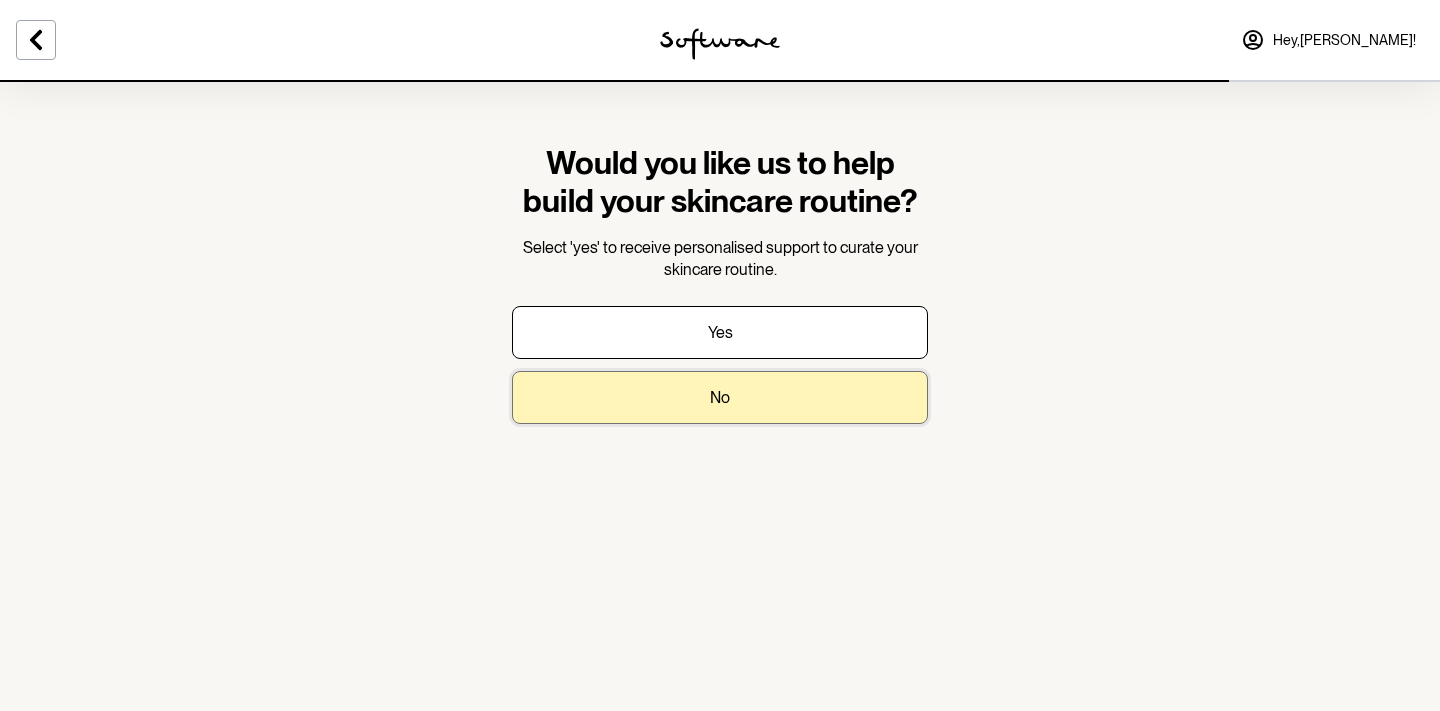 click on "No" at bounding box center [720, 397] 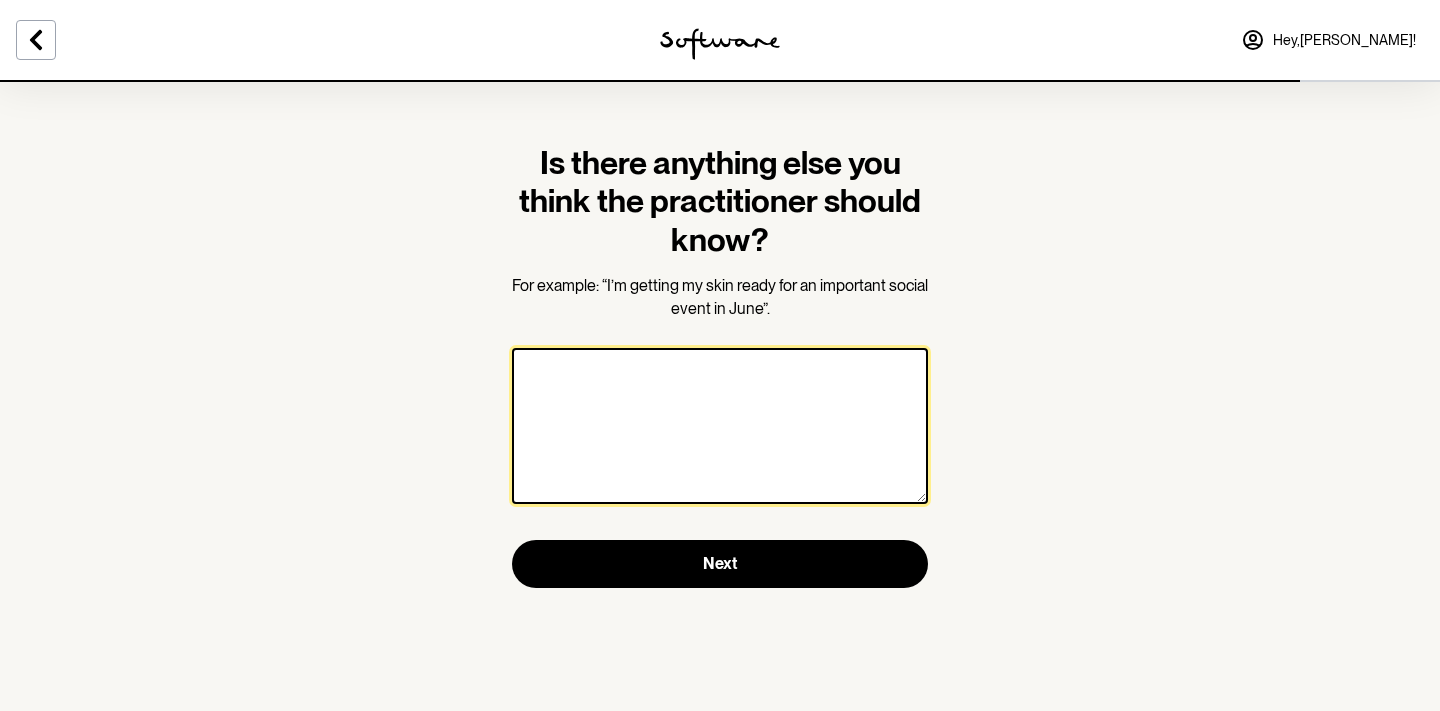 click at bounding box center [720, 426] 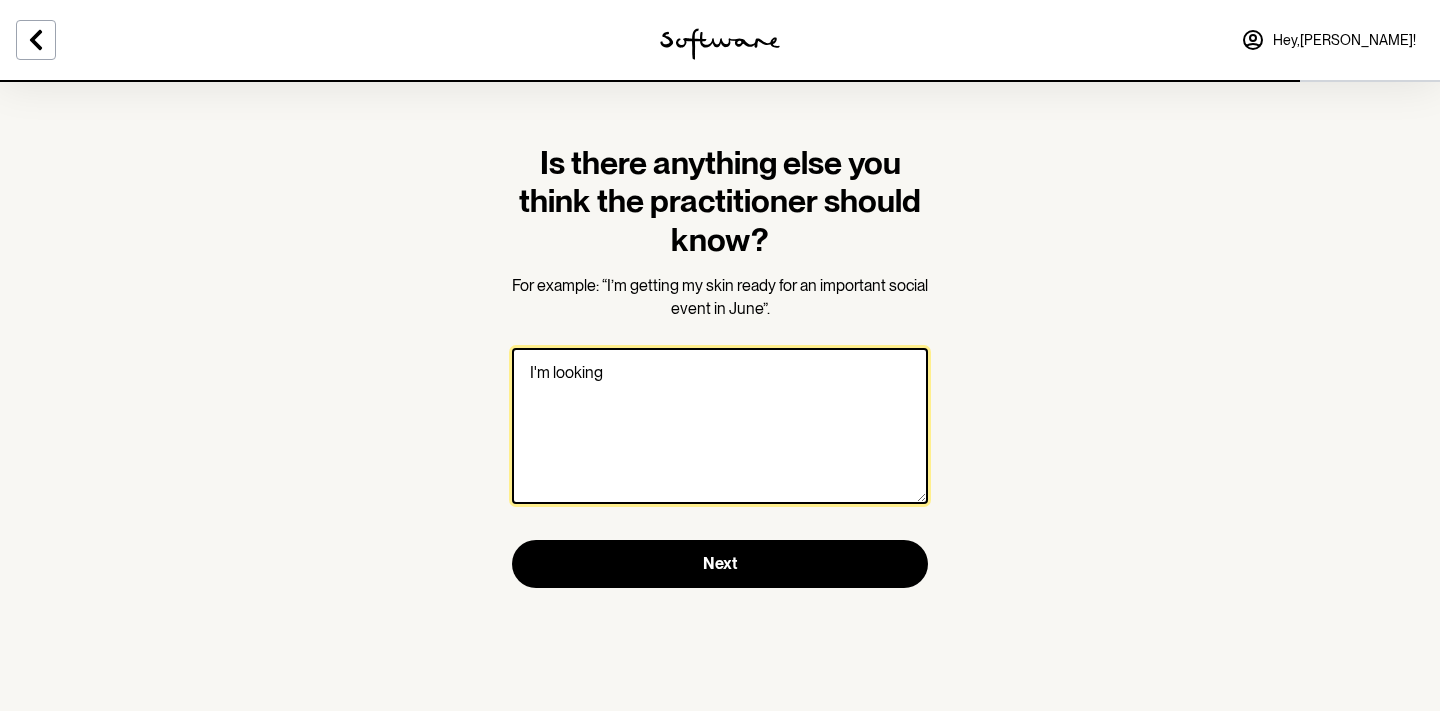 drag, startPoint x: 630, startPoint y: 382, endPoint x: 509, endPoint y: 381, distance: 121.004135 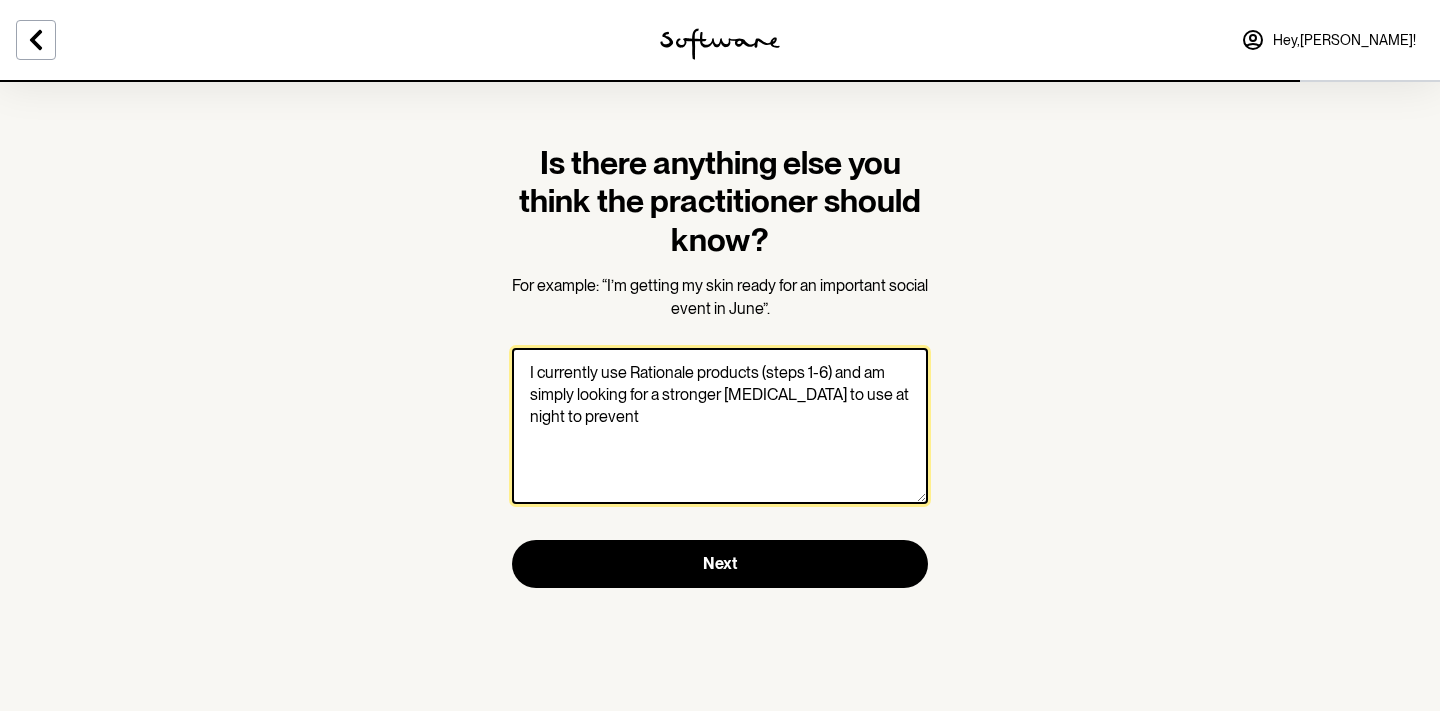 click on "I currently use Rationale products (steps 1-6) and am simply looking for a stronger [MEDICAL_DATA] to use at night to prevent" at bounding box center [720, 426] 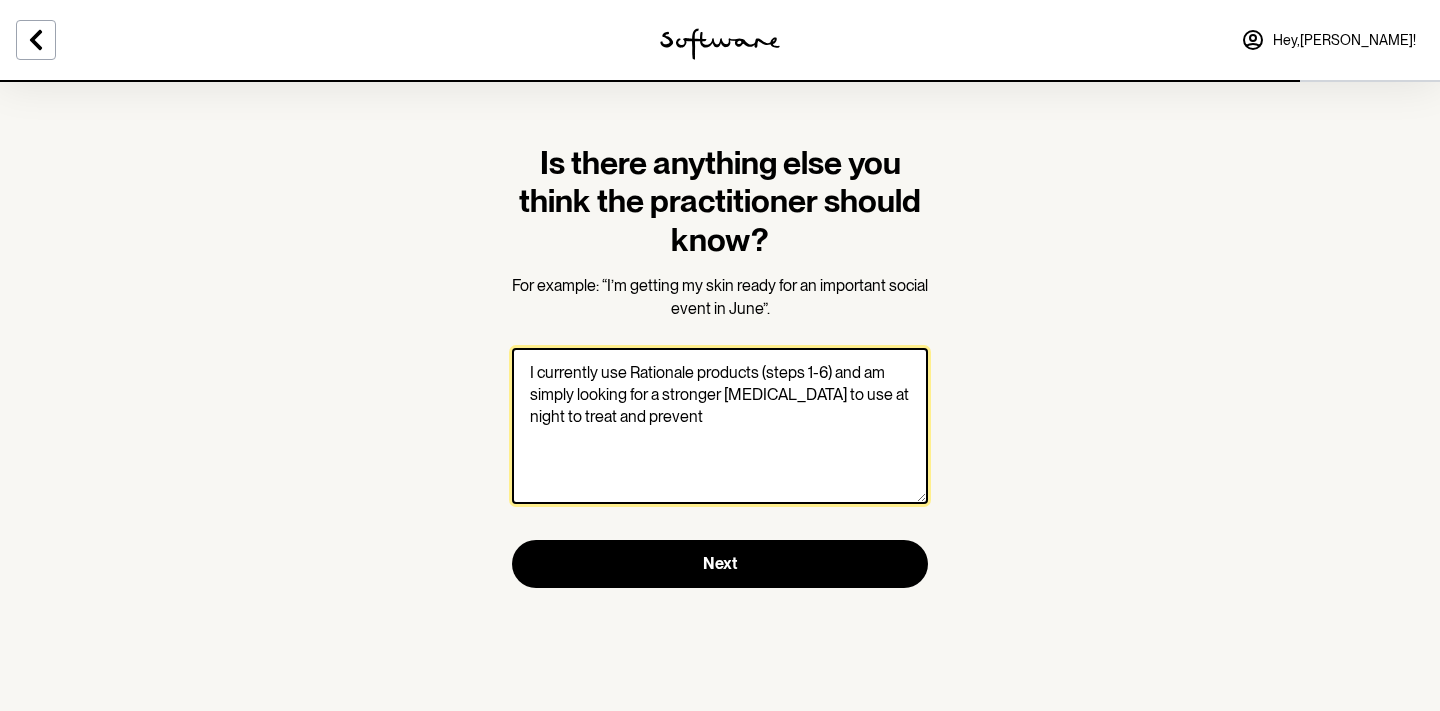 click on "I currently use Rationale products (steps 1-6) and am simply looking for a stronger [MEDICAL_DATA] to use at night to treat and prevent" at bounding box center (720, 426) 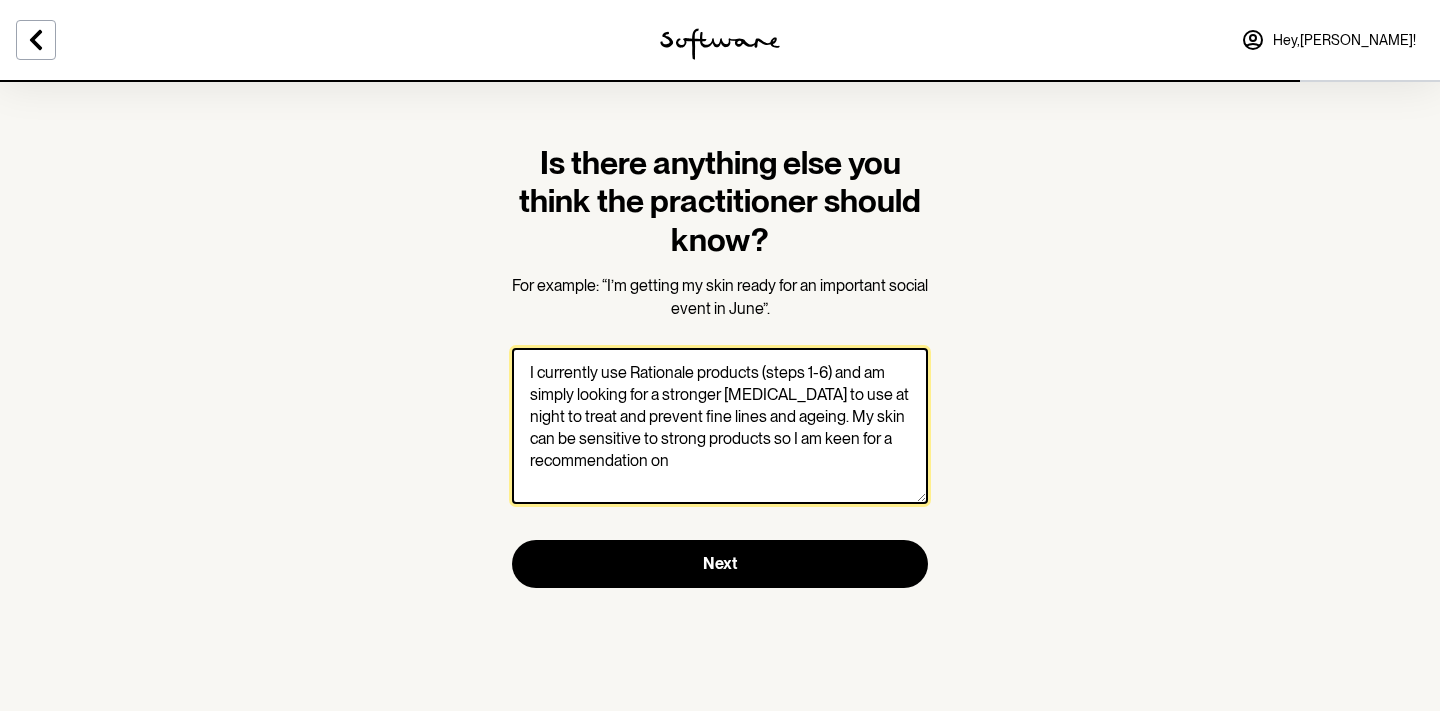 click on "I currently use Rationale products (steps 1-6) and am simply looking for a stronger [MEDICAL_DATA] to use at night to treat and prevent fine lines and ageing. My skin can be sensitive to strong products so I am keen for a recommendation on" at bounding box center (720, 426) 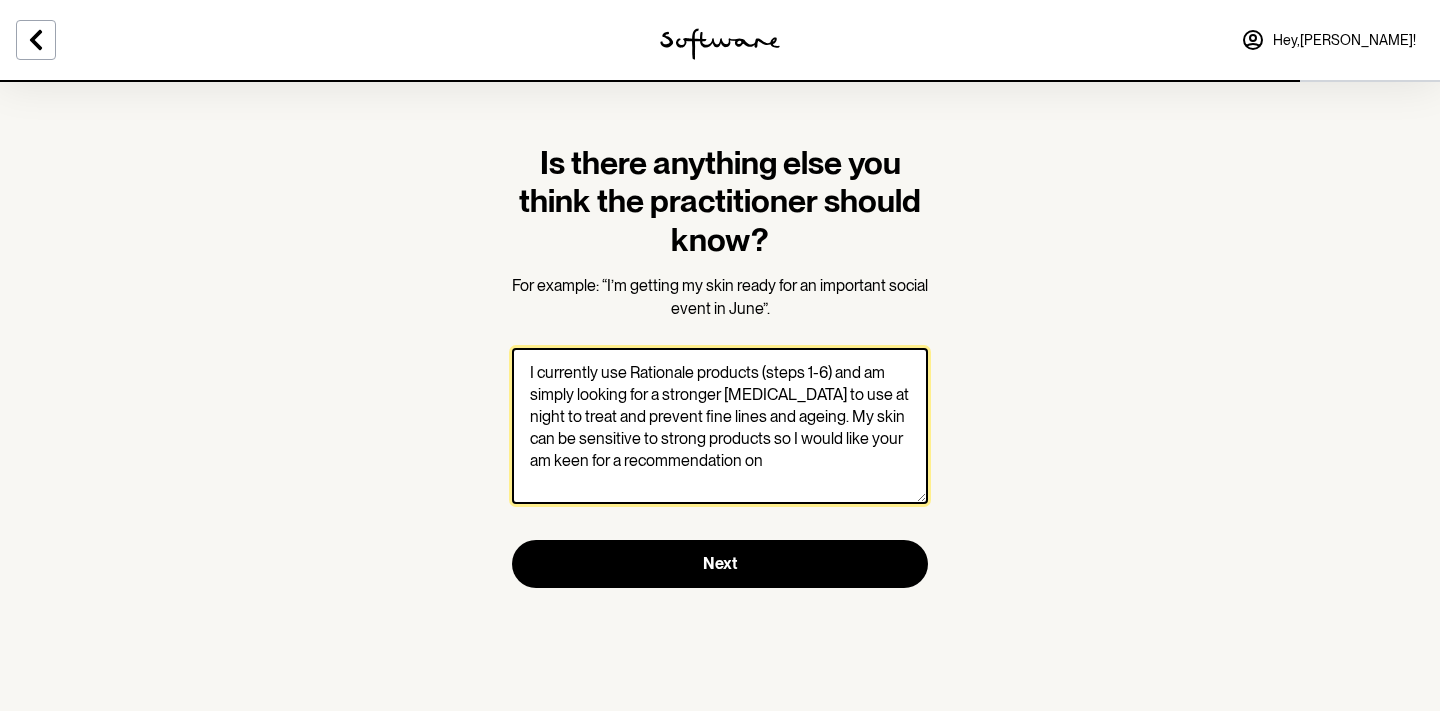 click on "I currently use Rationale products (steps 1-6) and am simply looking for a stronger [MEDICAL_DATA] to use at night to treat and prevent fine lines and ageing. My skin can be sensitive to strong products so I would like your am keen for a recommendation on" at bounding box center [720, 426] 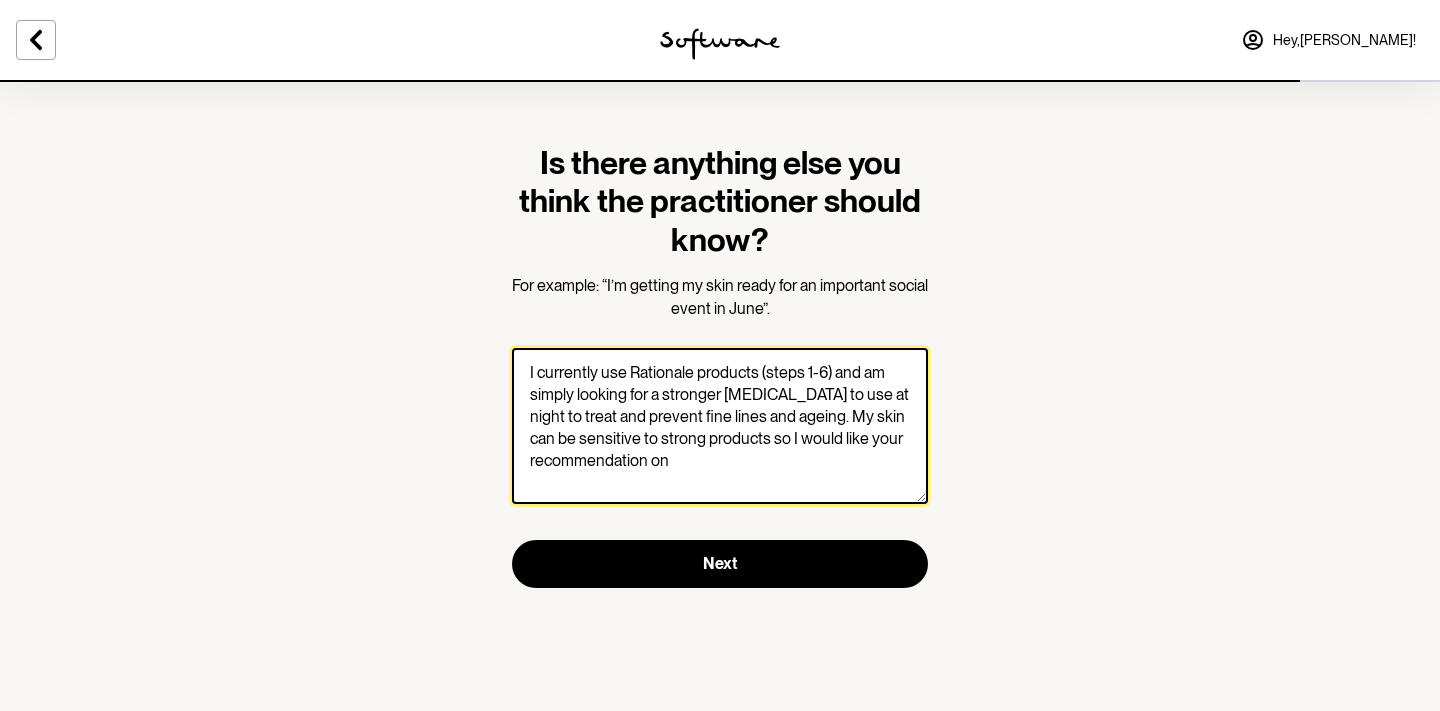click on "I currently use Rationale products (steps 1-6) and am simply looking for a stronger [MEDICAL_DATA] to use at night to treat and prevent fine lines and ageing. My skin can be sensitive to strong products so I would like your recommendation on" at bounding box center [720, 426] 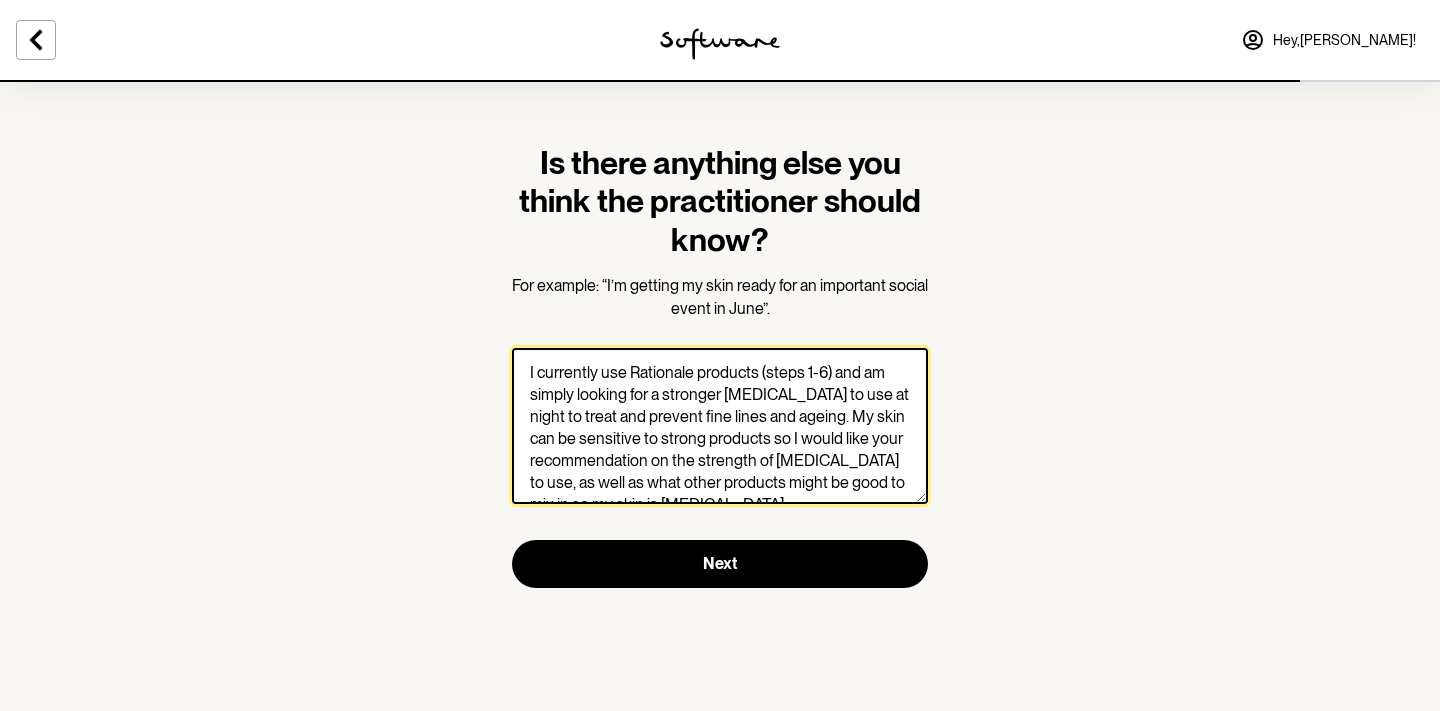 scroll, scrollTop: 22, scrollLeft: 0, axis: vertical 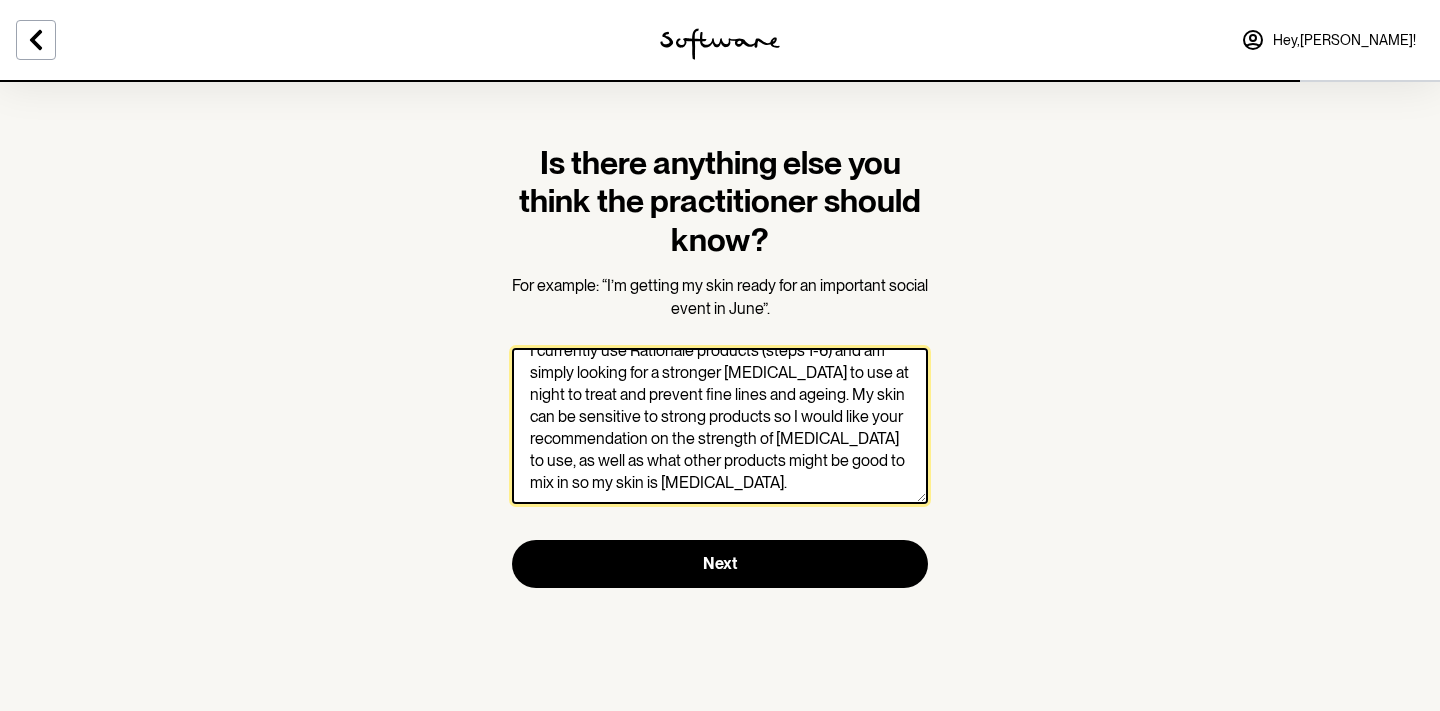 click on "I currently use Rationale products (steps 1-6) and am simply looking for a stronger [MEDICAL_DATA] to use at night to treat and prevent fine lines and ageing. My skin can be sensitive to strong products so I would like your recommendation on the strength of [MEDICAL_DATA] to use, as well as what other products might be good to mix in so my skin is [MEDICAL_DATA]." at bounding box center (720, 426) 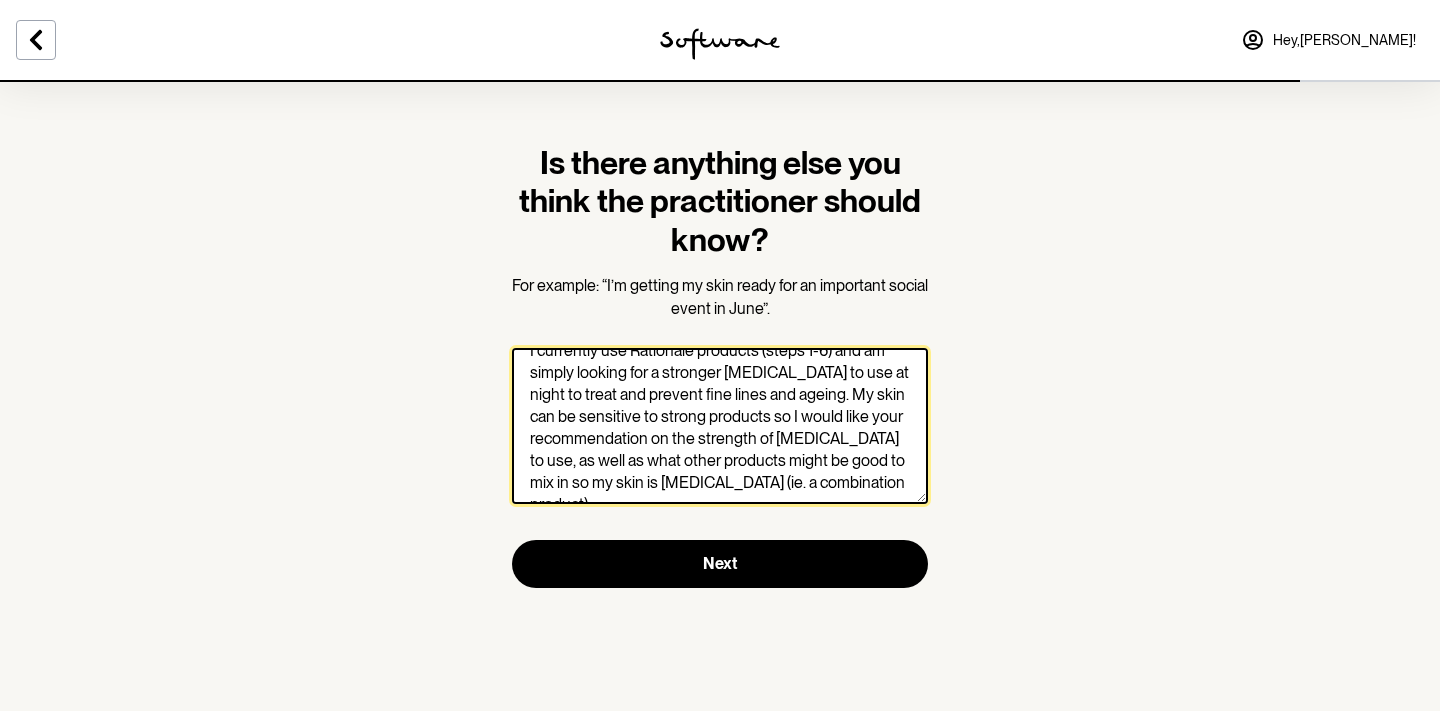 click on "I currently use Rationale products (steps 1-6) and am simply looking for a stronger [MEDICAL_DATA] to use at night to treat and prevent fine lines and ageing. My skin can be sensitive to strong products so I would like your recommendation on the strength of [MEDICAL_DATA] to use, as well as what other products might be good to mix in so my skin is [MEDICAL_DATA] (ie. a combination product)." at bounding box center (720, 426) 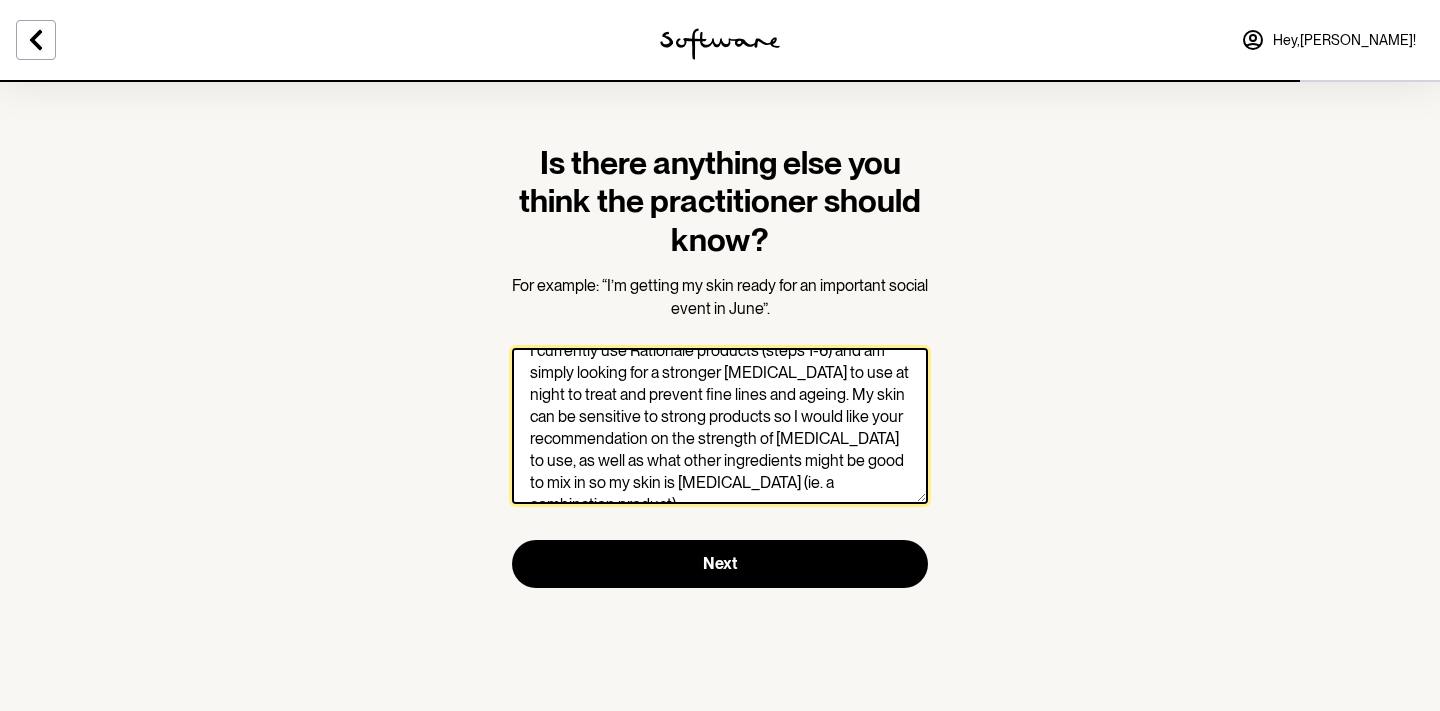 click on "I currently use Rationale products (steps 1-6) and am simply looking for a stronger [MEDICAL_DATA] to use at night to treat and prevent fine lines and ageing. My skin can be sensitive to strong products so I would like your recommendation on the strength of [MEDICAL_DATA] to use, as well as what other ingredients might be good to mix in so my skin is [MEDICAL_DATA] (ie. a combination product)." at bounding box center [720, 426] 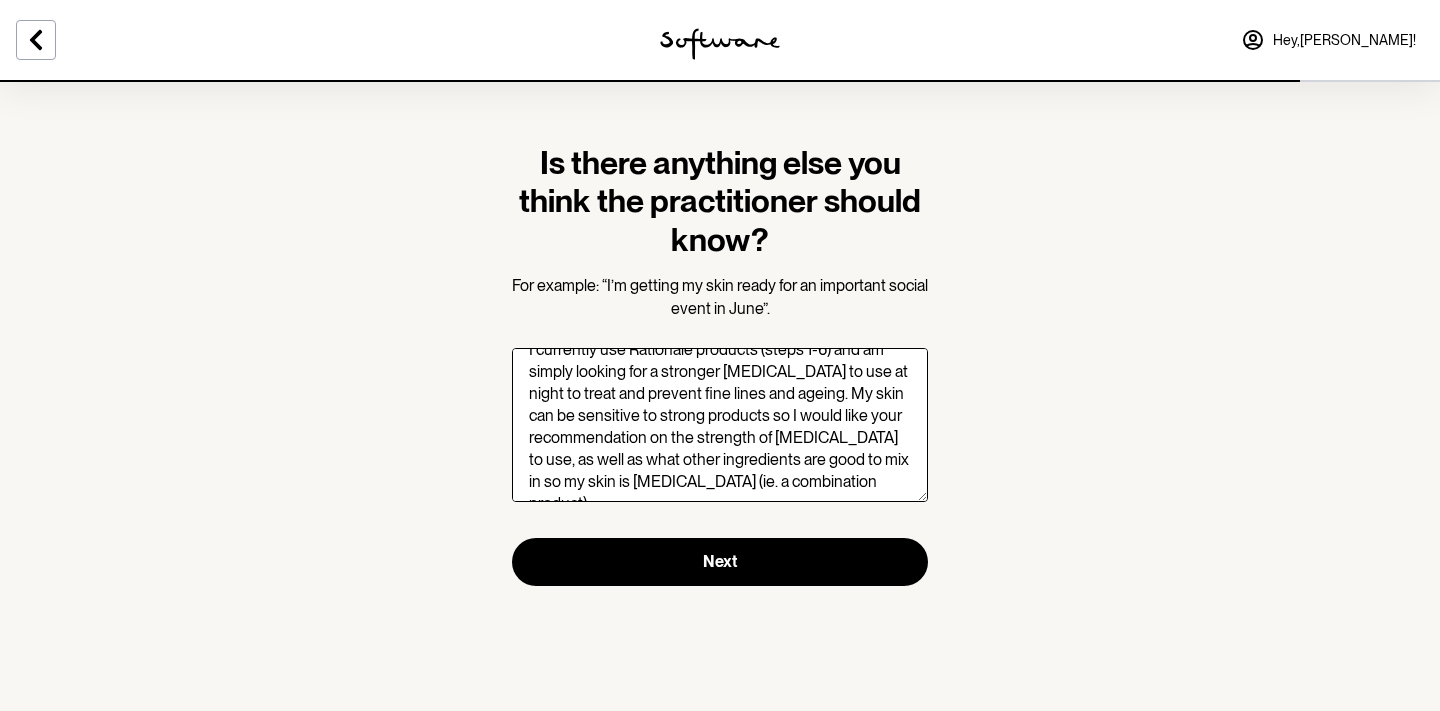 click on "Is there anything else you think the practitioner should know? For example: “I’m getting my skin ready for an important social event in June”. I currently use Rationale products (steps 1-6) and am simply looking for a stronger [MEDICAL_DATA] to use at night to treat and prevent fine lines and ageing. My skin can be sensitive to strong products so I would like your recommendation on the strength of [MEDICAL_DATA] to use, as well as what other ingredients are good to mix in so my skin is [MEDICAL_DATA] (ie. a combination product). Next" at bounding box center (720, 355) 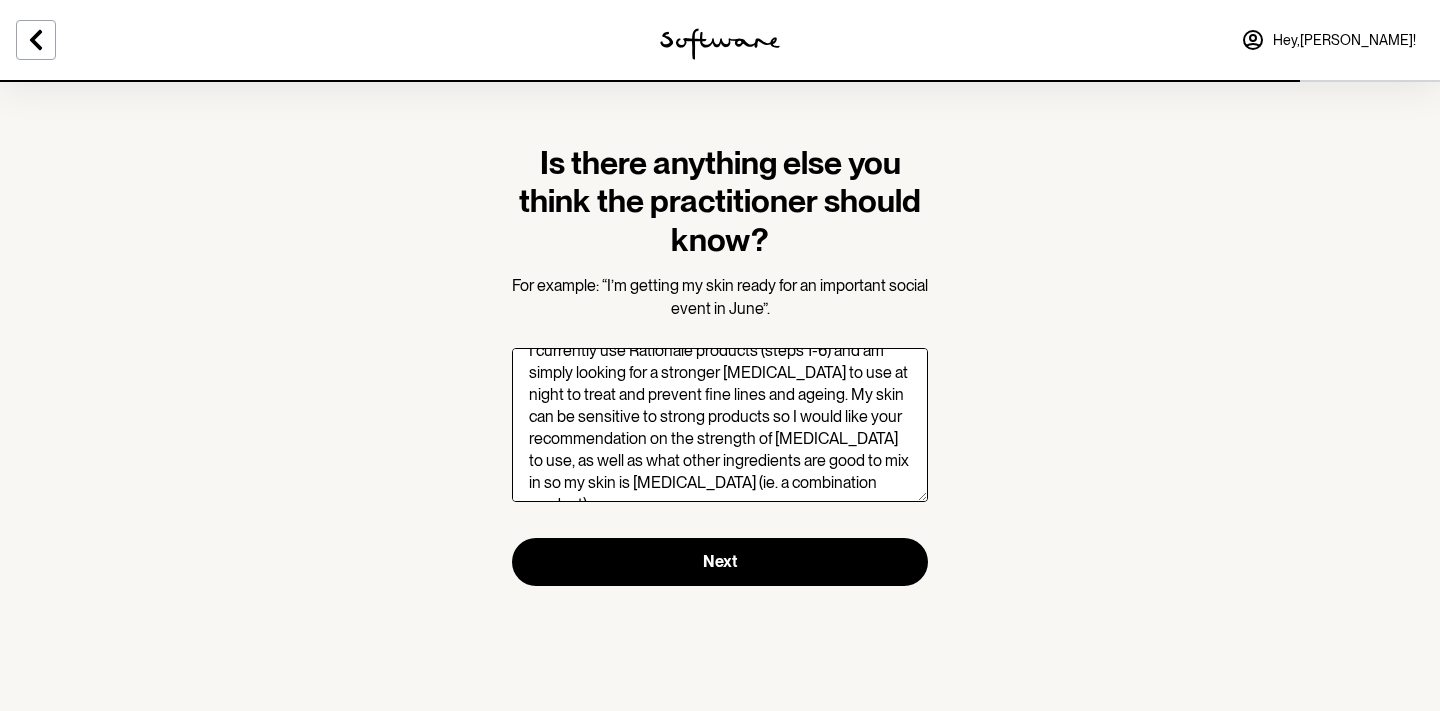 scroll, scrollTop: 22, scrollLeft: 0, axis: vertical 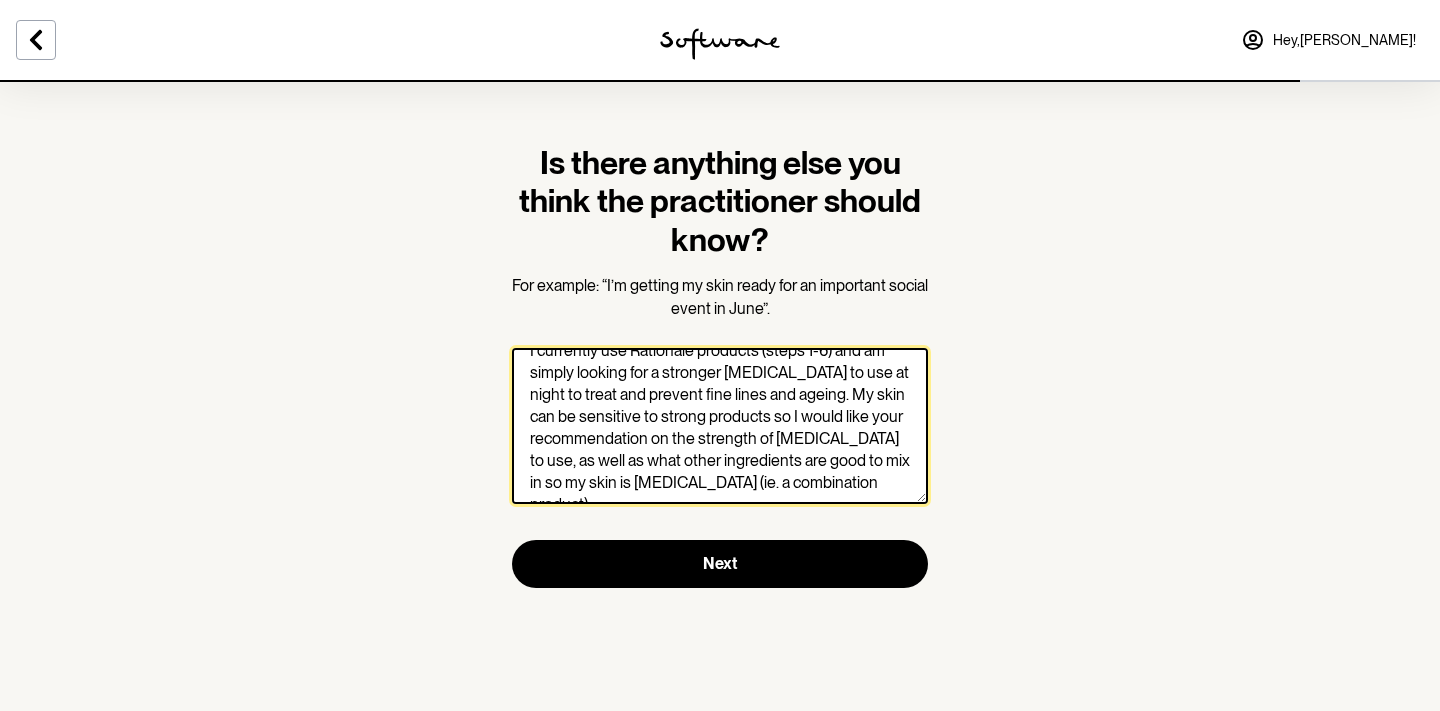 click on "I currently use Rationale products (steps 1-6) and am simply looking for a stronger [MEDICAL_DATA] to use at night to treat and prevent fine lines and ageing. My skin can be sensitive to strong products so I would like your recommendation on the strength of [MEDICAL_DATA] to use, as well as what other ingredients are good to mix in so my skin is [MEDICAL_DATA] (ie. a combination product)." at bounding box center (720, 426) 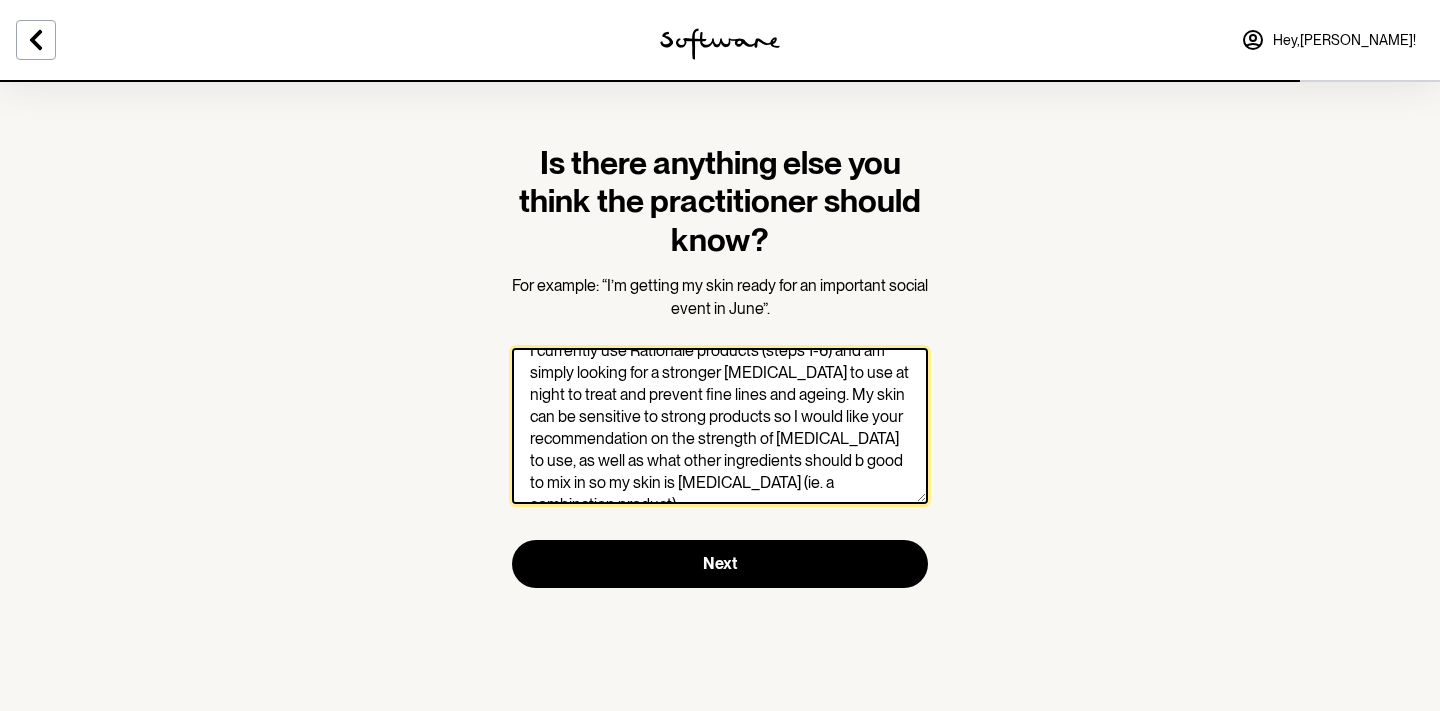 scroll, scrollTop: 23, scrollLeft: 0, axis: vertical 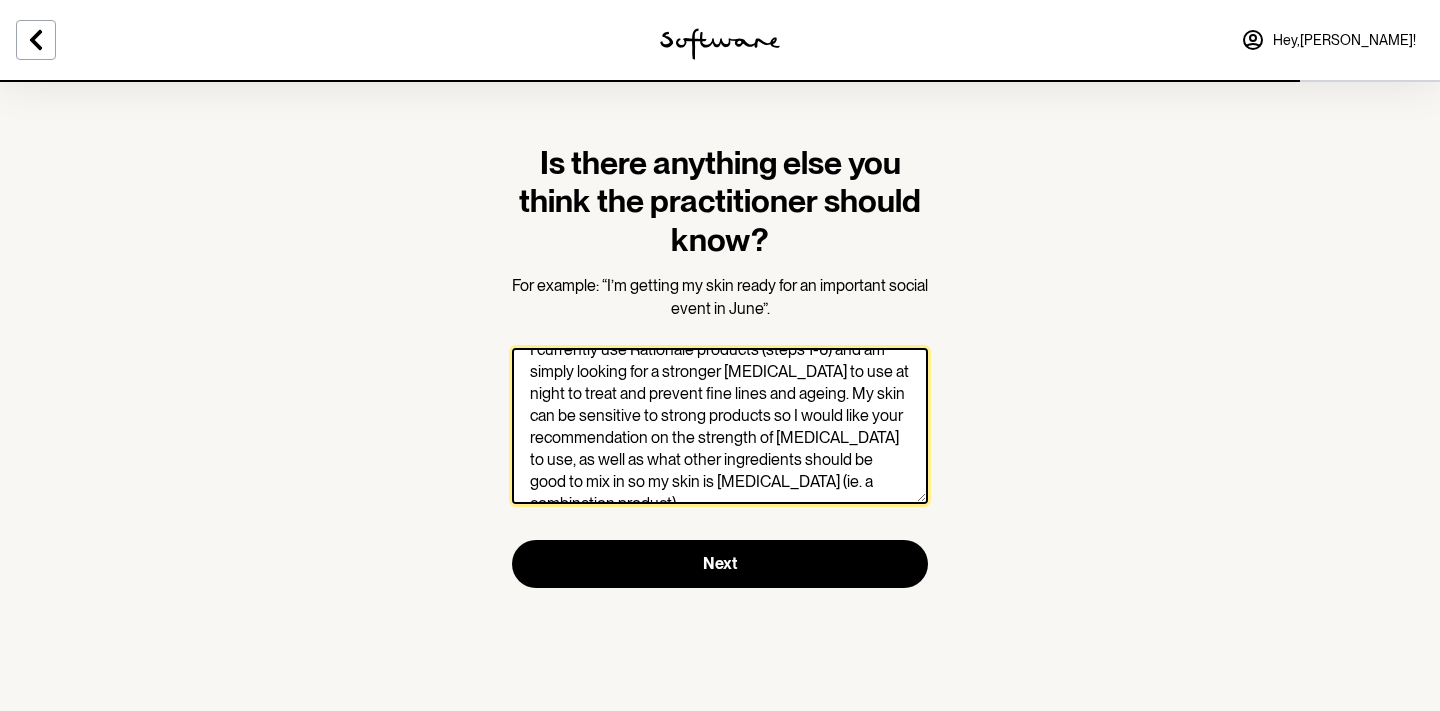 click on "I currently use Rationale products (steps 1-6) and am simply looking for a stronger [MEDICAL_DATA] to use at night to treat and prevent fine lines and ageing. My skin can be sensitive to strong products so I would like your recommendation on the strength of [MEDICAL_DATA] to use, as well as what other ingredients should be good to mix in so my skin is [MEDICAL_DATA] (ie. a combination product)." at bounding box center [720, 426] 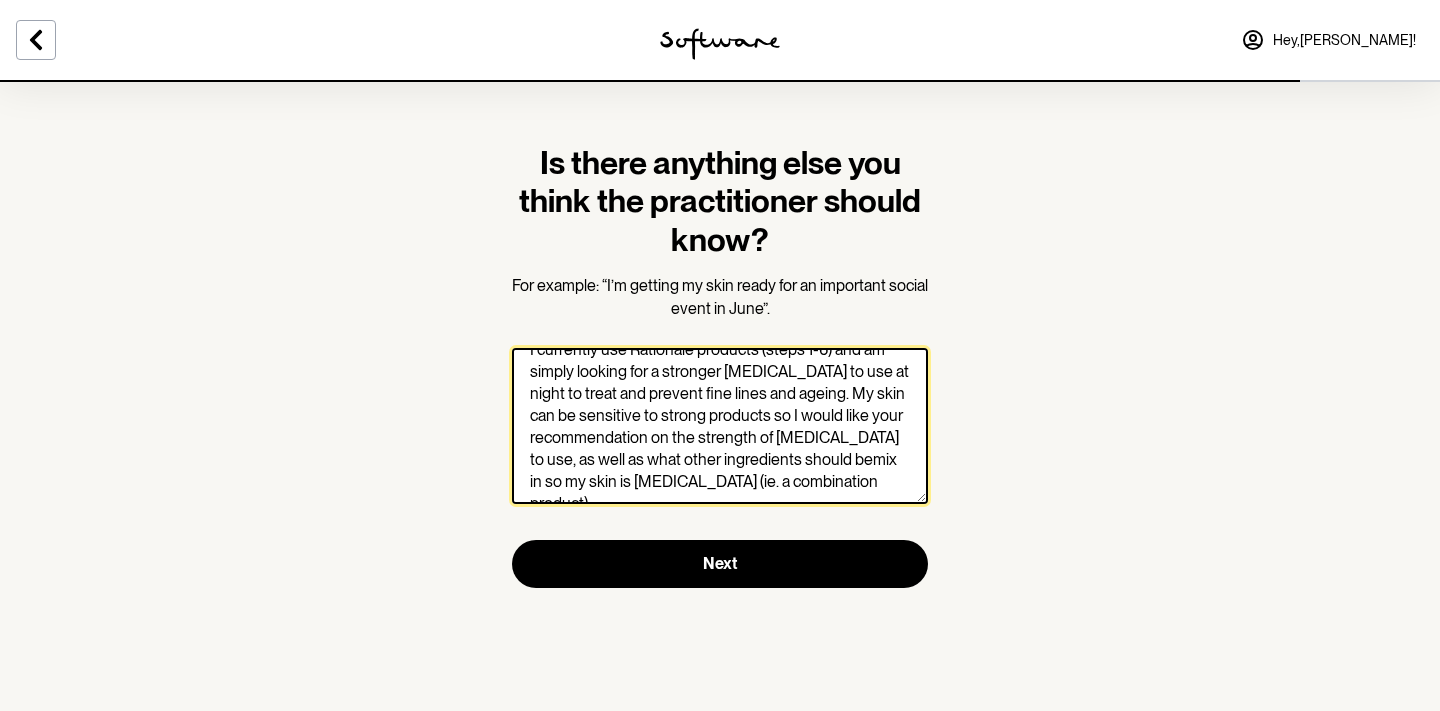 scroll, scrollTop: 22, scrollLeft: 0, axis: vertical 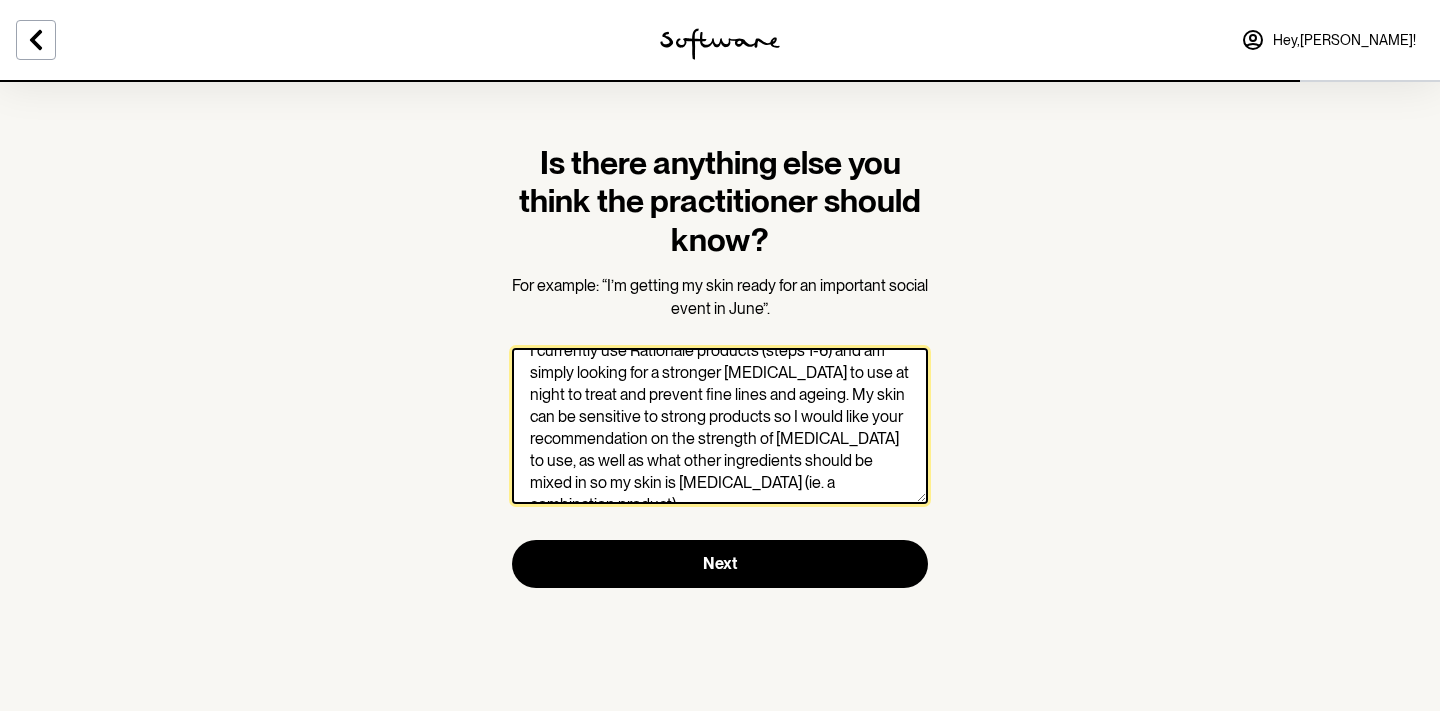 click on "I currently use Rationale products (steps 1-6) and am simply looking for a stronger [MEDICAL_DATA] to use at night to treat and prevent fine lines and ageing. My skin can be sensitive to strong products so I would like your recommendation on the strength of [MEDICAL_DATA] to use, as well as what other ingredients should be mixed in so my skin is [MEDICAL_DATA] (ie. a combination product)." at bounding box center [720, 426] 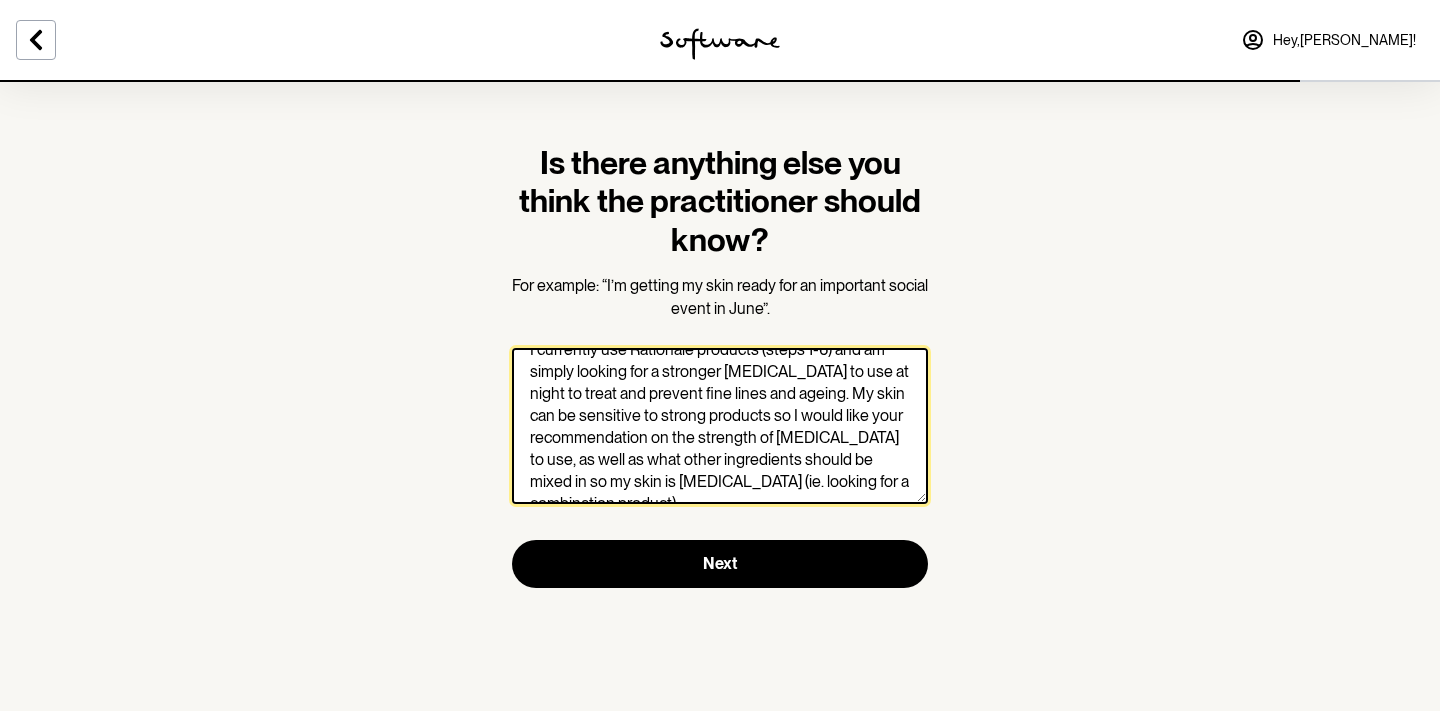 scroll, scrollTop: 44, scrollLeft: 0, axis: vertical 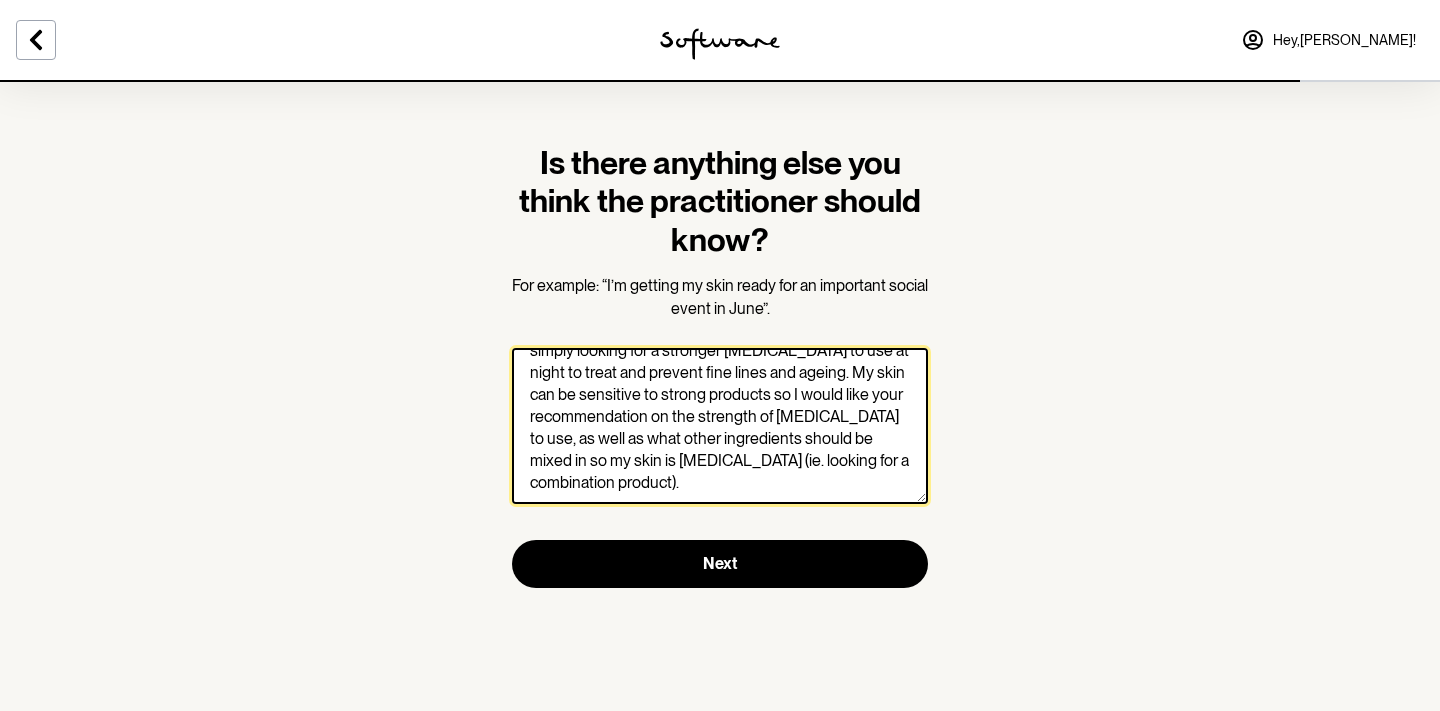 type on "I currently use Rationale products (steps 1-6) and am simply looking for a stronger [MEDICAL_DATA] to use at night to treat and prevent fine lines and ageing. My skin can be sensitive to strong products so I would like your recommendation on the strength of [MEDICAL_DATA] to use, as well as what other ingredients should be mixed in so my skin is [MEDICAL_DATA] (ie. looking for a combination product)." 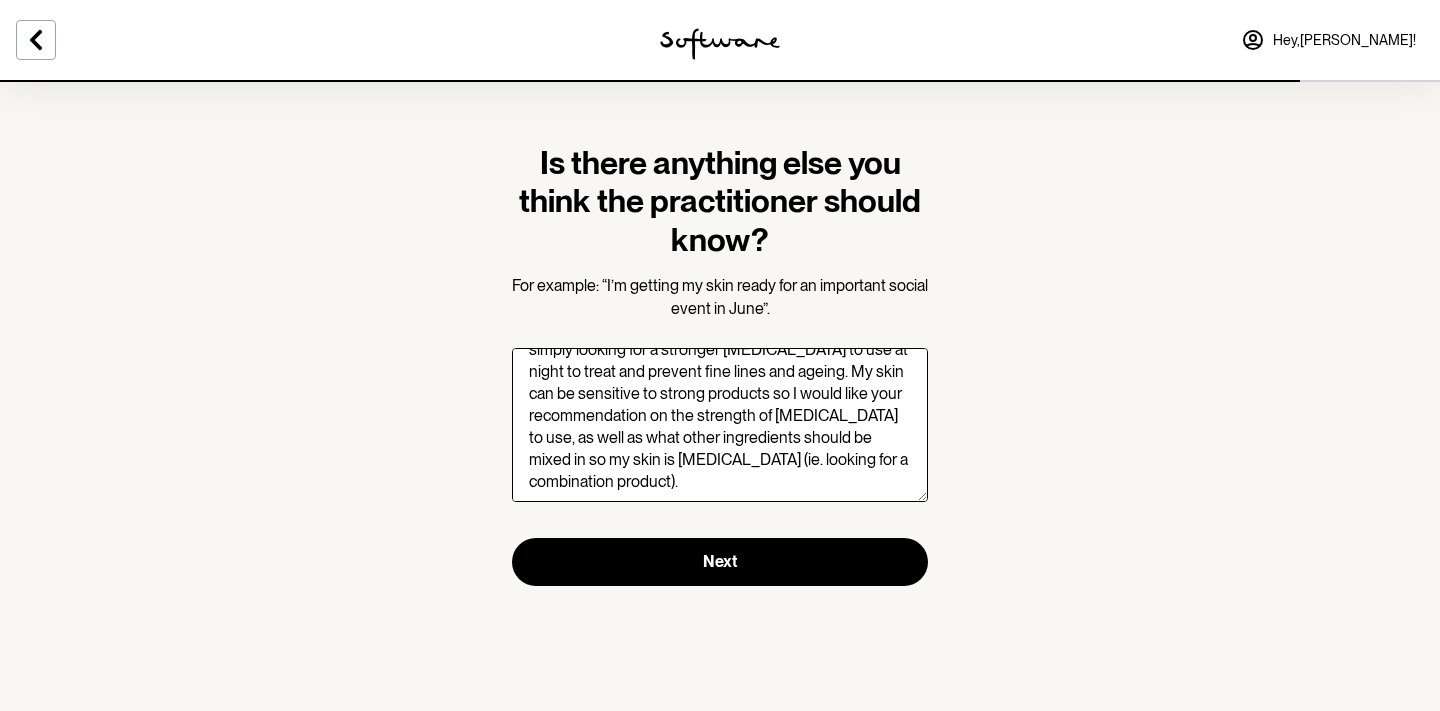 click on "Is there anything else you think the practitioner should know? For example: “I’m getting my skin ready for an important social event in June”. I currently use Rationale products (steps 1-6) and am simply looking for a stronger [MEDICAL_DATA] to use at night to treat and prevent fine lines and ageing. My skin can be sensitive to strong products so I would like your recommendation on the strength of [MEDICAL_DATA] to use, as well as what other ingredients should be mixed in so my skin is [MEDICAL_DATA] (ie. looking for a combination product). Next" at bounding box center (720, 365) 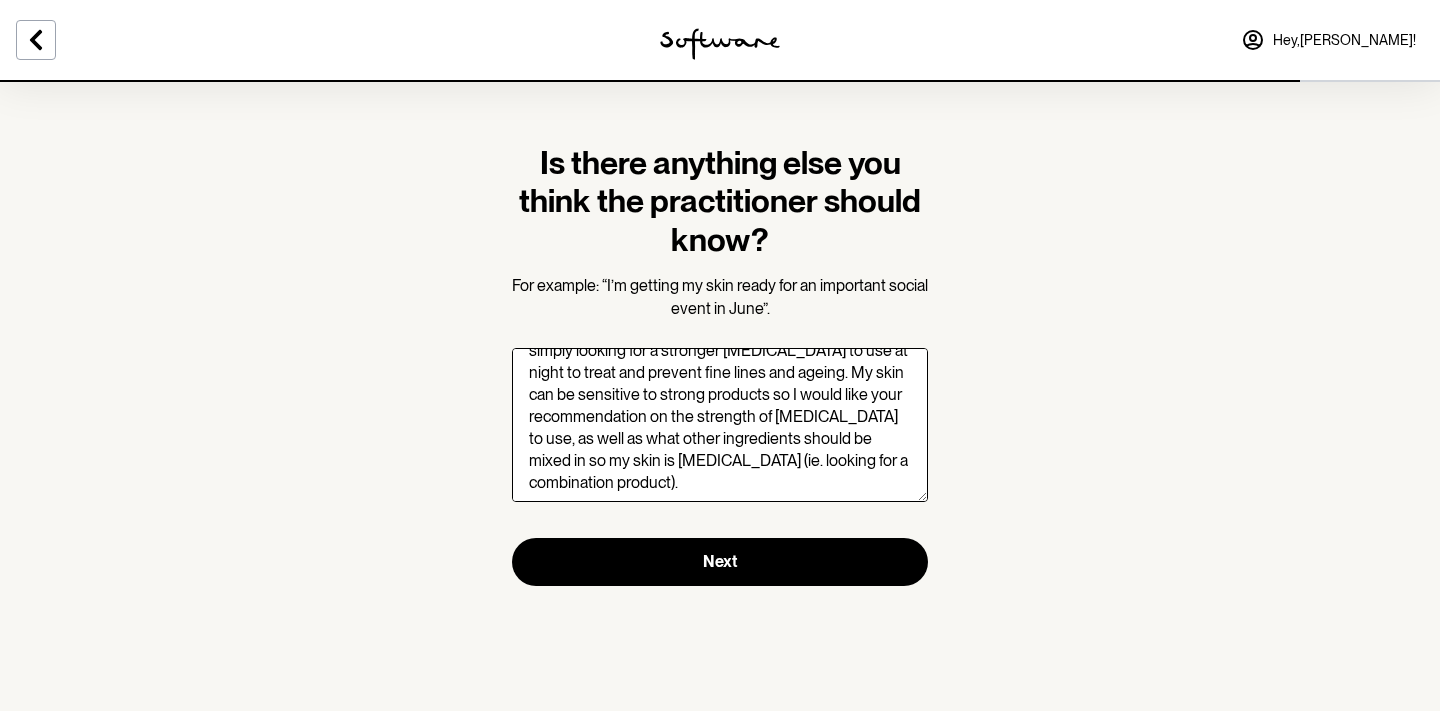 scroll, scrollTop: 44, scrollLeft: 0, axis: vertical 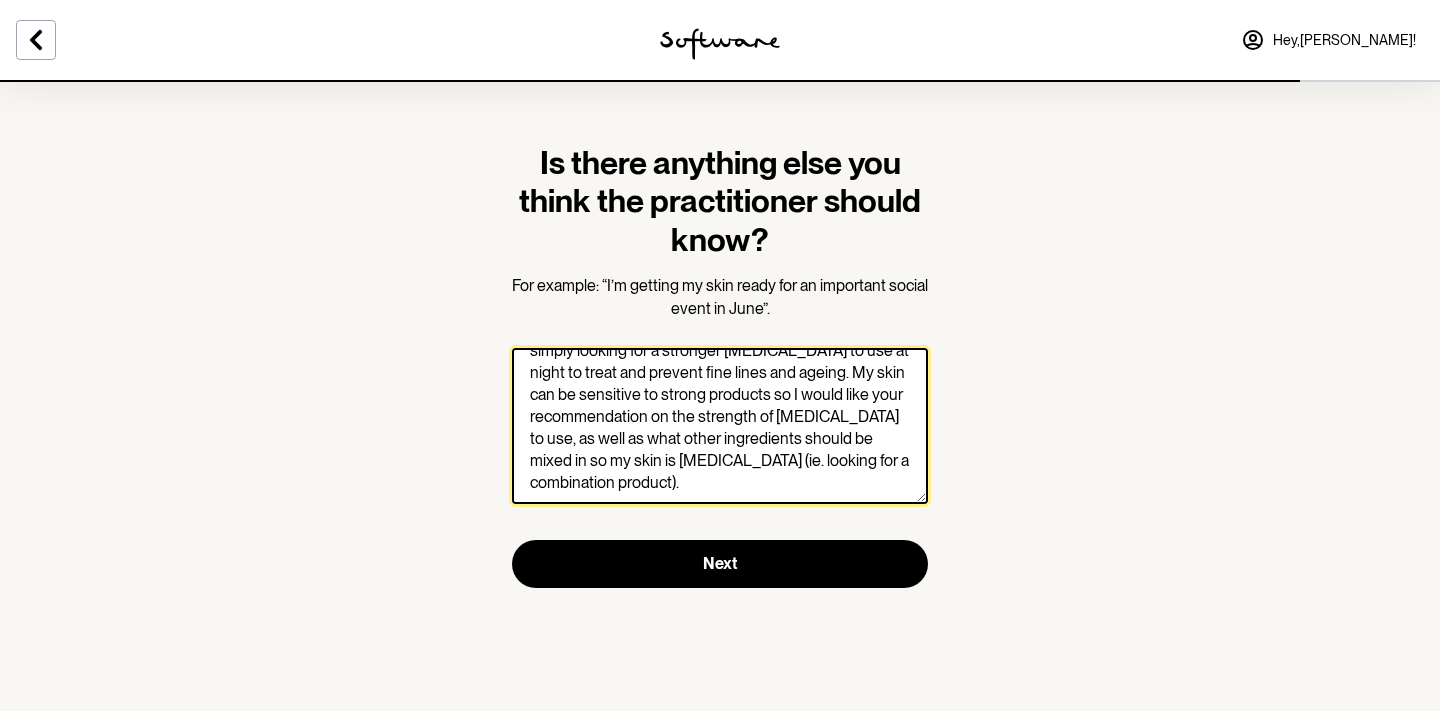click on "I currently use Rationale products (steps 1-6) and am simply looking for a stronger [MEDICAL_DATA] to use at night to treat and prevent fine lines and ageing. My skin can be sensitive to strong products so I would like your recommendation on the strength of [MEDICAL_DATA] to use, as well as what other ingredients should be mixed in so my skin is [MEDICAL_DATA] (ie. looking for a combination product)." at bounding box center [720, 426] 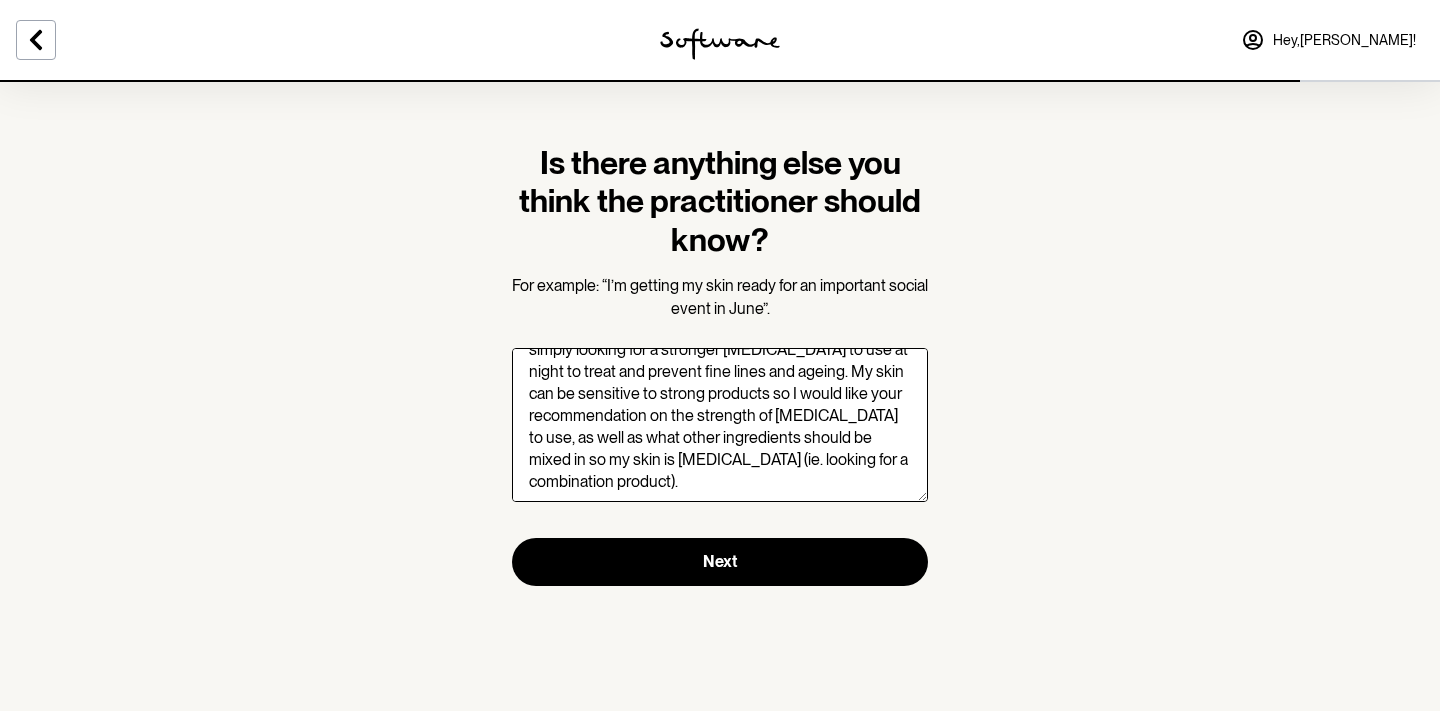 click on "Is there anything else you think the practitioner should know? For example: “I’m getting my skin ready for an important social event in June”. I currently use Rationale products (steps 1-6) and am simply looking for a stronger [MEDICAL_DATA] to use at night to treat and prevent fine lines and ageing. My skin can be sensitive to strong products so I would like your recommendation on the strength of [MEDICAL_DATA] to use, as well as what other ingredients should be mixed in so my skin is [MEDICAL_DATA] (ie. looking for a combination product). Next" at bounding box center [720, 365] 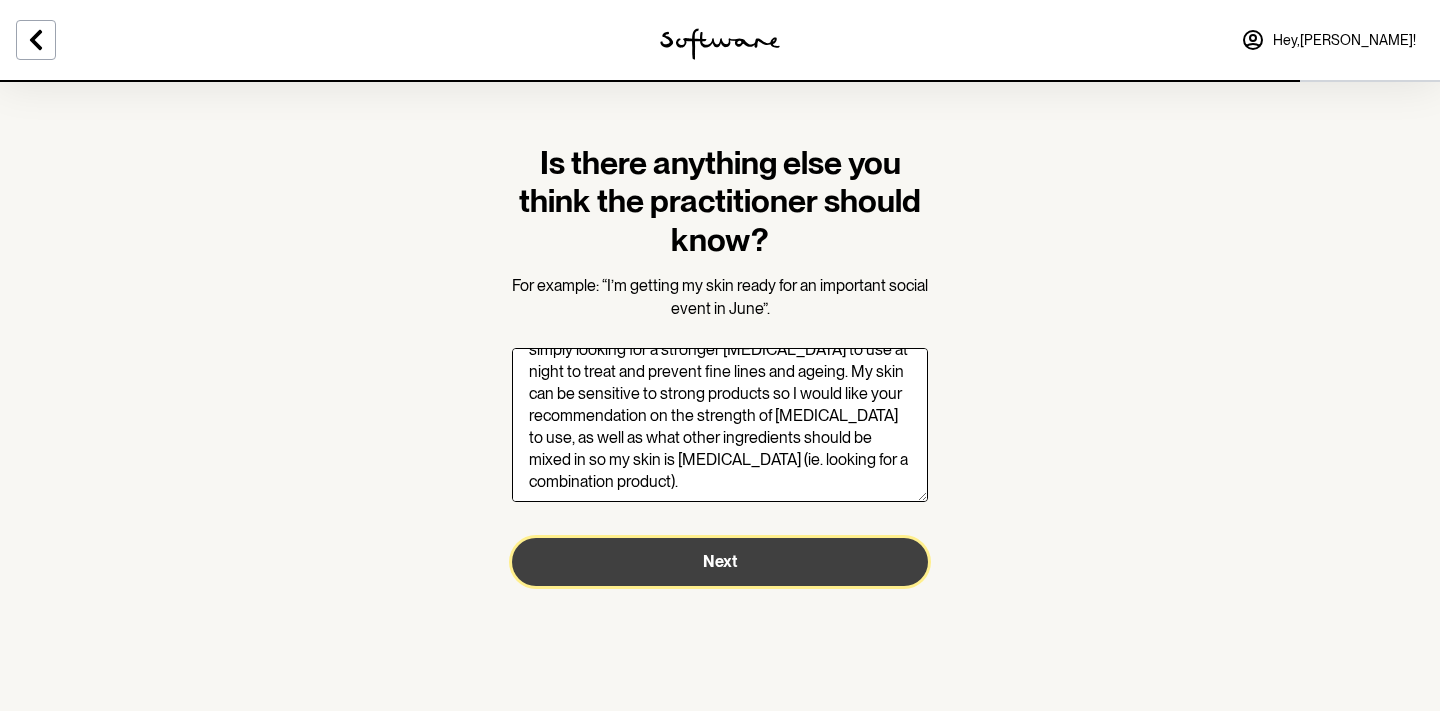 click on "Next" at bounding box center [720, 561] 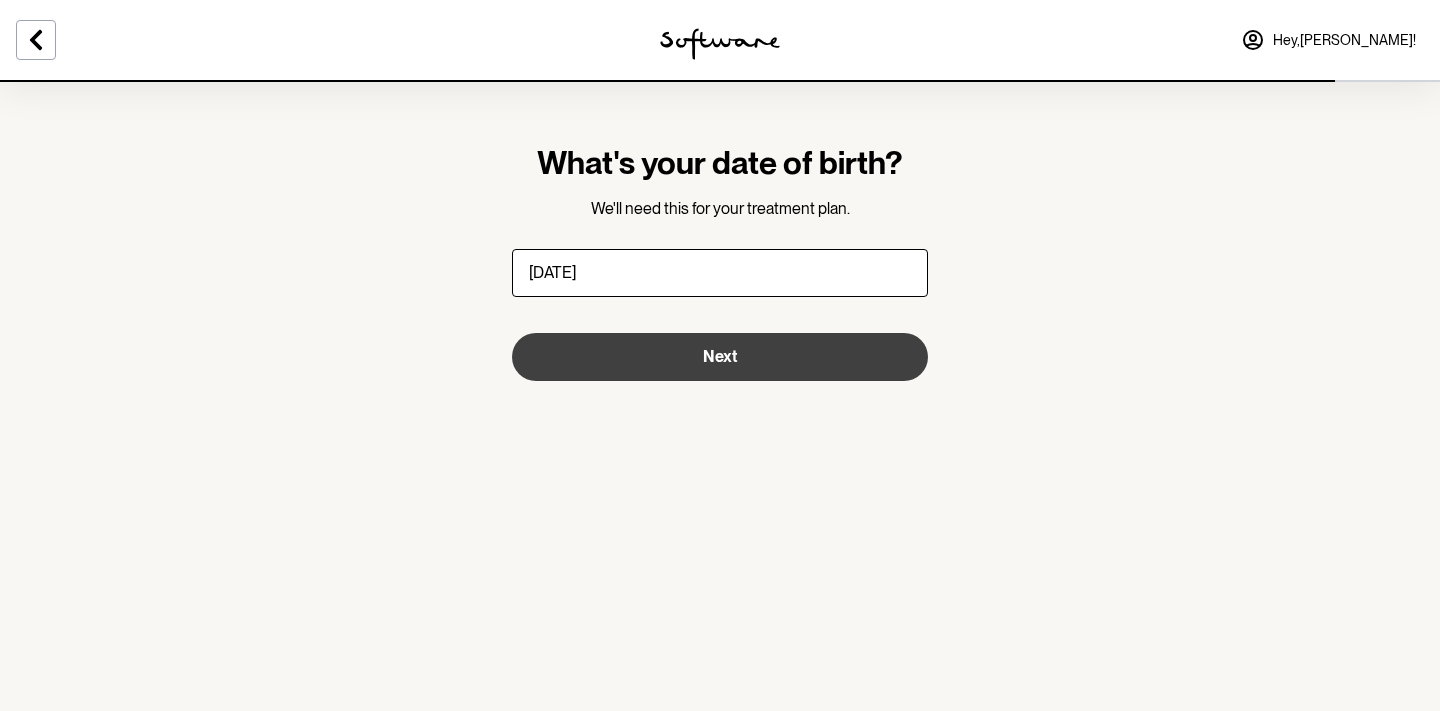 type on "[DATE]" 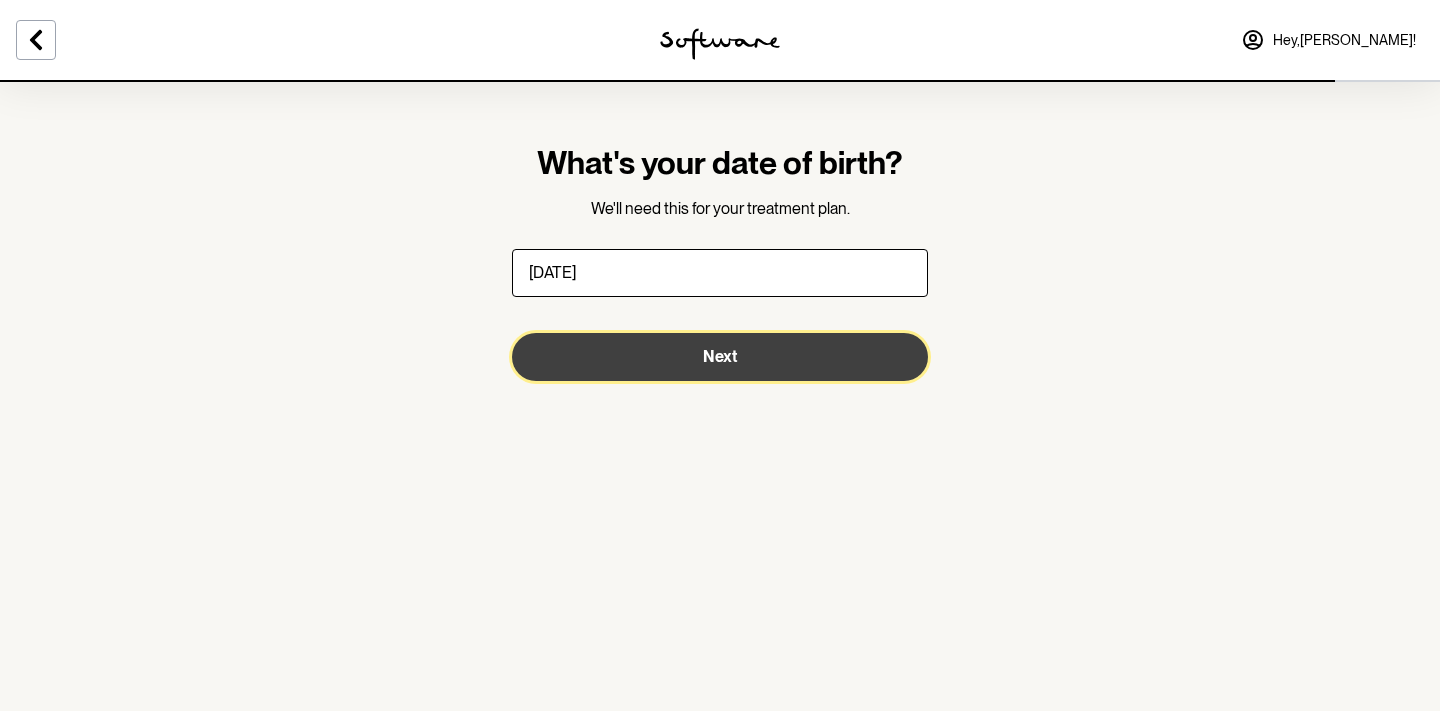 click on "Next" at bounding box center [720, 356] 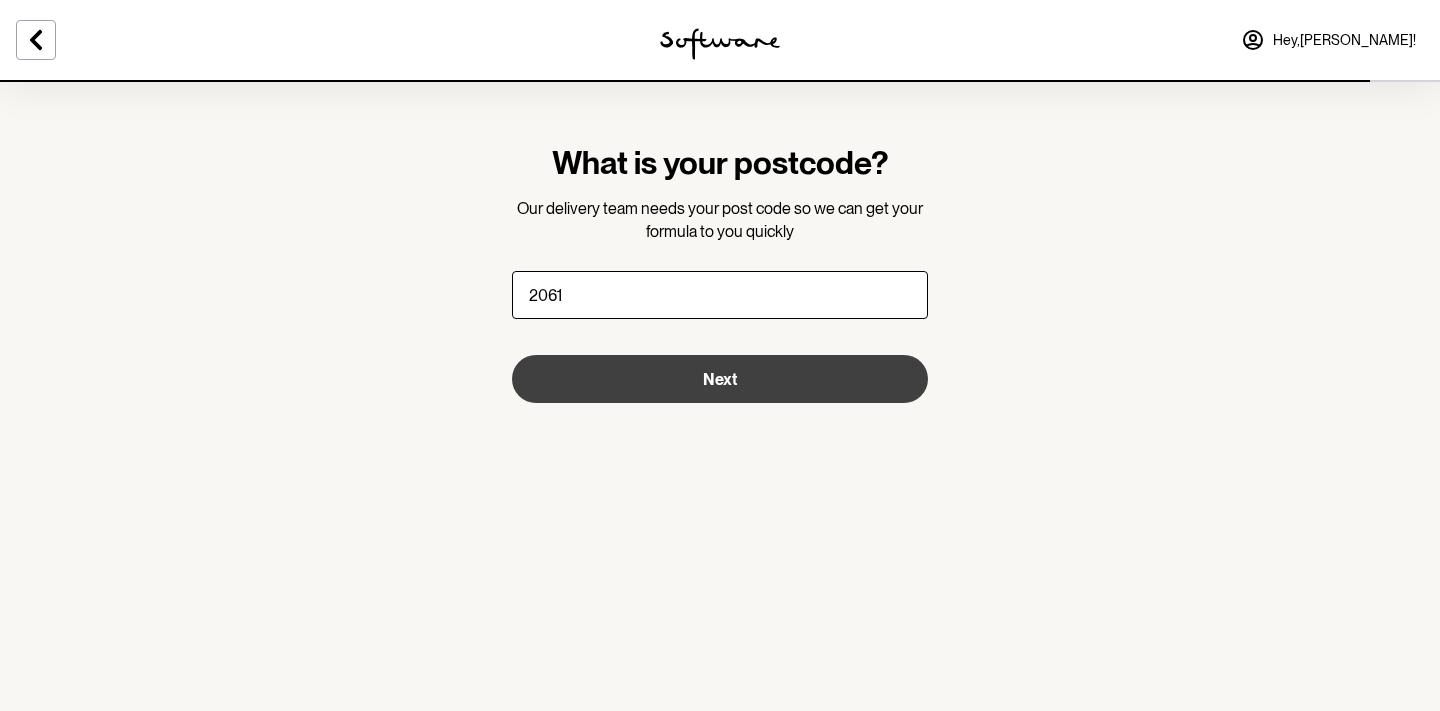 type on "2061" 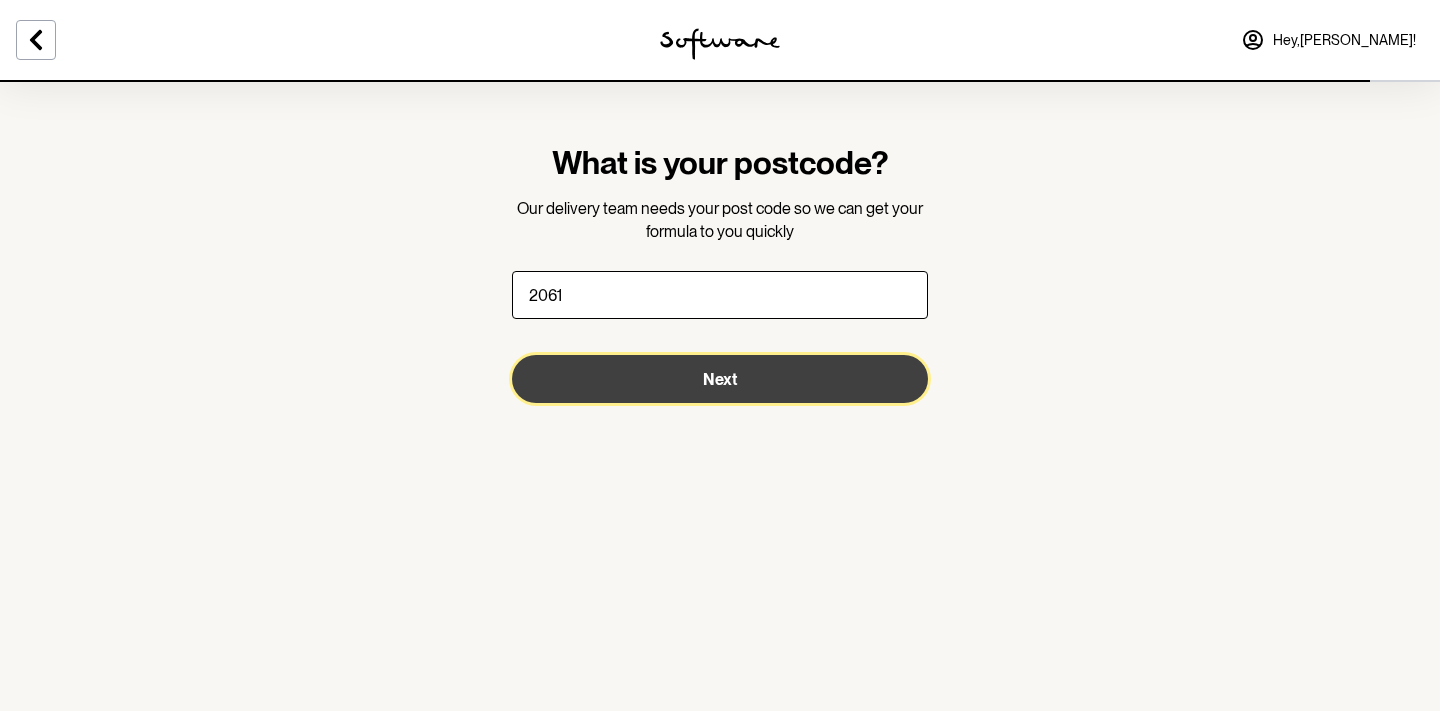 click on "Next" at bounding box center [720, 379] 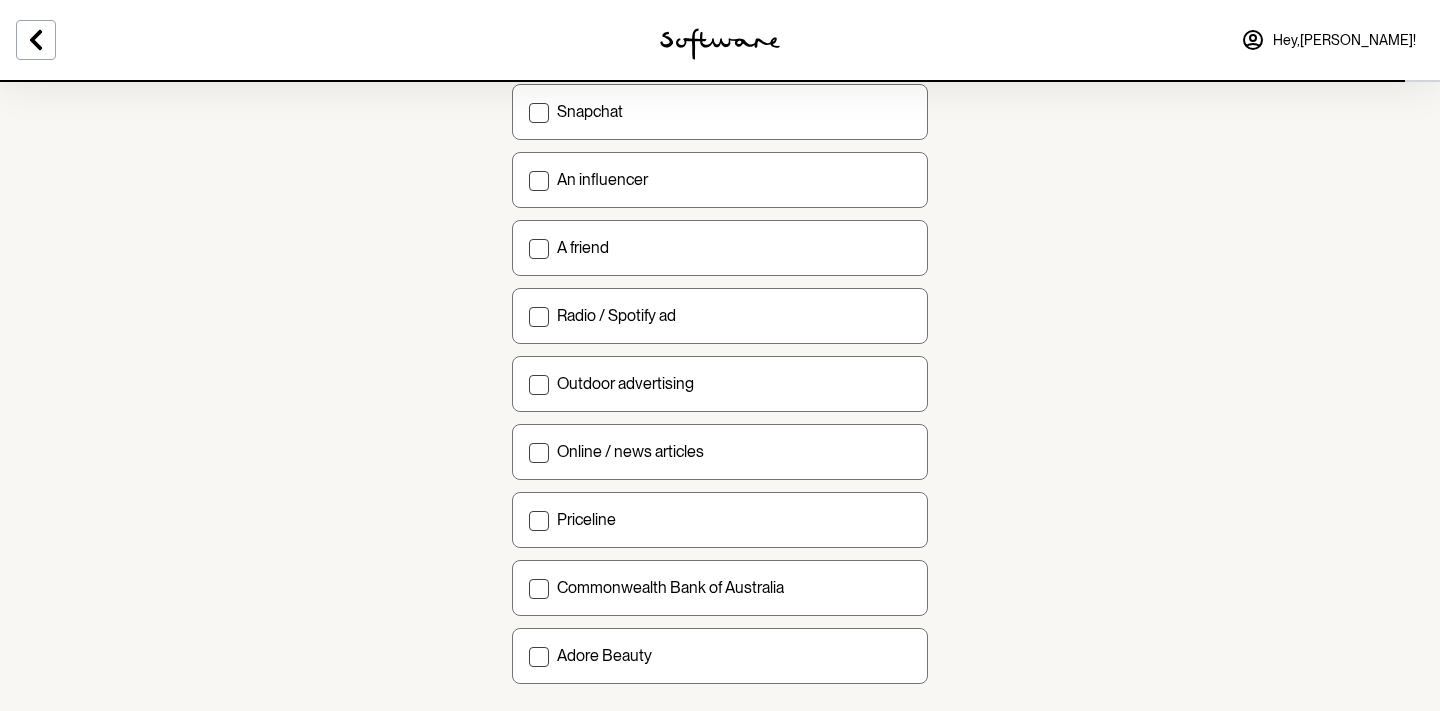scroll, scrollTop: 435, scrollLeft: 0, axis: vertical 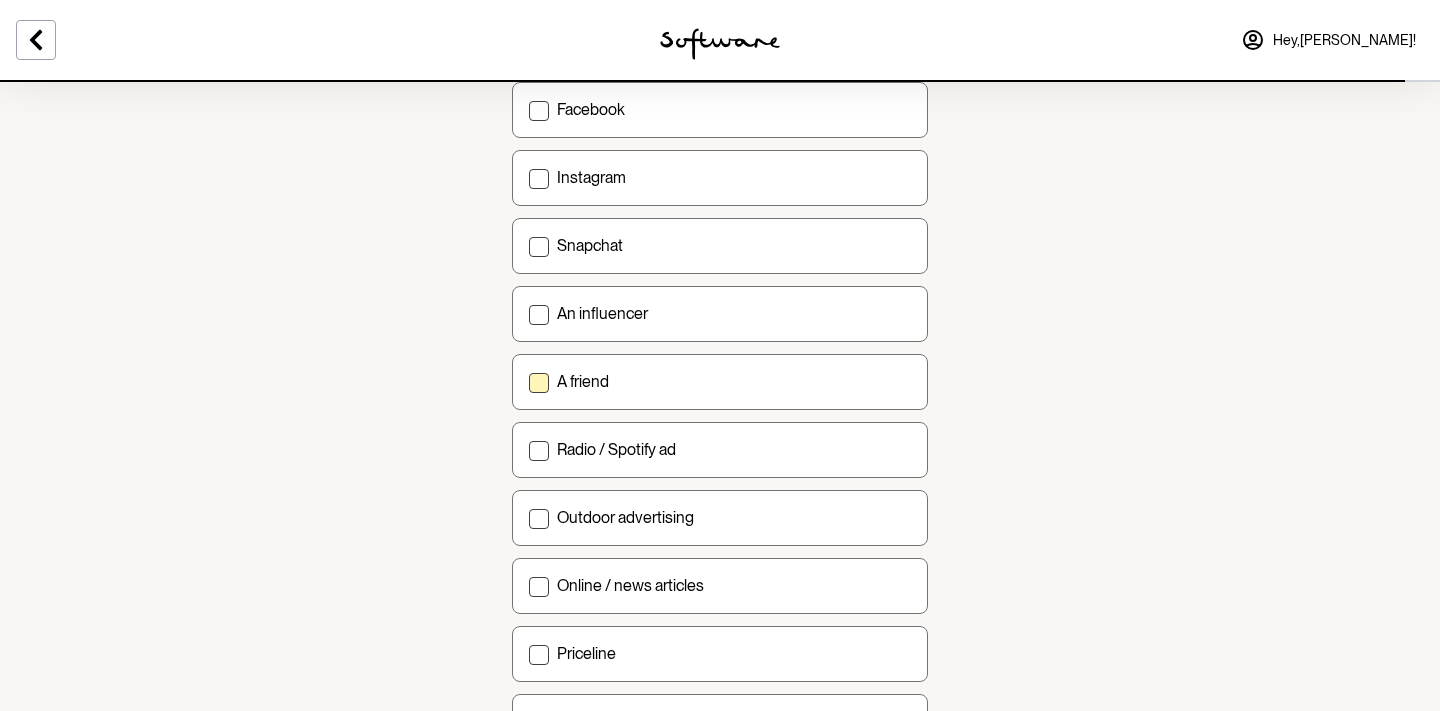 click at bounding box center [539, 383] 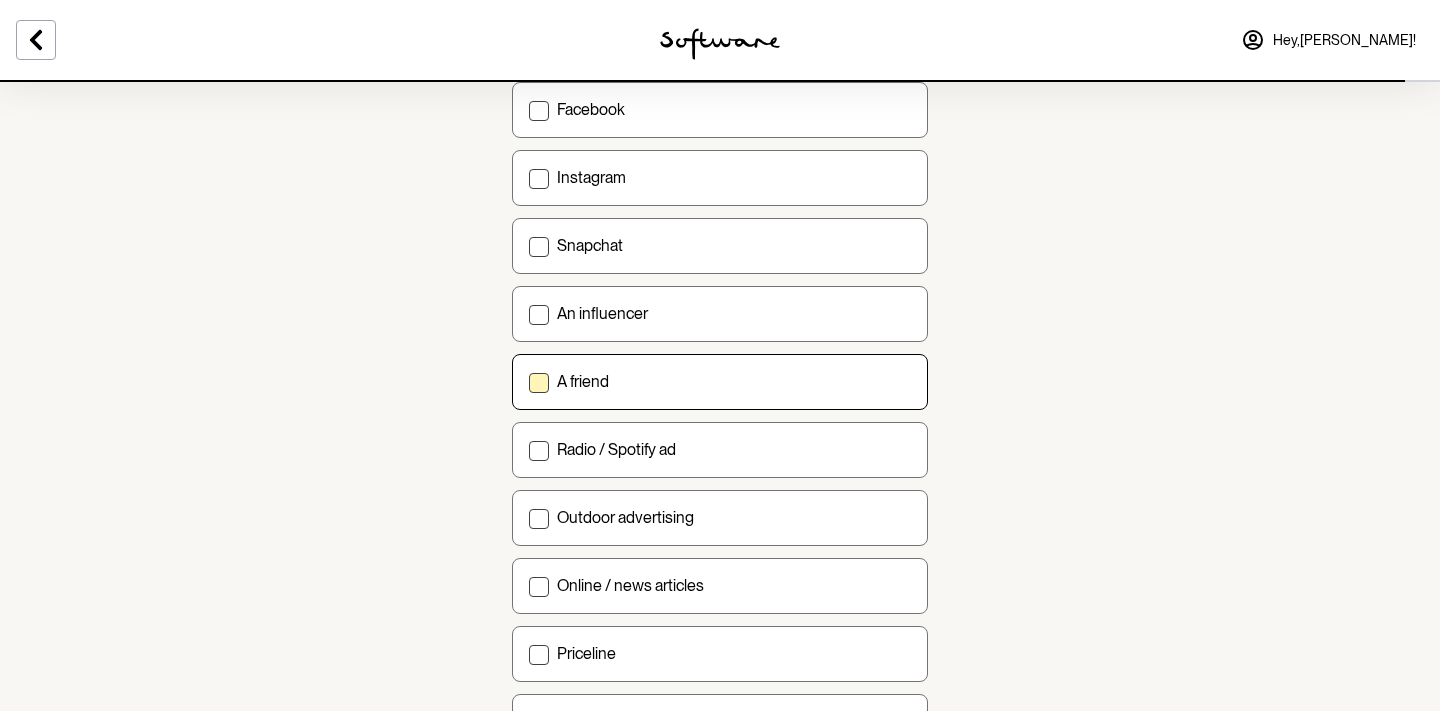 click on "A friend" at bounding box center (528, 381) 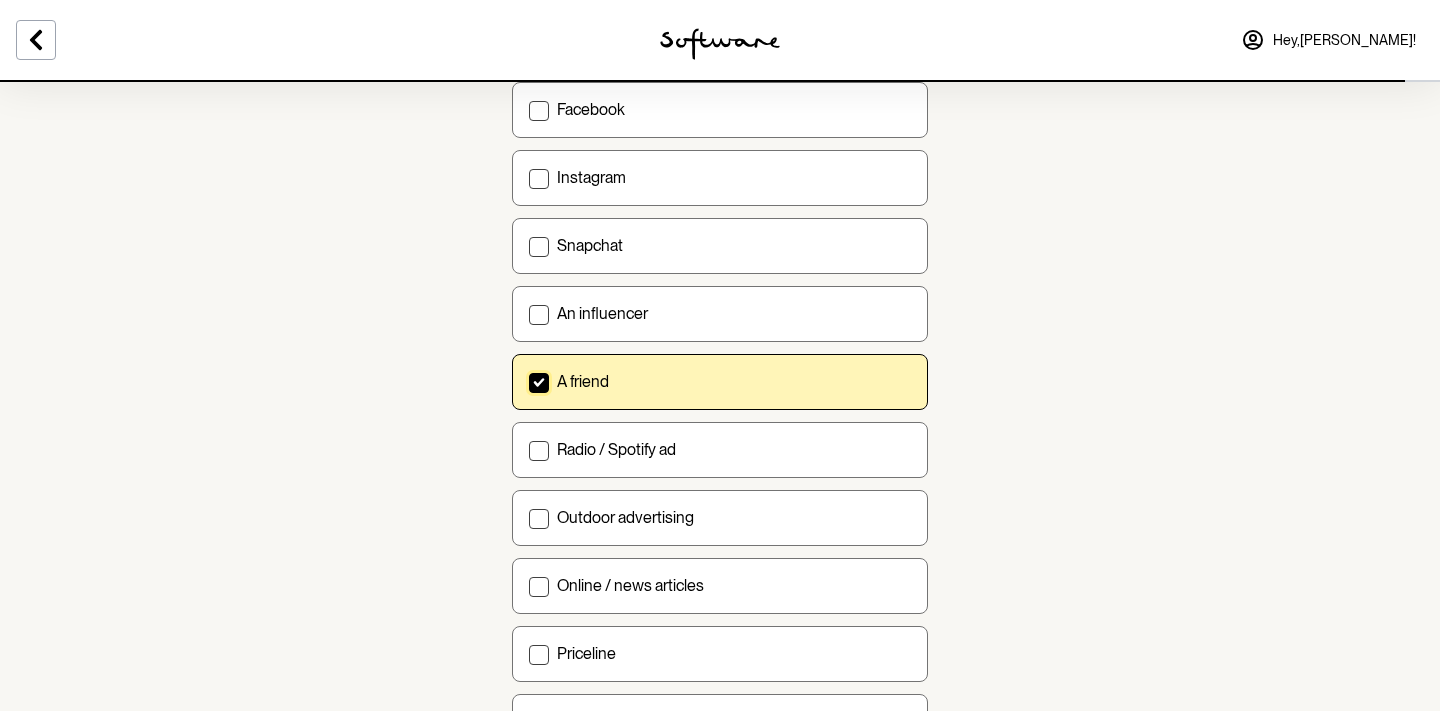 click 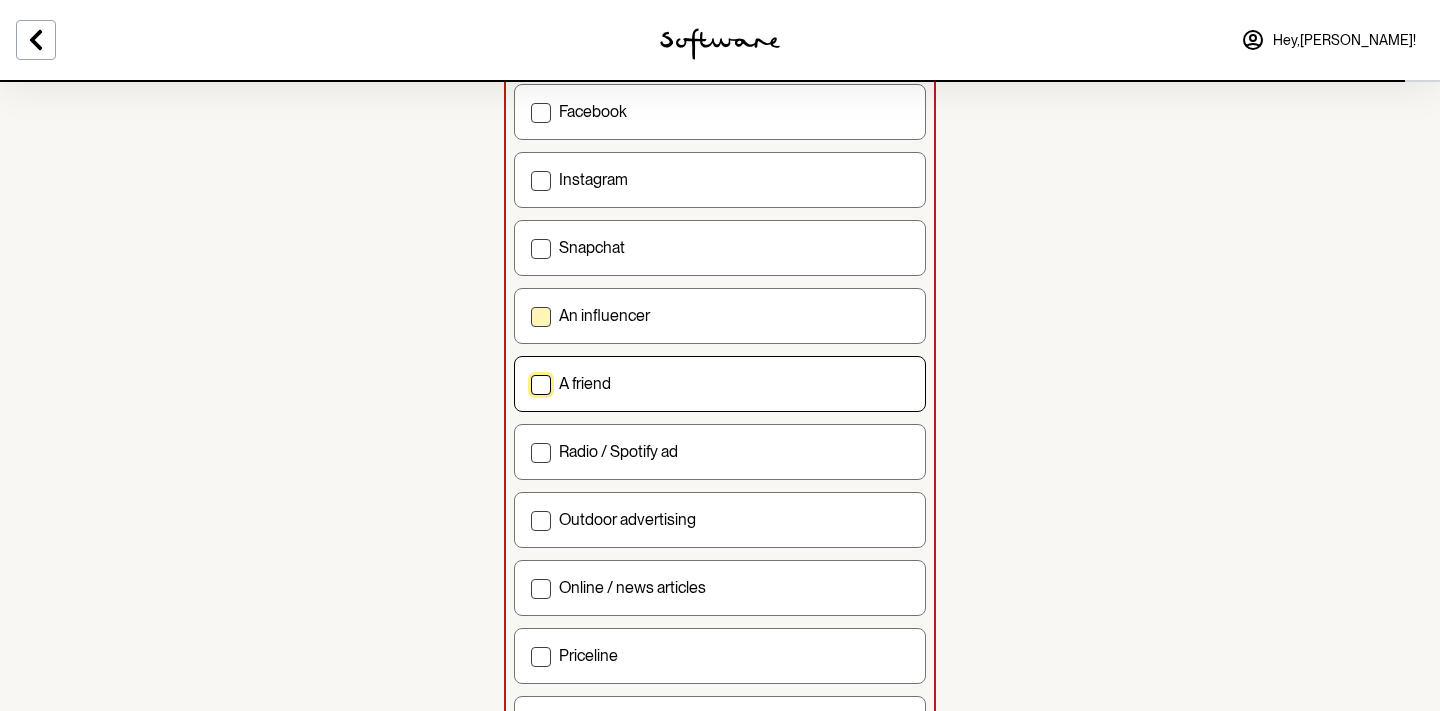 click at bounding box center [541, 317] 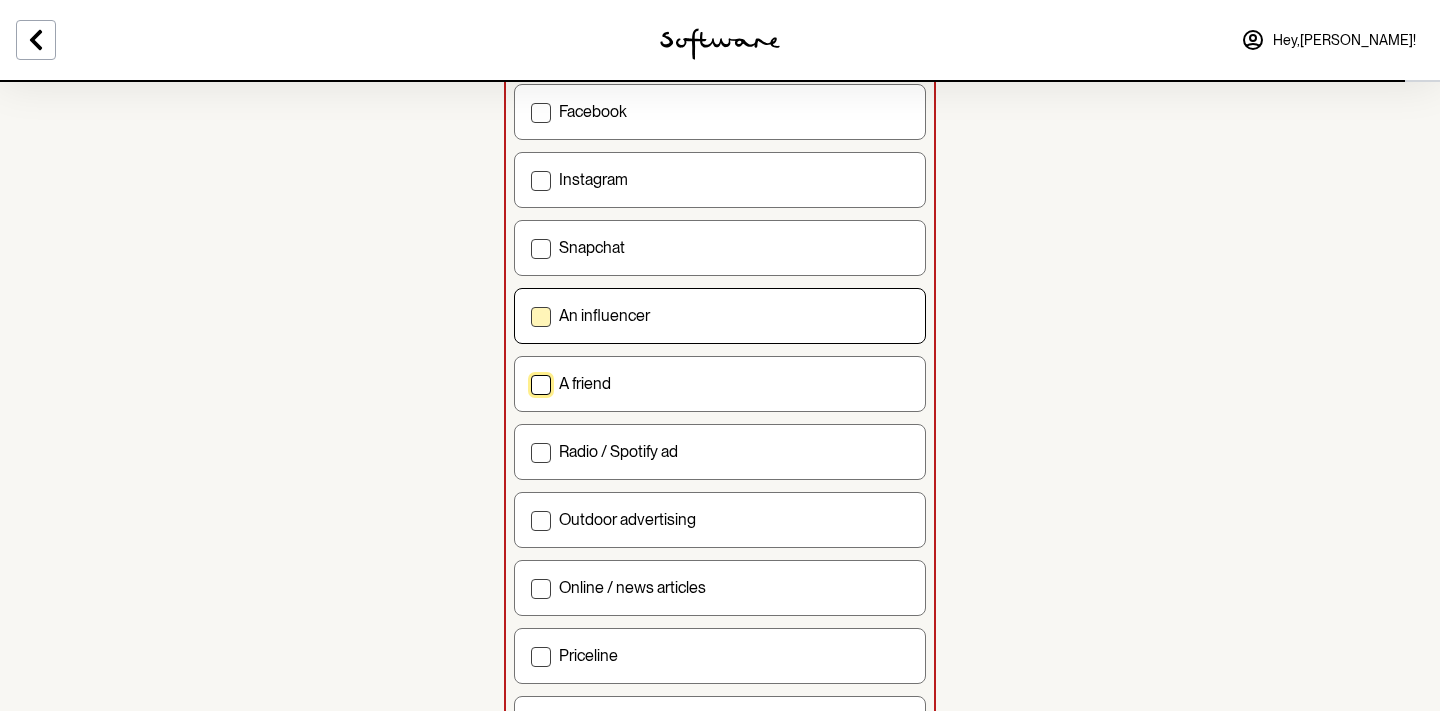click on "An influencer" at bounding box center (530, 315) 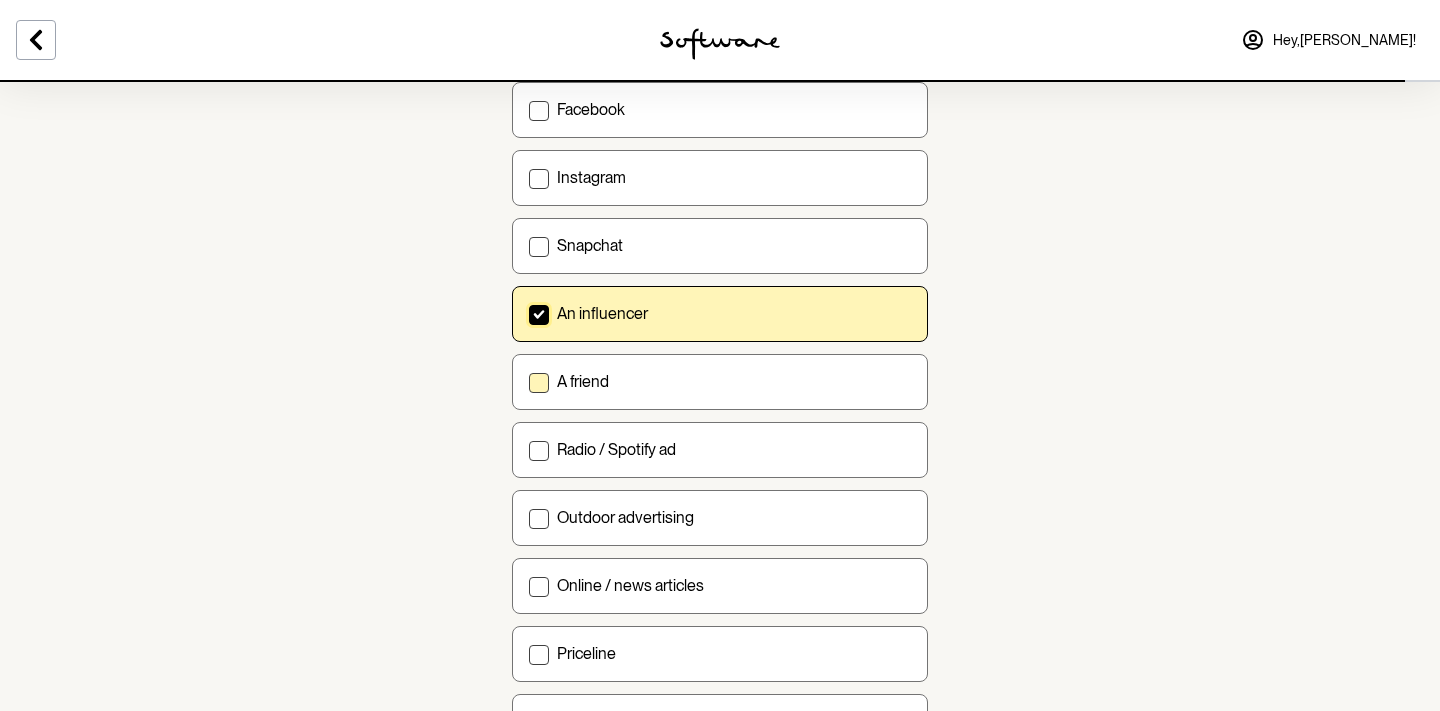 click at bounding box center (539, 383) 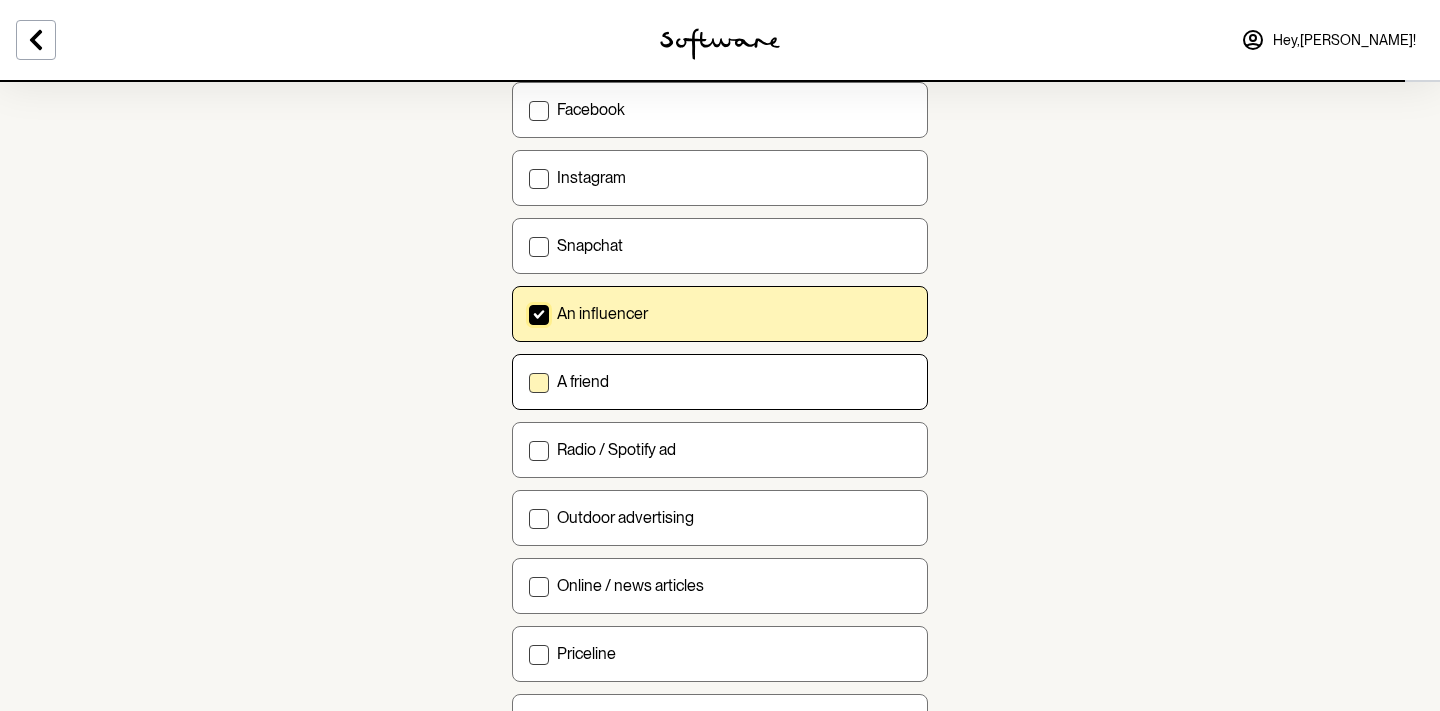 click on "A friend" at bounding box center (528, 381) 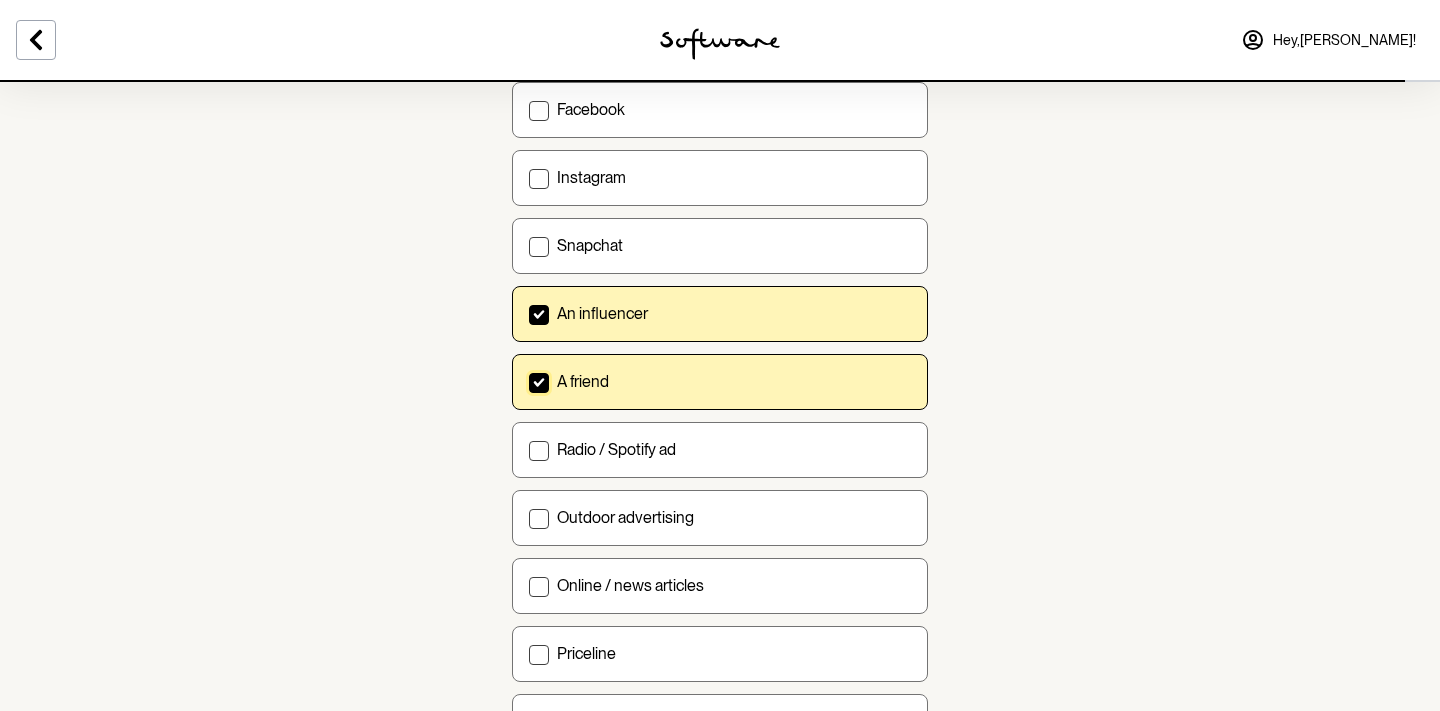 click 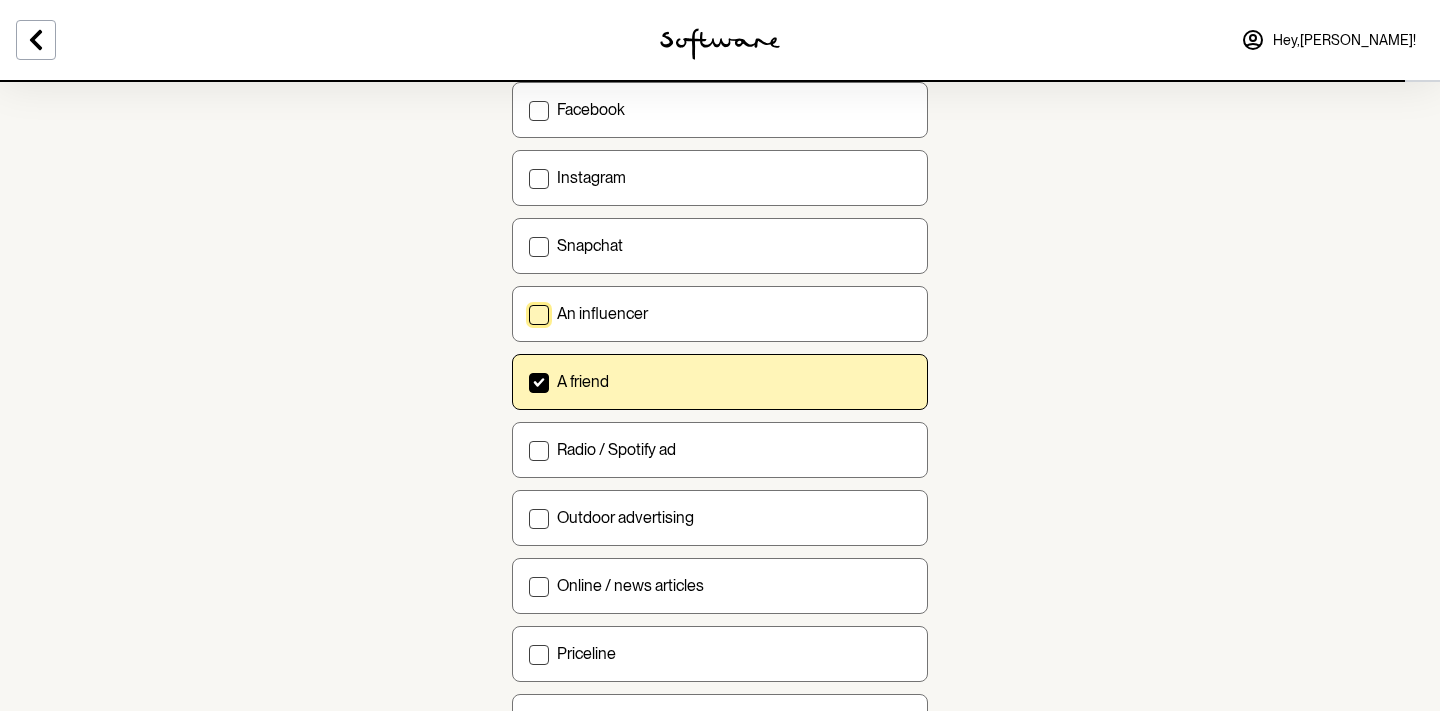 click on "How did you hear about us?  Select all that apply Google TV YouTube TikTok Facebook Instagram Snapchat An influencer A friend Radio / Spotify ad Outdoor advertising Online / news articles Priceline Commonwealth Bank of Australia Adore Beauty Next" at bounding box center (720, 263) 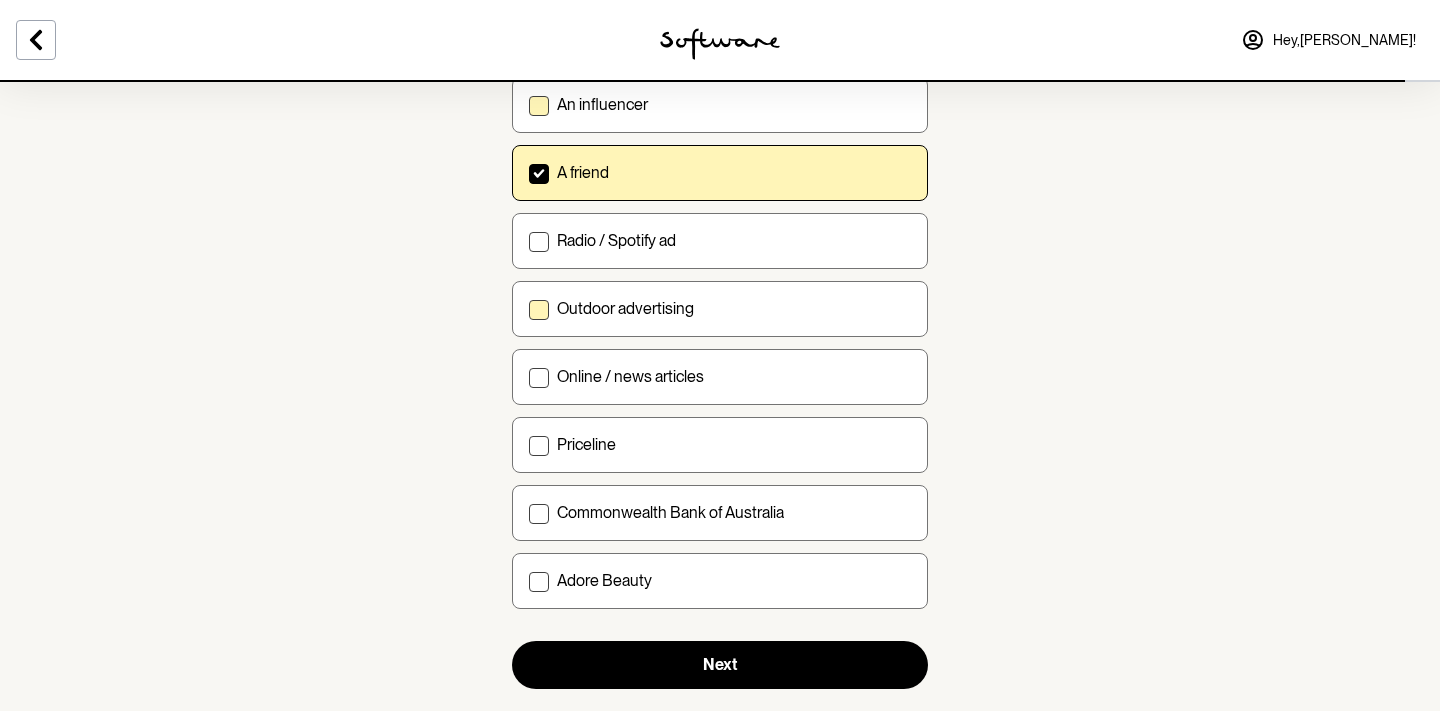 scroll, scrollTop: 686, scrollLeft: 0, axis: vertical 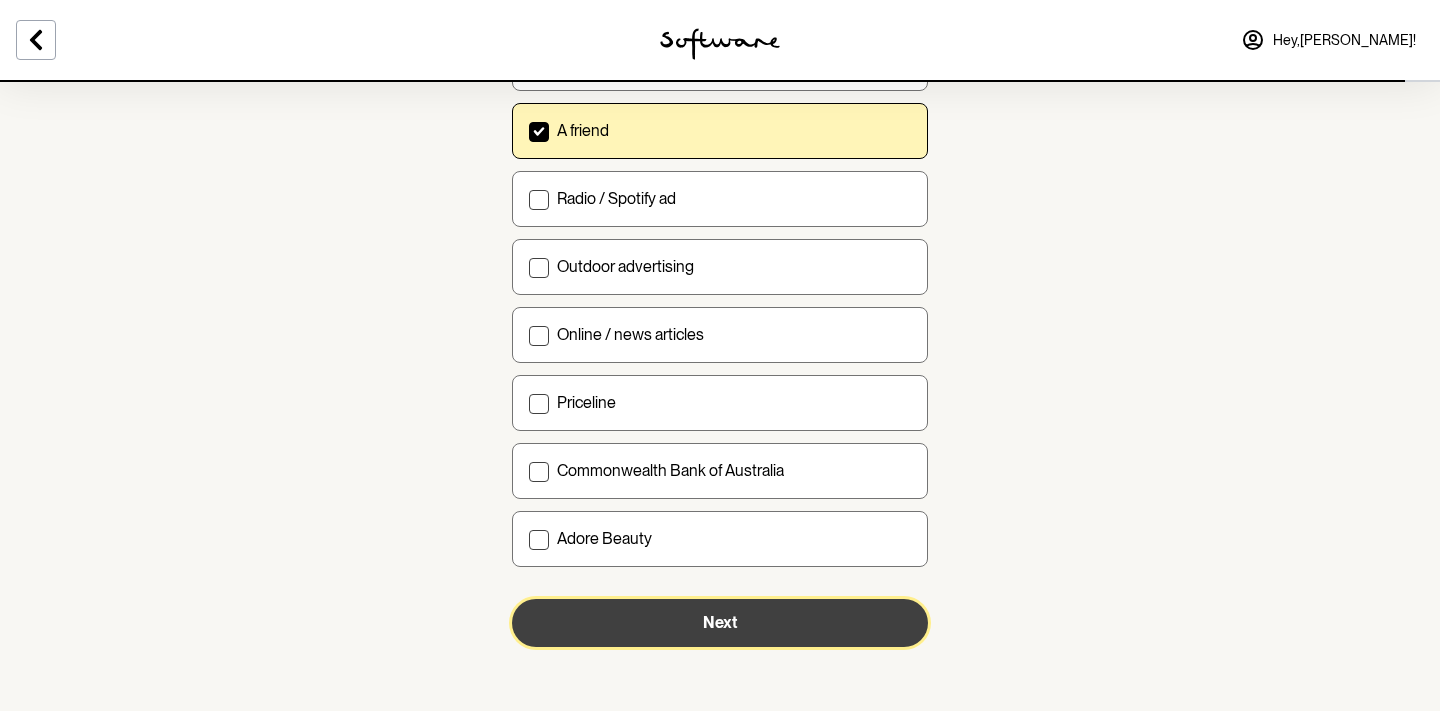 click on "Next" at bounding box center [720, 622] 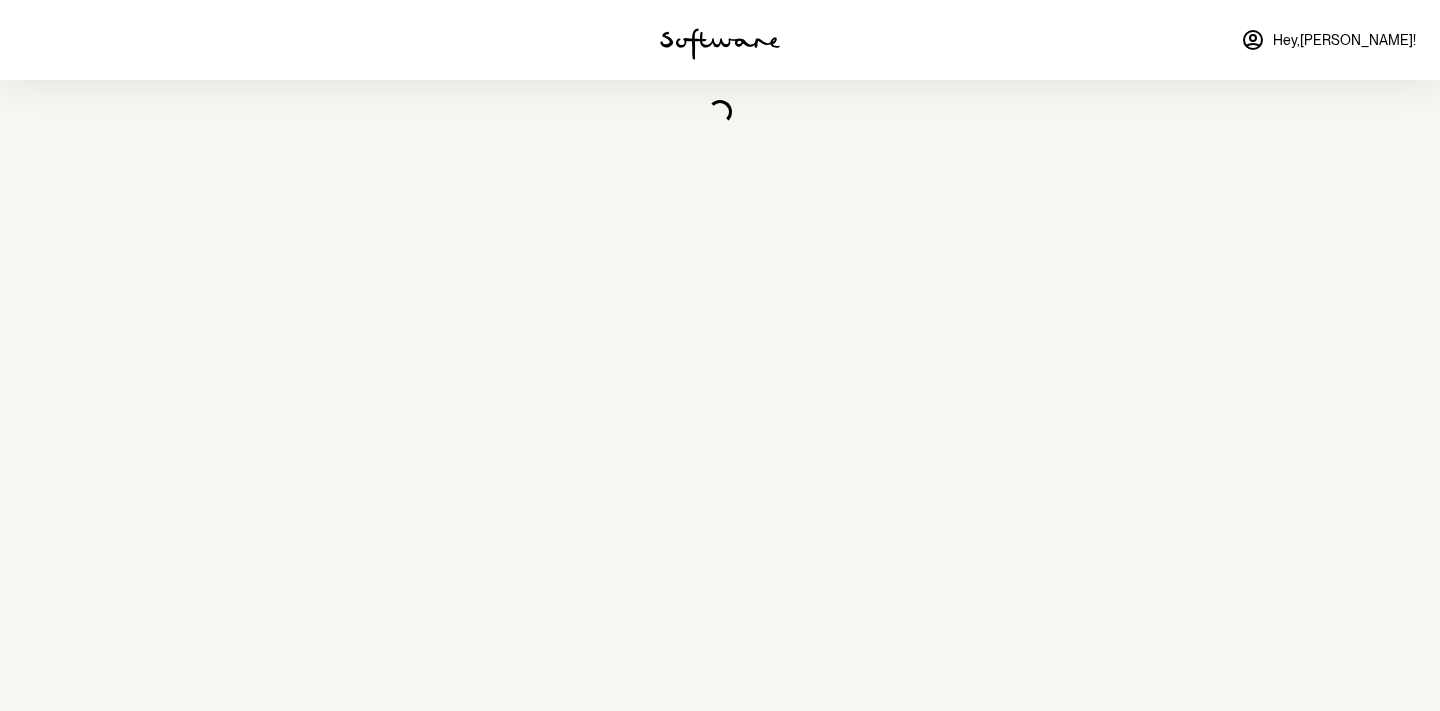 scroll, scrollTop: 0, scrollLeft: 0, axis: both 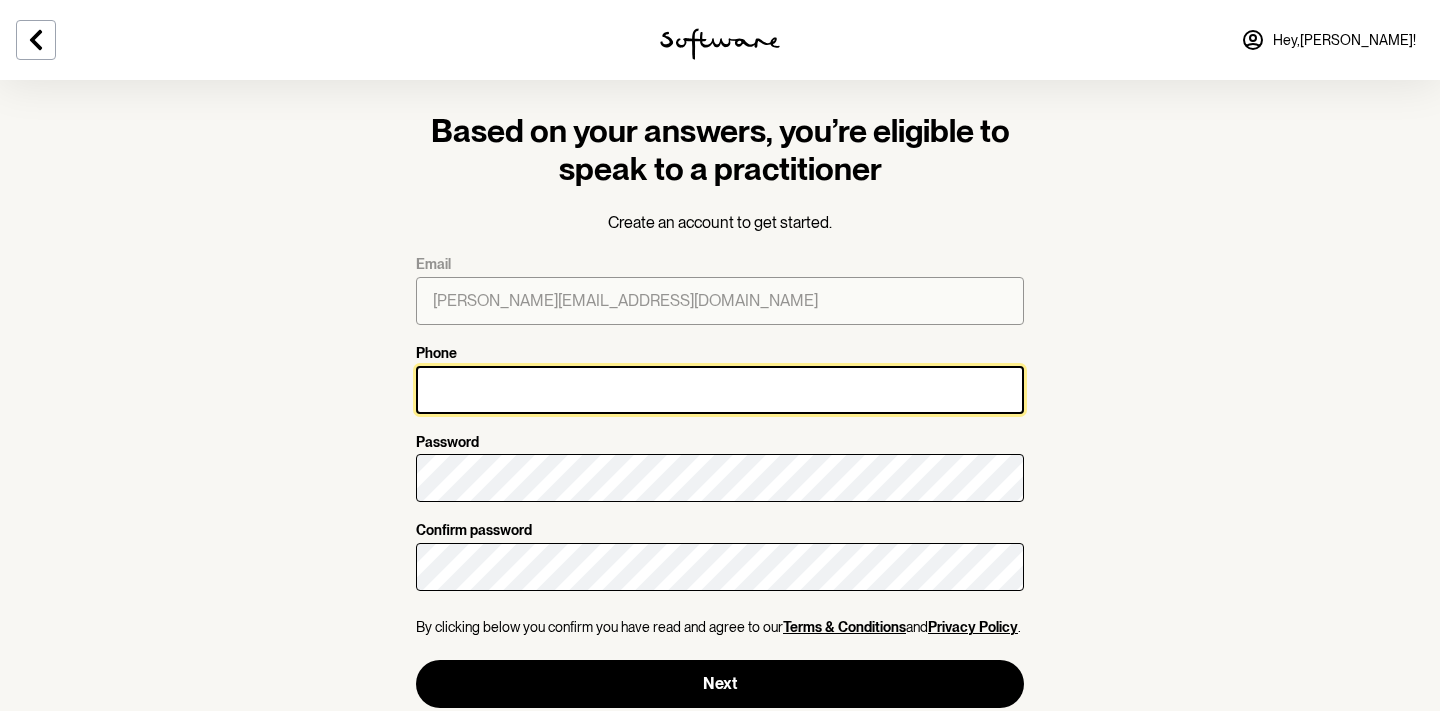 click on "Phone" at bounding box center (720, 390) 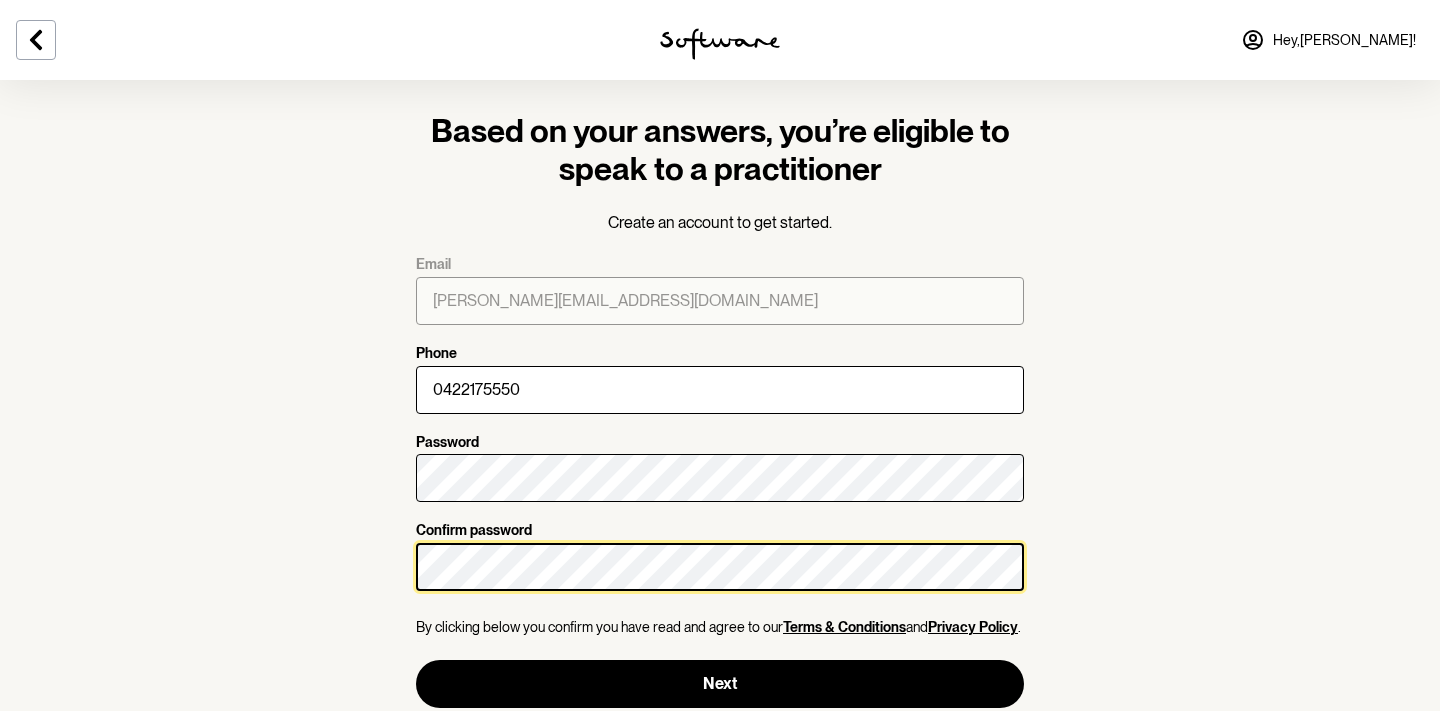 scroll, scrollTop: 29, scrollLeft: 0, axis: vertical 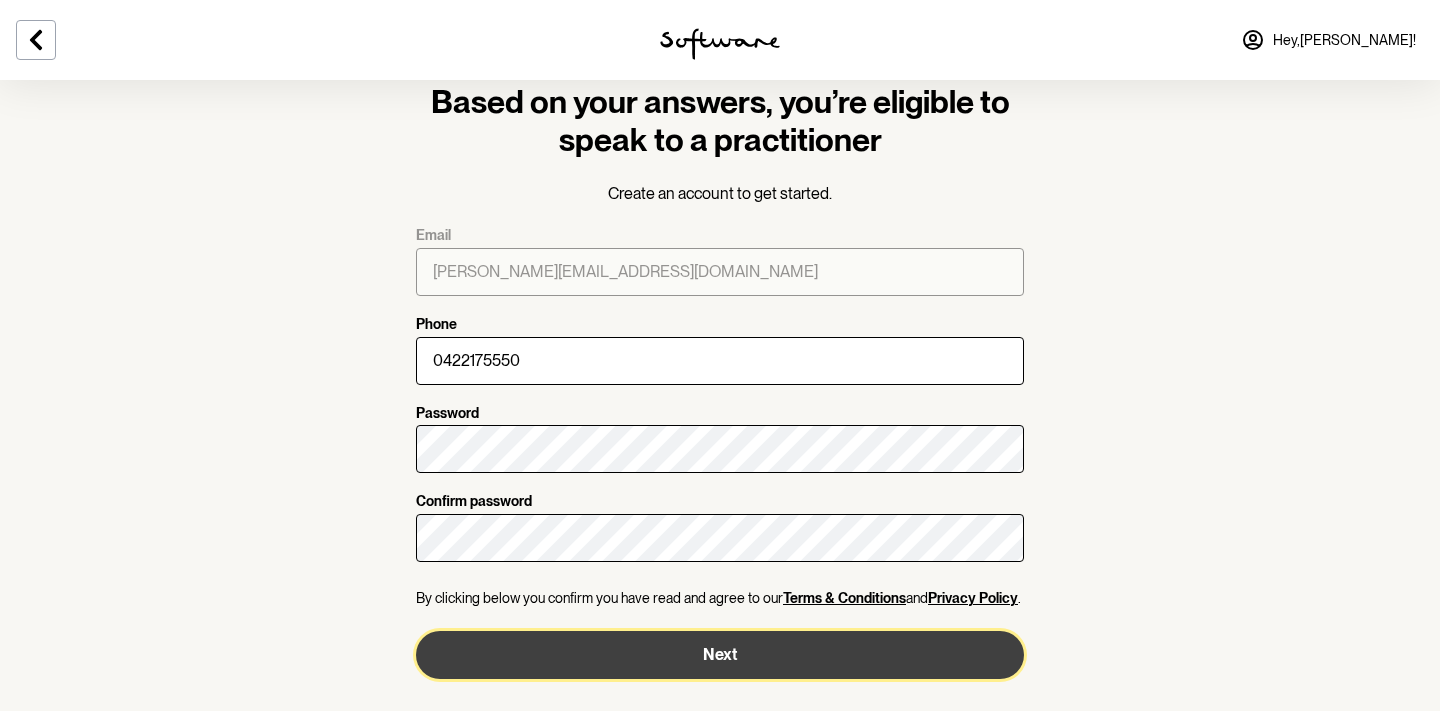 click on "Next" at bounding box center (720, 655) 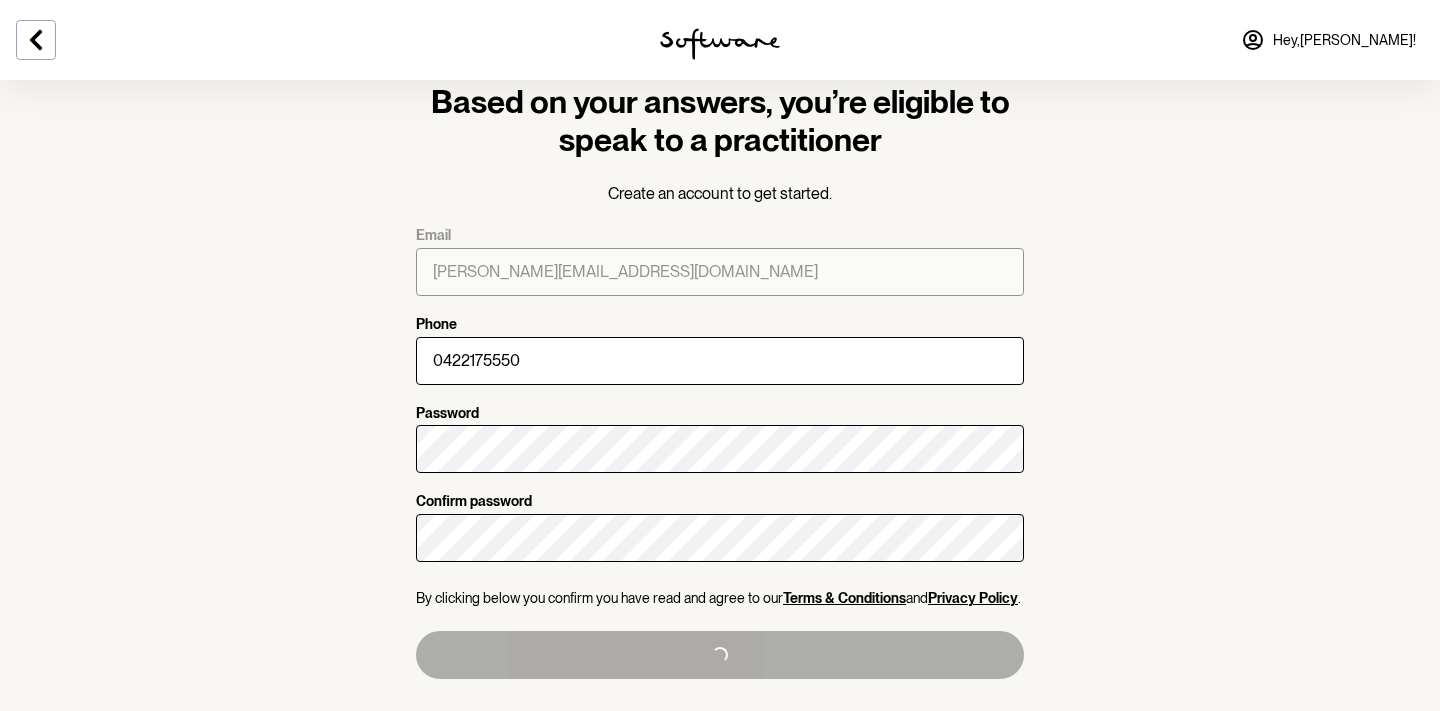 type on "[PHONE_NUMBER]" 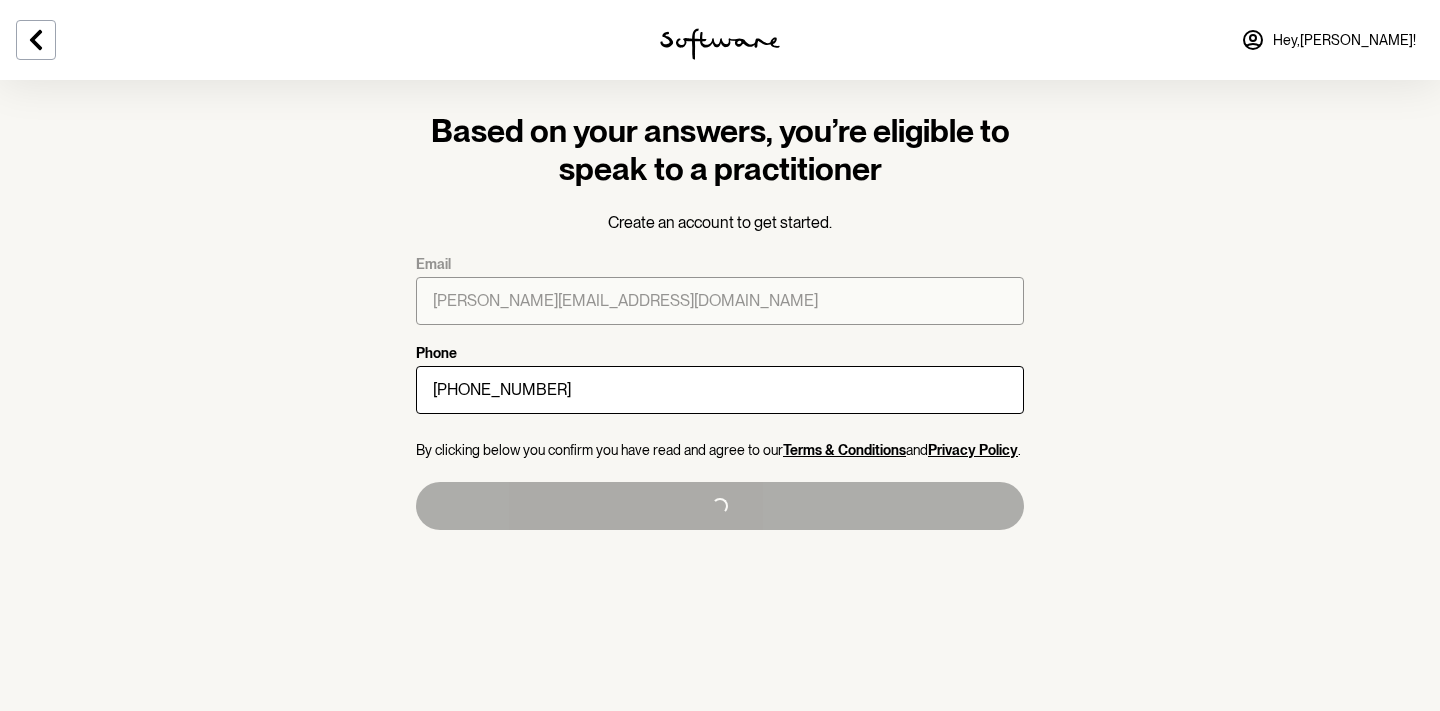 scroll, scrollTop: 0, scrollLeft: 0, axis: both 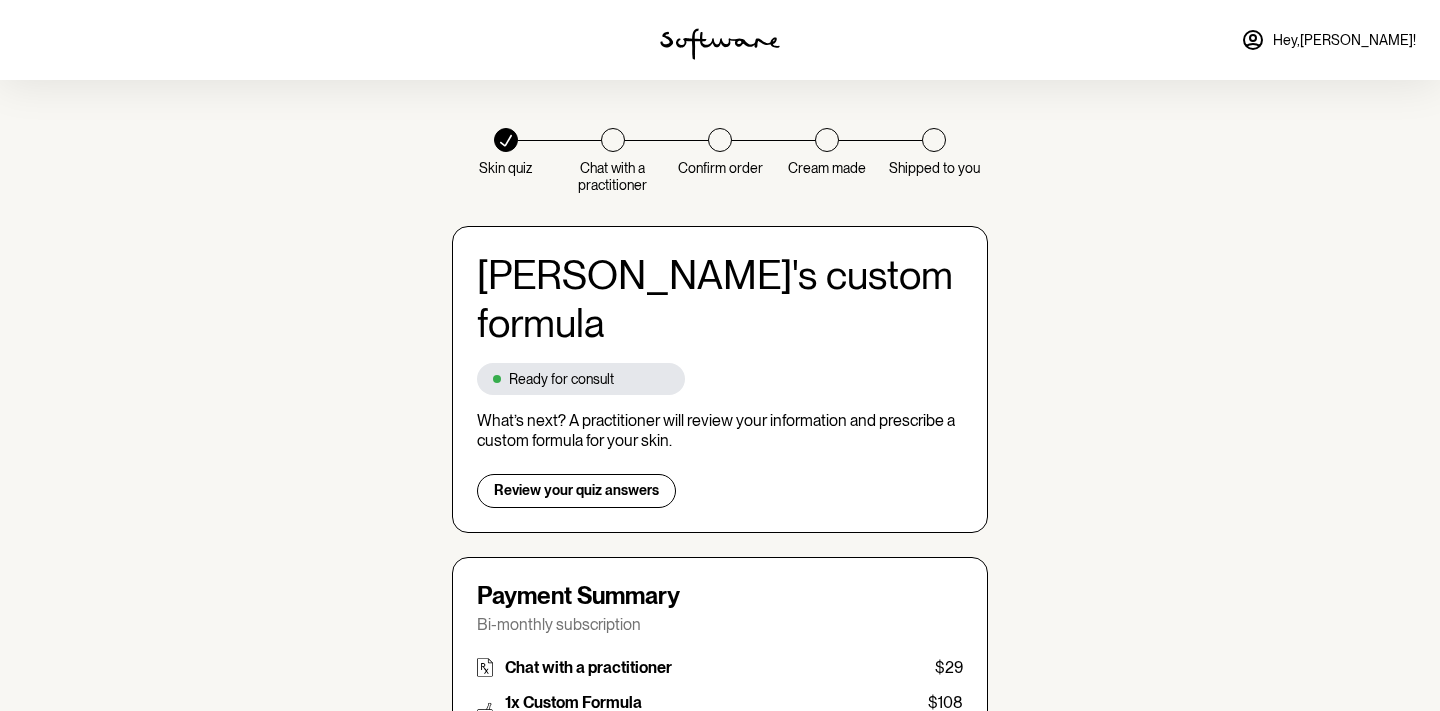 click on "Skin quiz     Chat with a practitioner     Confirm order     Cream made     Shipped to you [PERSON_NAME] 's custom formula Ready for consult What’s next? A practitioner will review your information and prescribe a custom formula for your skin. Review your quiz answers Payment Summary Bi-monthly subscription Chat with a practitioner $29 1x Custom Formula 8 week supply $108 1:1 Ongoing Support Online check-ins with practitioner Included Subtotal $137 Free consult discount -$29 Total $108 Our promise to you... Money Back Guarantee. If you’re found unsuitable during your consult or decide not to proceed with our program after your practitioner call, we will refund you the amount in full. Reformulation Promise.  If you aren’t in love with your formula, we will reformulate it at no extra cost. No Lock in Contracts. You can delay or cancel your subscription at any time. Confirm your account details Email [PERSON_NAME][EMAIL_ADDRESS][DOMAIN_NAME] Phone [PHONE_NUMBER] Payment details Discount code Apply Learn more   ." at bounding box center [720, 1564] 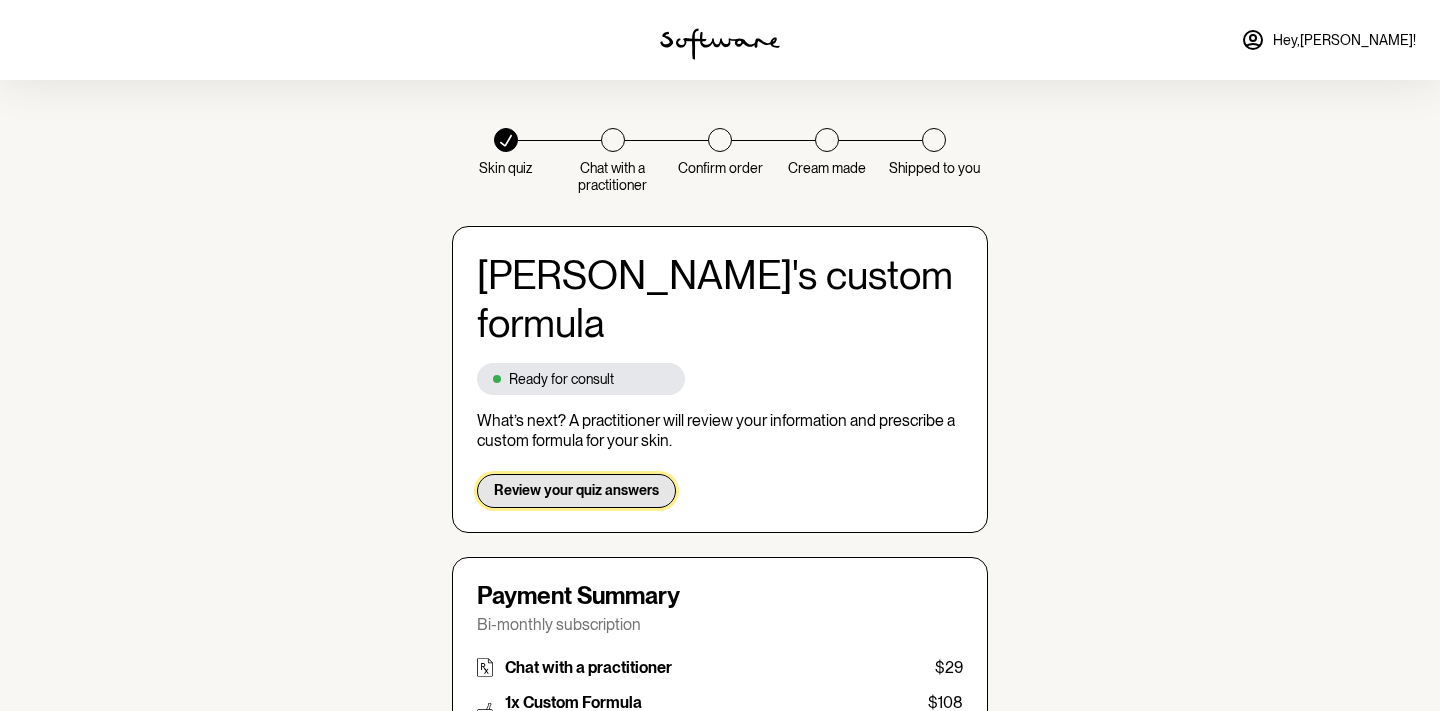 click on "Review your quiz answers" at bounding box center [576, 490] 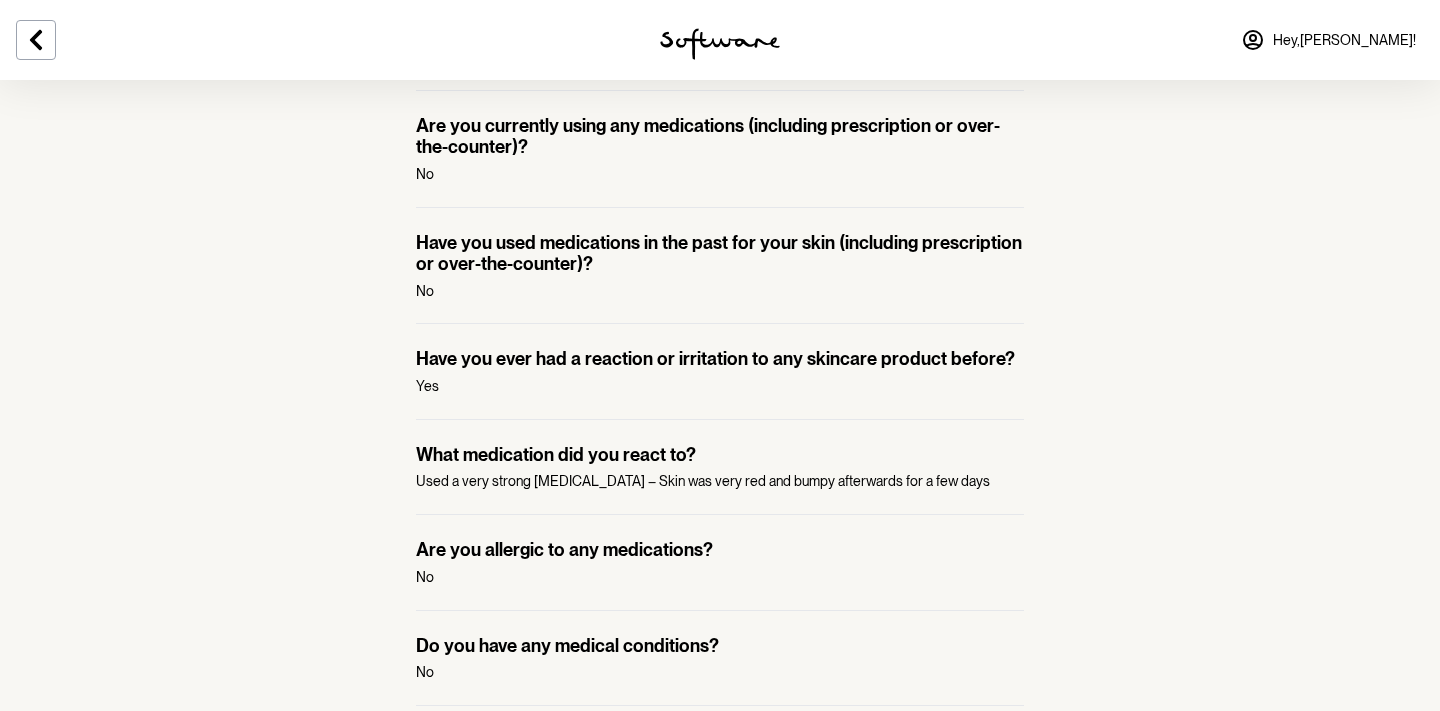 scroll, scrollTop: 1196, scrollLeft: 0, axis: vertical 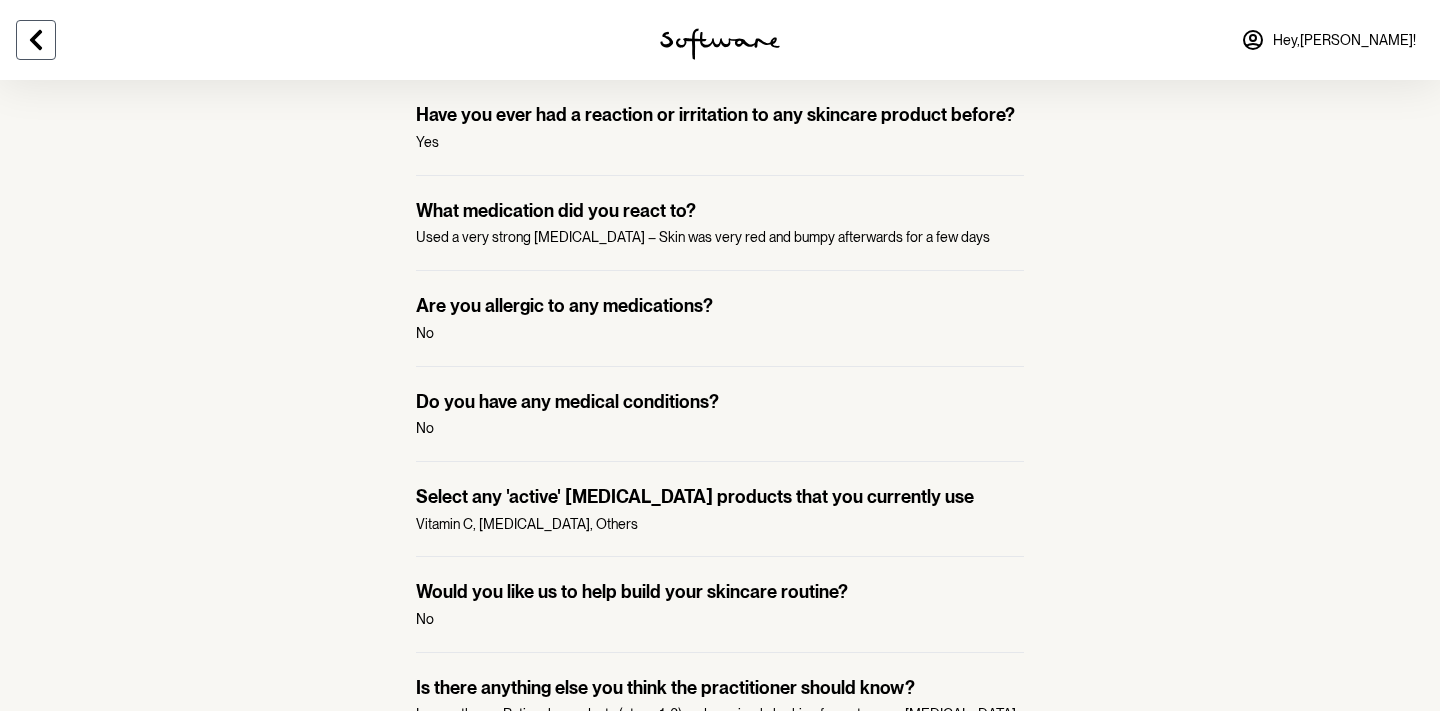 click 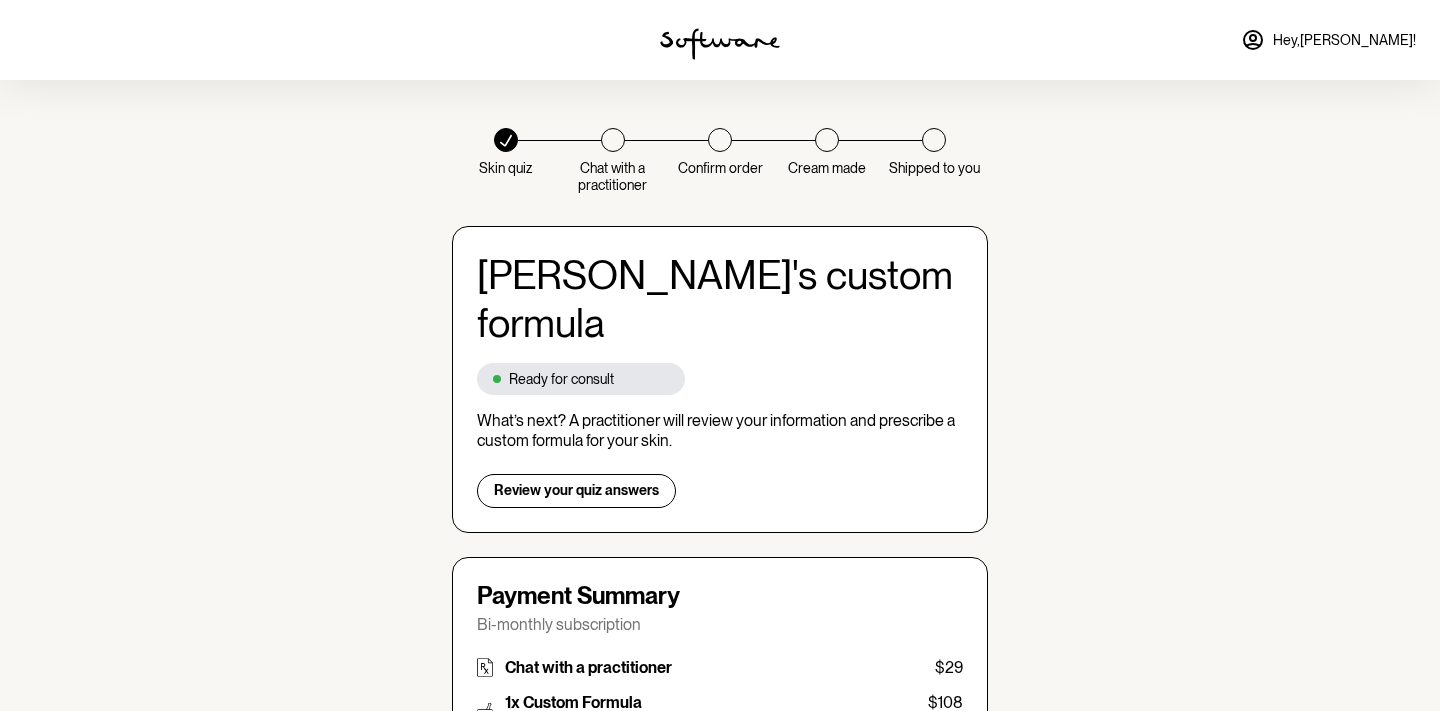 click on "Skin quiz     Chat with a practitioner     Confirm order     Cream made     Shipped to you [PERSON_NAME] 's custom formula Ready for consult What’s next? A practitioner will review your information and prescribe a custom formula for your skin. Review your quiz answers Payment Summary Bi-monthly subscription Chat with a practitioner $29 1x Custom Formula 8 week supply $108 1:1 Ongoing Support Online check-ins with practitioner Included Subtotal $137 Free consult discount -$29 Total $108 Our promise to you... Money Back Guarantee. If you’re found unsuitable during your consult or decide not to proceed with our program after your practitioner call, we will refund you the amount in full. Reformulation Promise.  If you aren’t in love with your formula, we will reformulate it at no extra cost. No Lock in Contracts. You can delay or cancel your subscription at any time. Confirm your account details Email [PERSON_NAME][EMAIL_ADDRESS][DOMAIN_NAME] Phone [PHONE_NUMBER] Payment details Discount code Apply Learn more   ." at bounding box center (720, 1564) 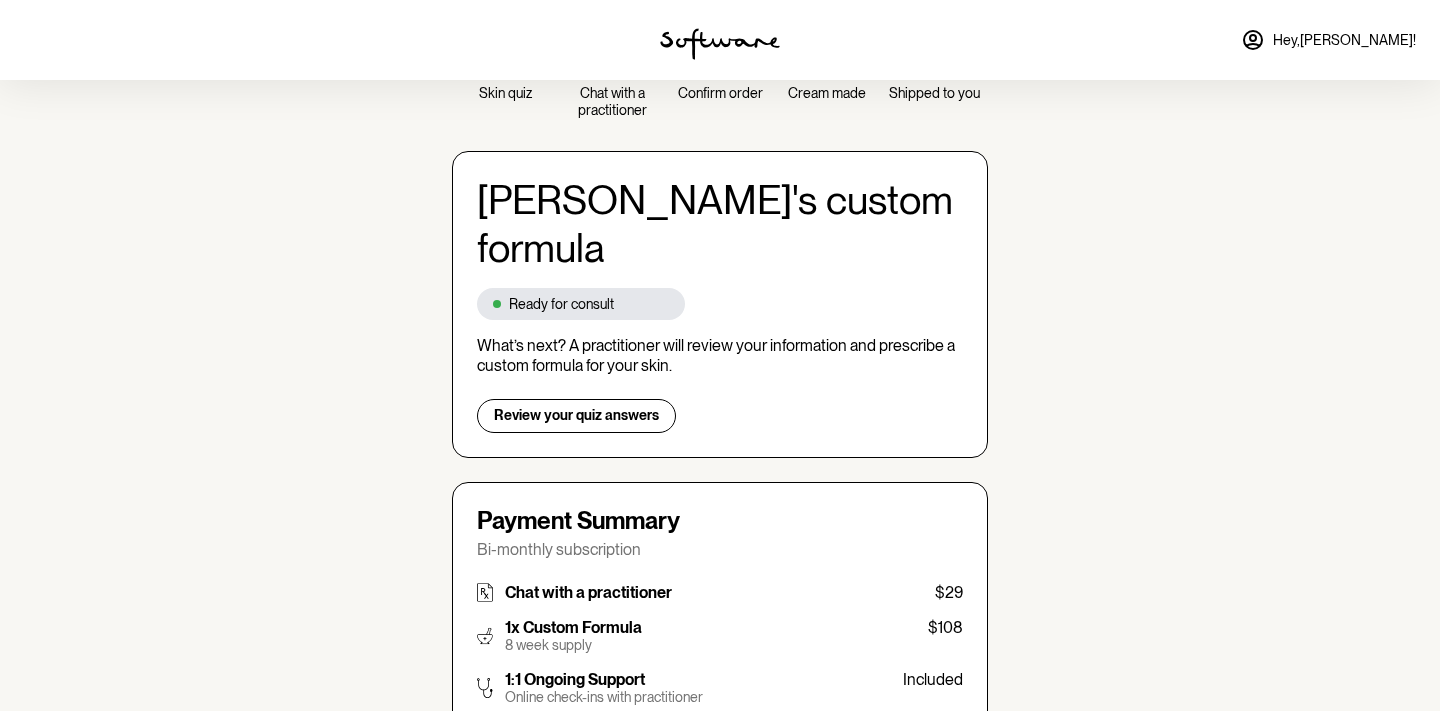 scroll, scrollTop: 0, scrollLeft: 0, axis: both 